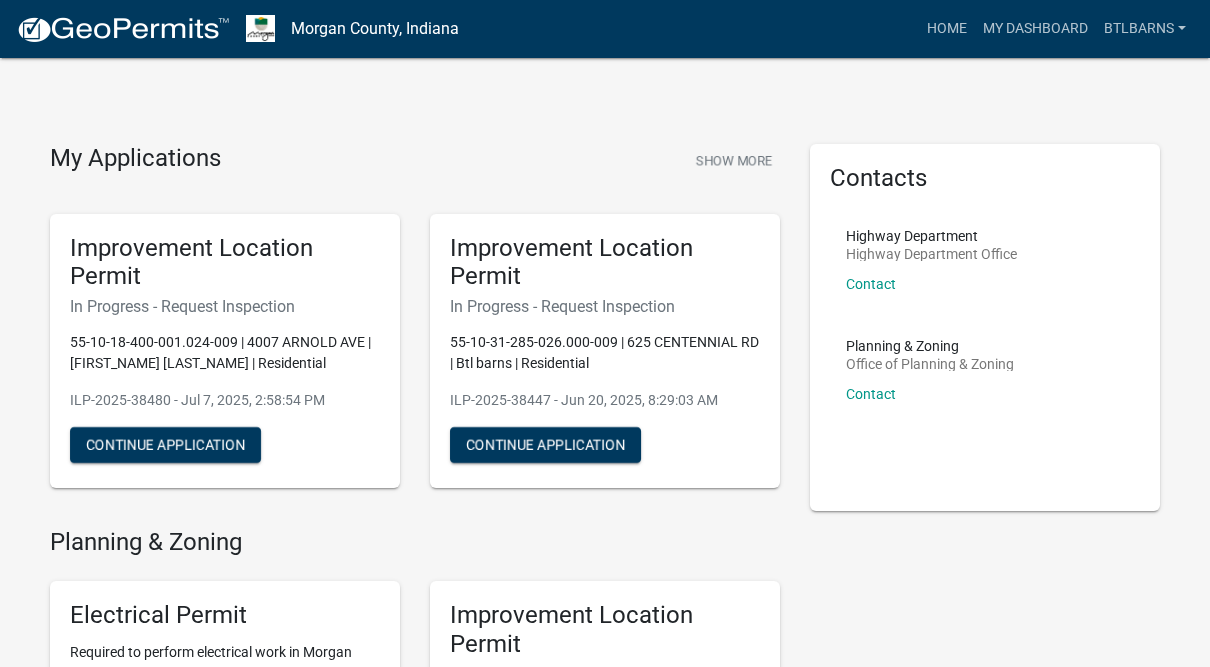 scroll, scrollTop: 0, scrollLeft: 0, axis: both 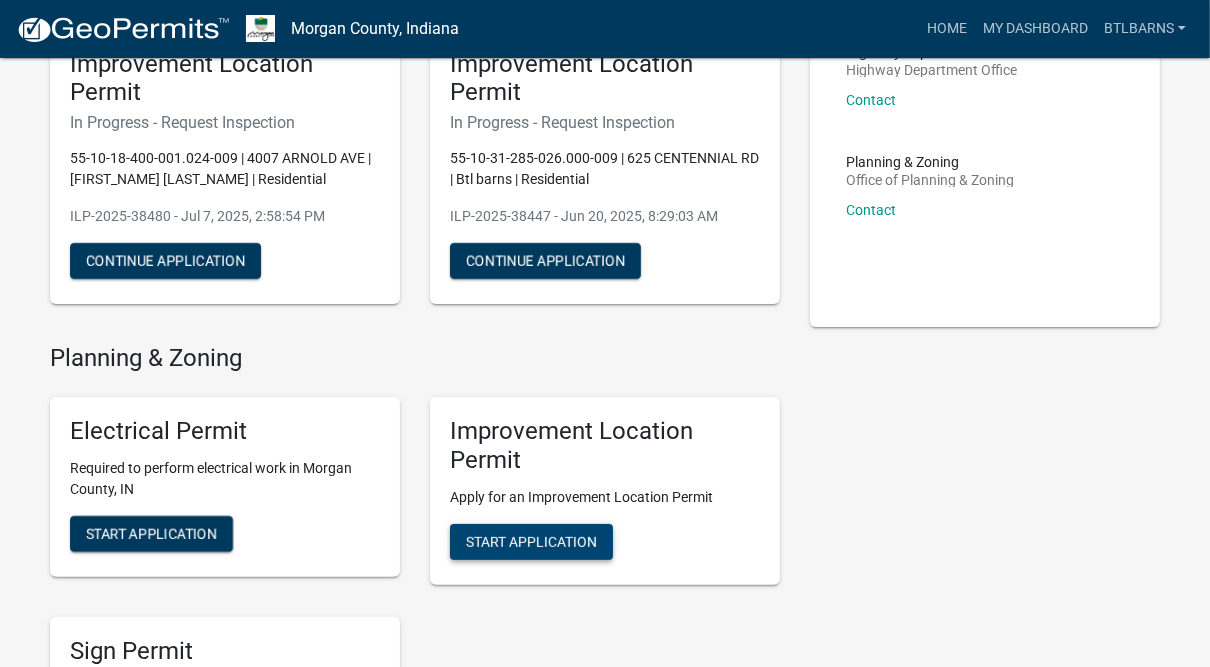 click on "Start Application" at bounding box center (531, 542) 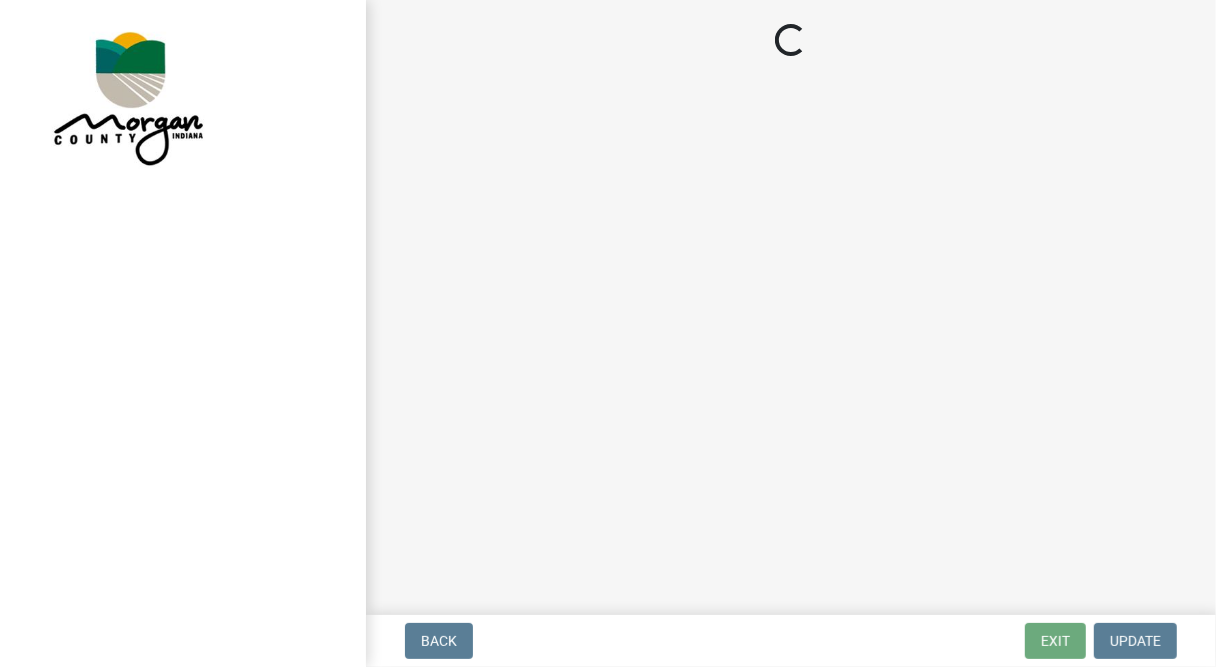 scroll, scrollTop: 0, scrollLeft: 0, axis: both 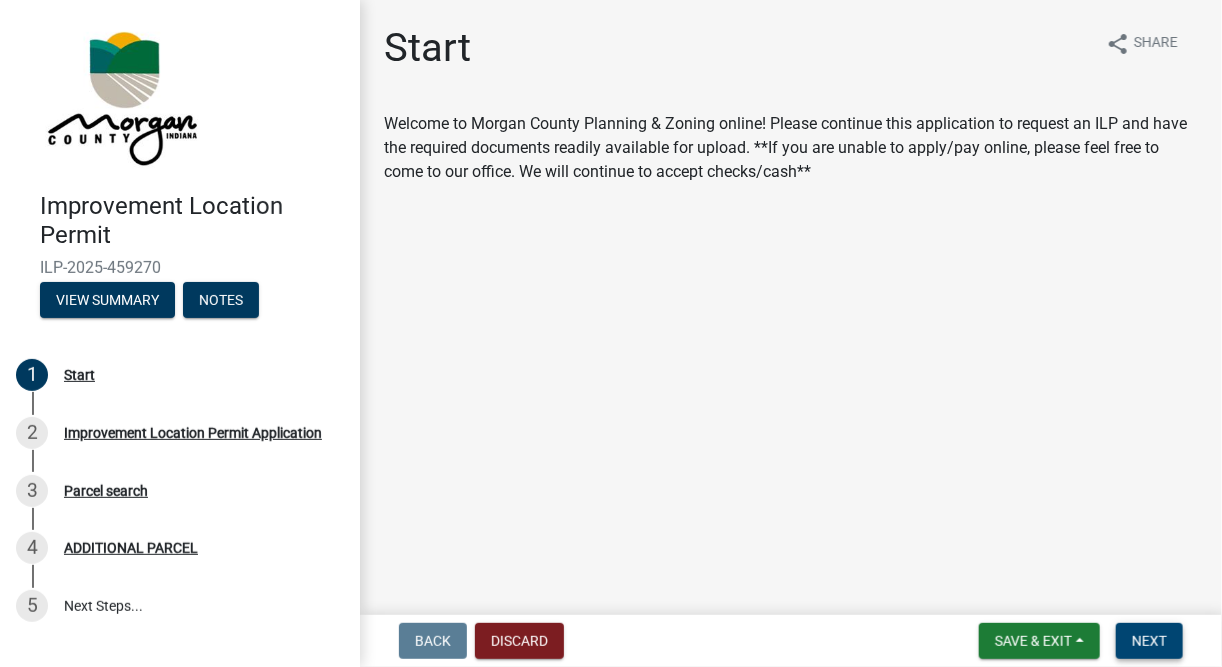 click on "Next" at bounding box center [1149, 641] 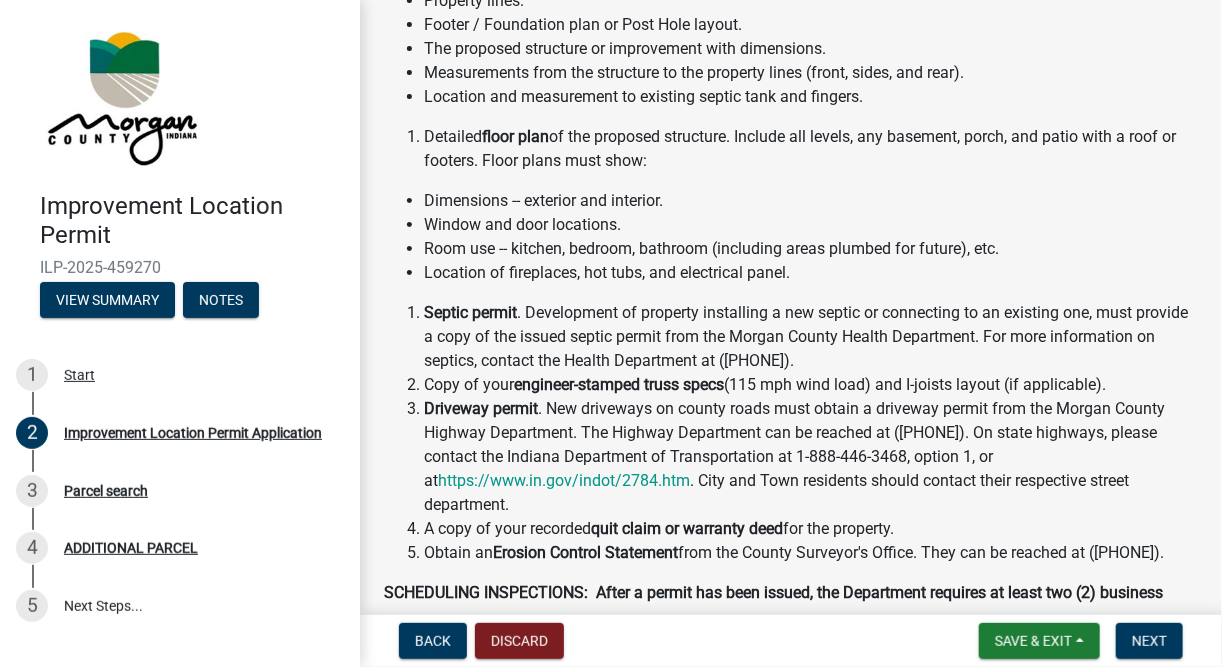 scroll, scrollTop: 364, scrollLeft: 0, axis: vertical 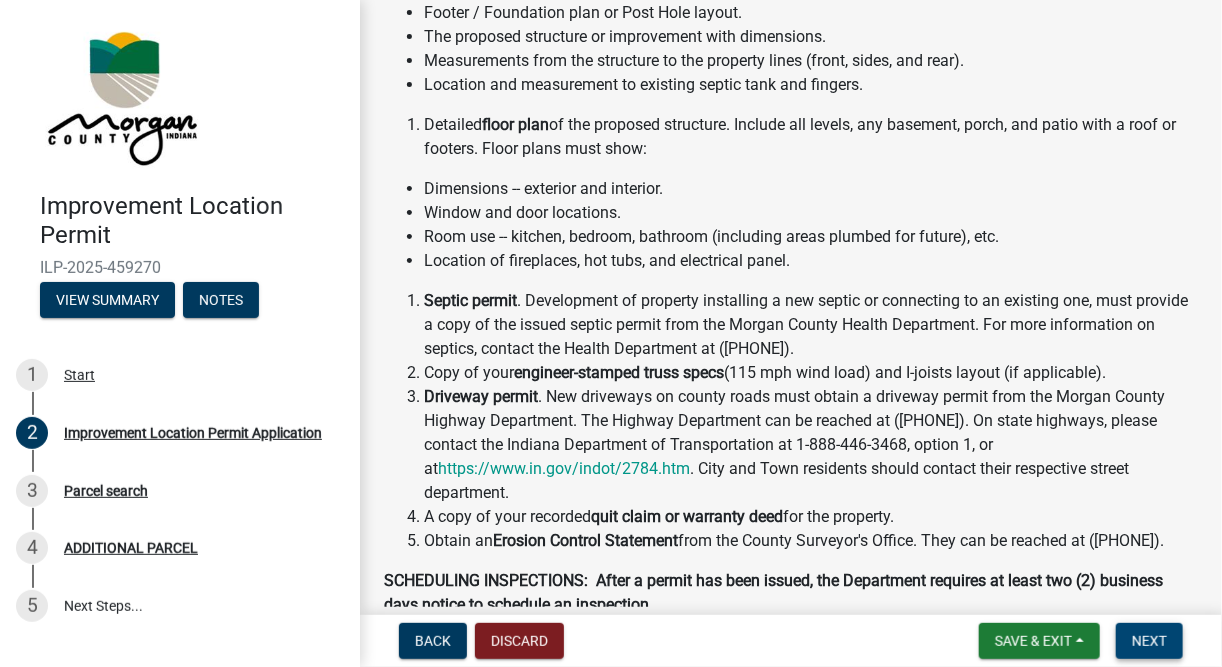 click on "Next" at bounding box center (1149, 641) 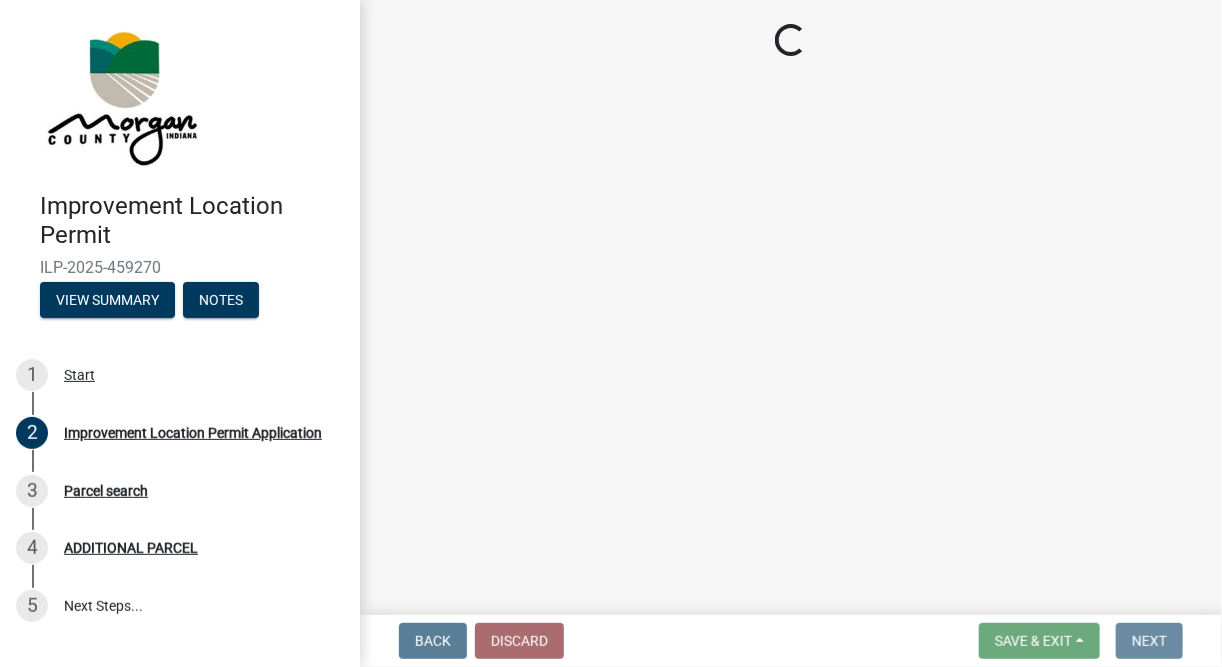 scroll, scrollTop: 0, scrollLeft: 0, axis: both 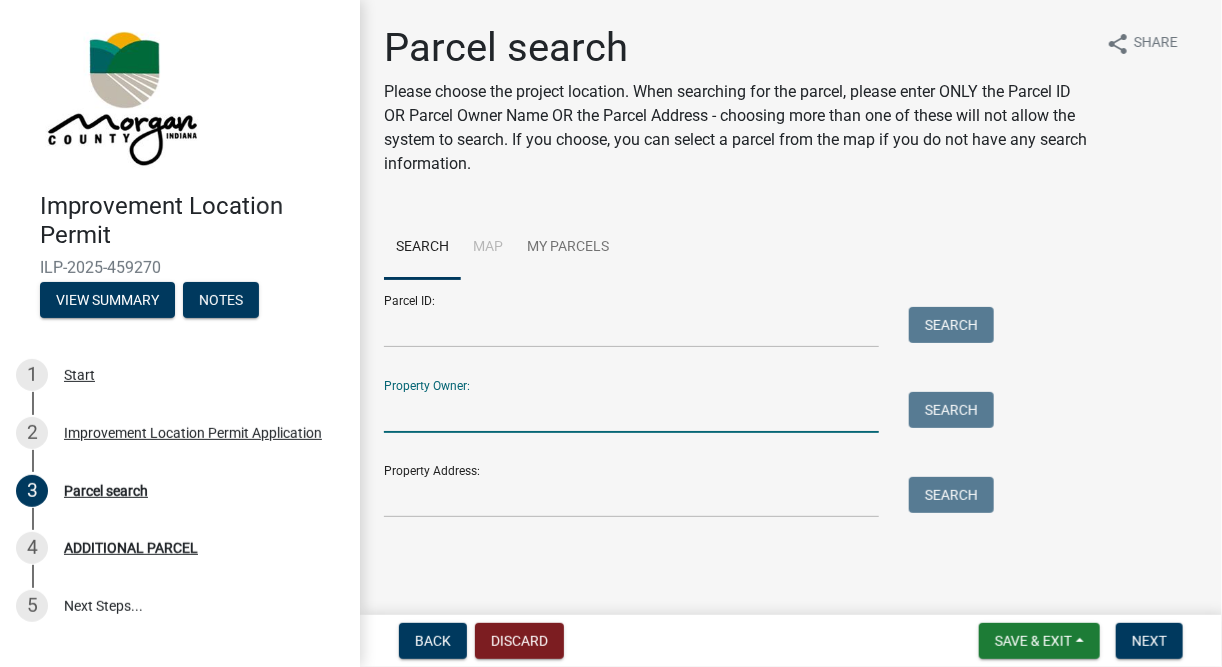 click on "Property Owner:" at bounding box center [631, 412] 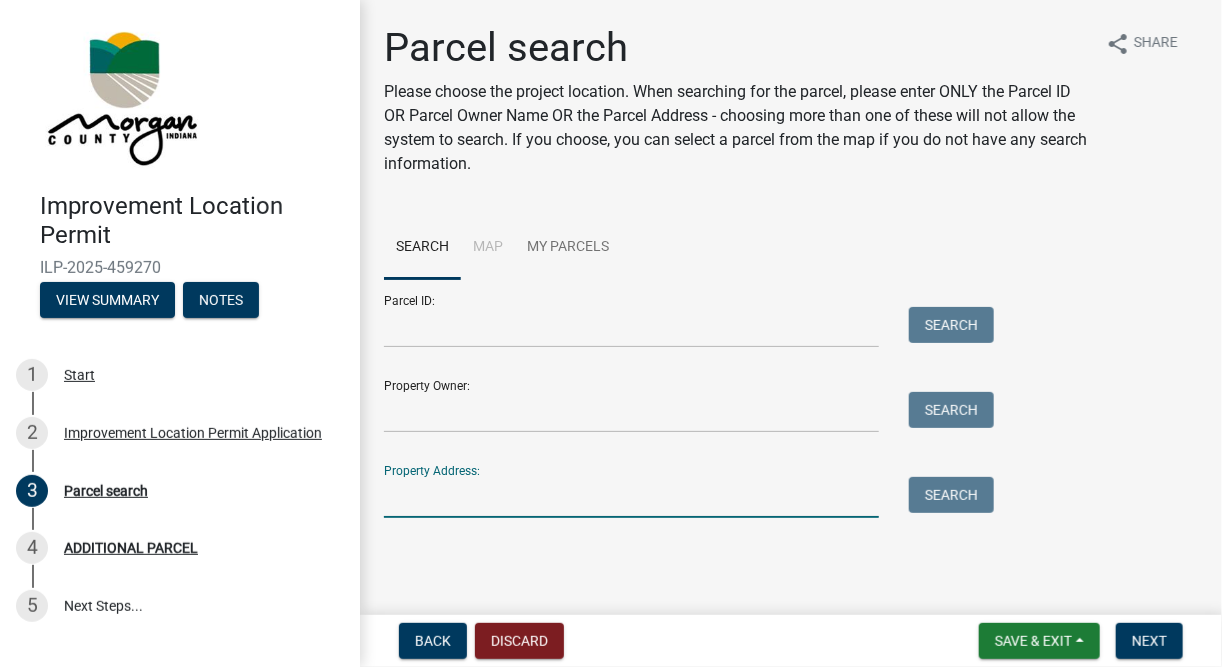 click on "Property Address:" at bounding box center [631, 497] 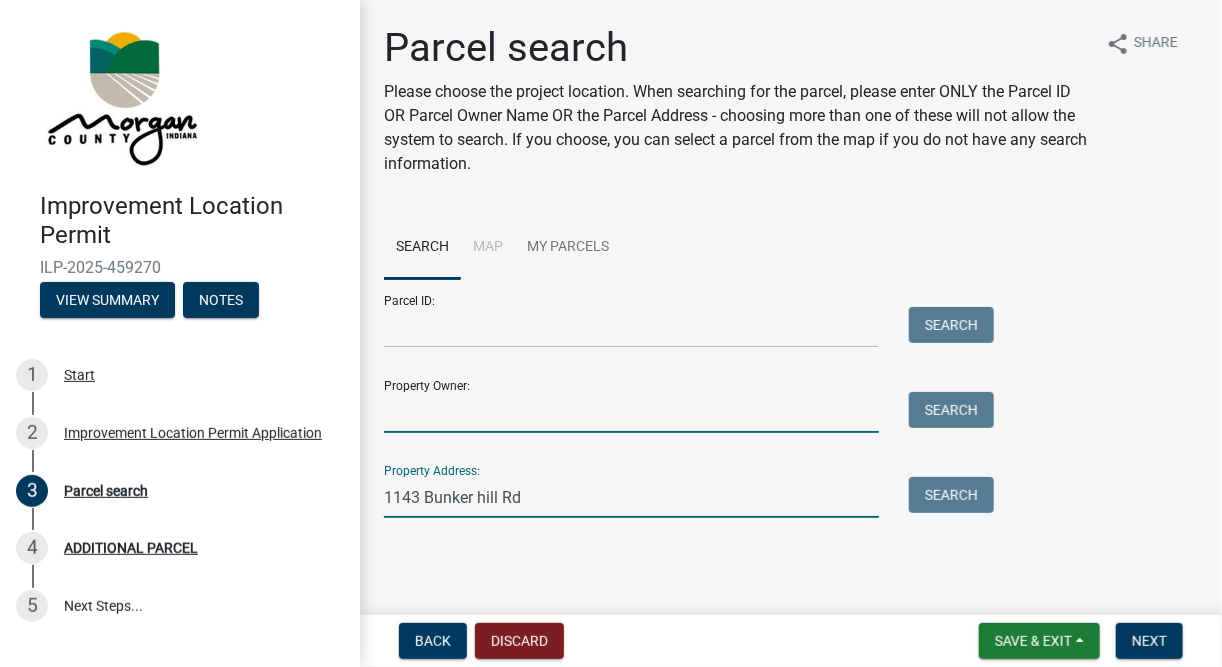 type on "[FIRST_NAME] [LAST_NAME]" 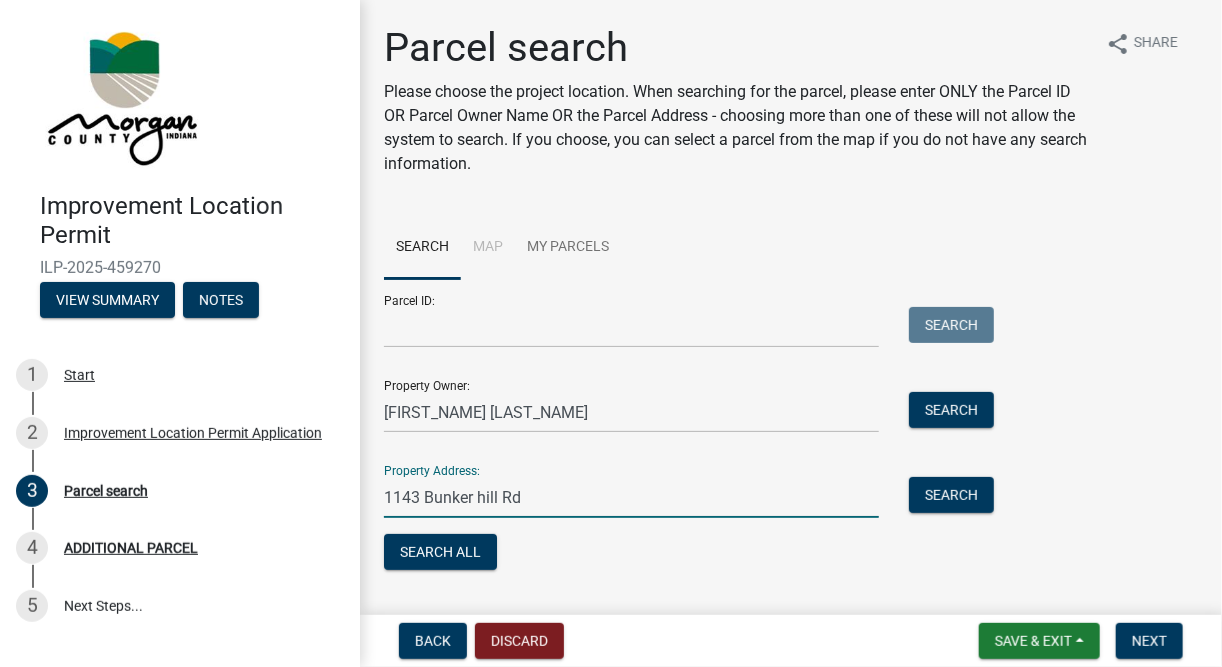 type on "[NUMBER] E York St" 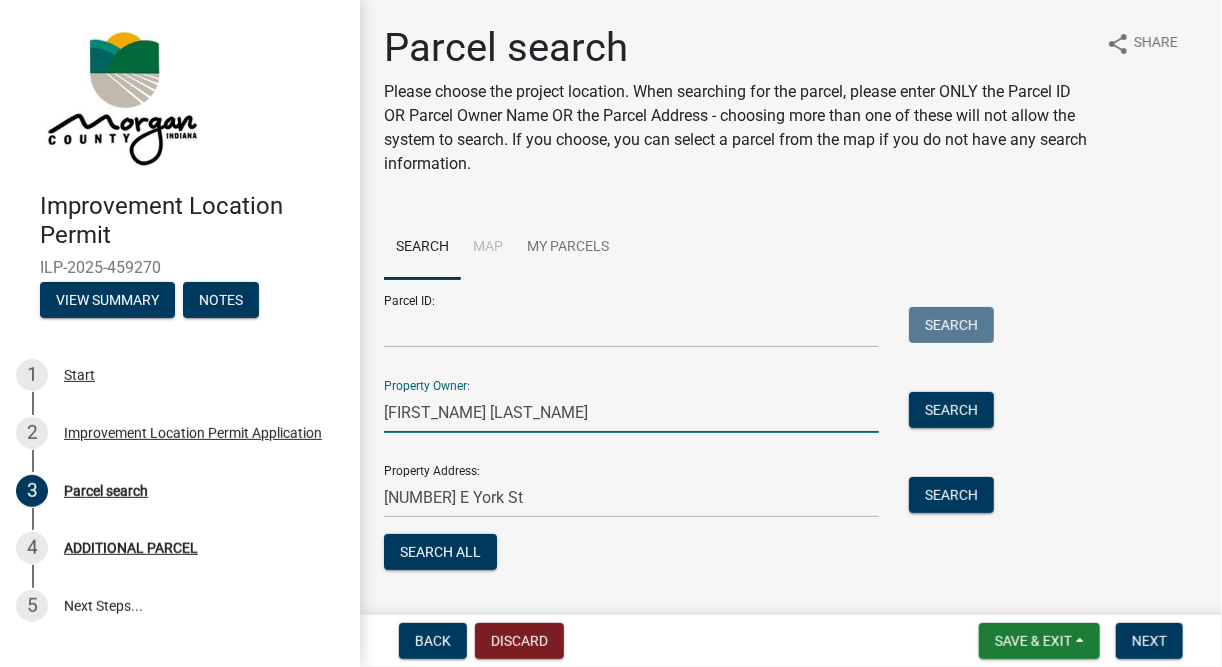 click on "[FIRST_NAME] [LAST_NAME]" at bounding box center [631, 412] 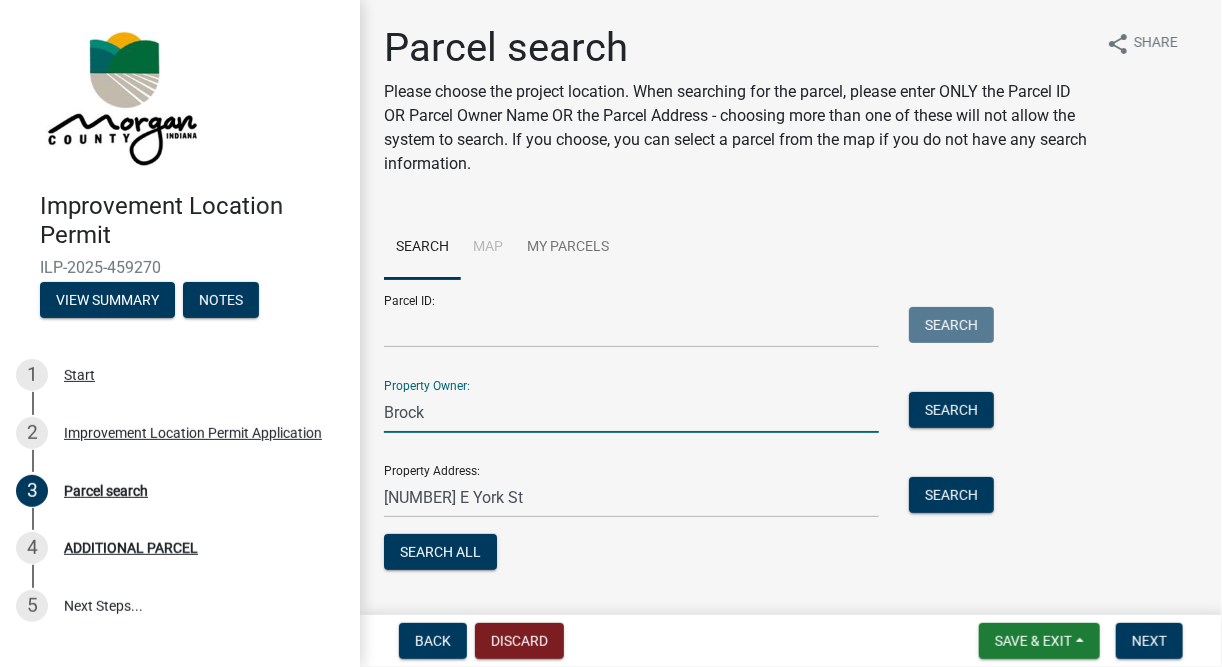 click on "Brock" at bounding box center (631, 412) 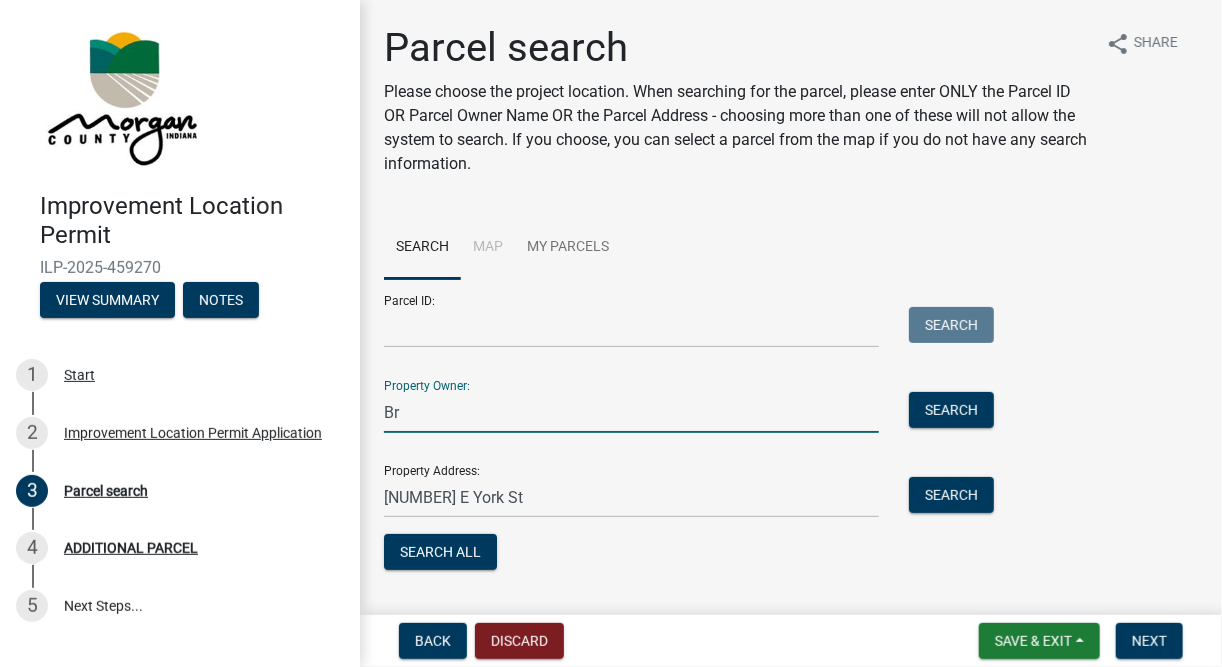 type on "B" 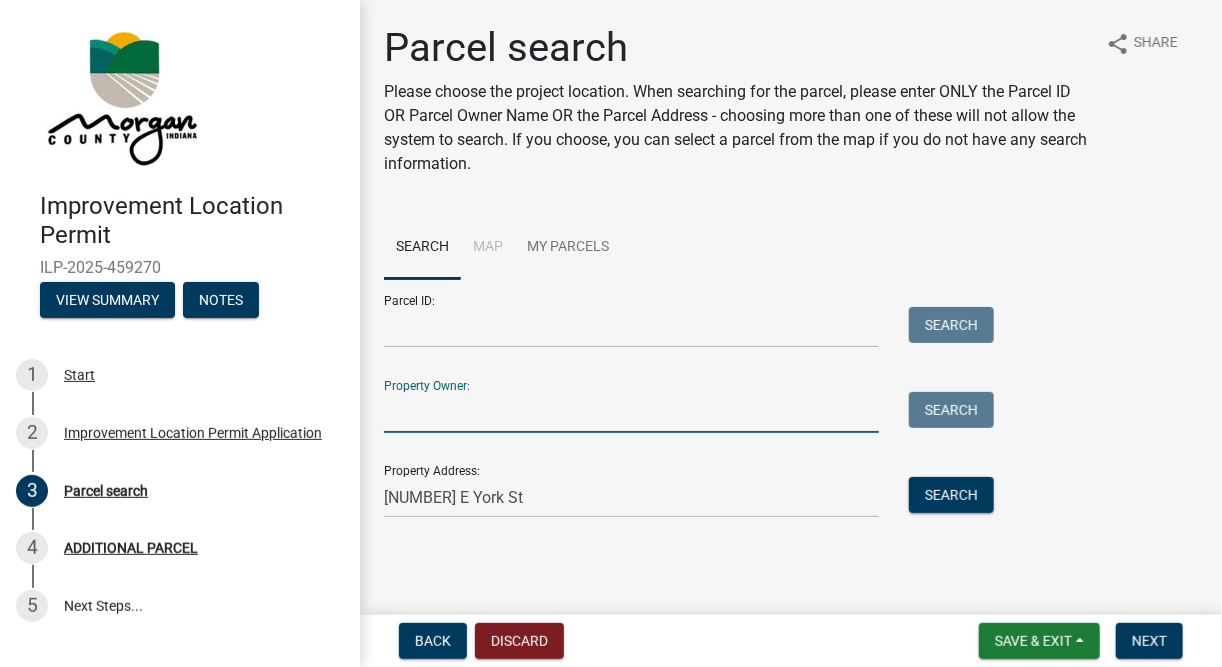 type 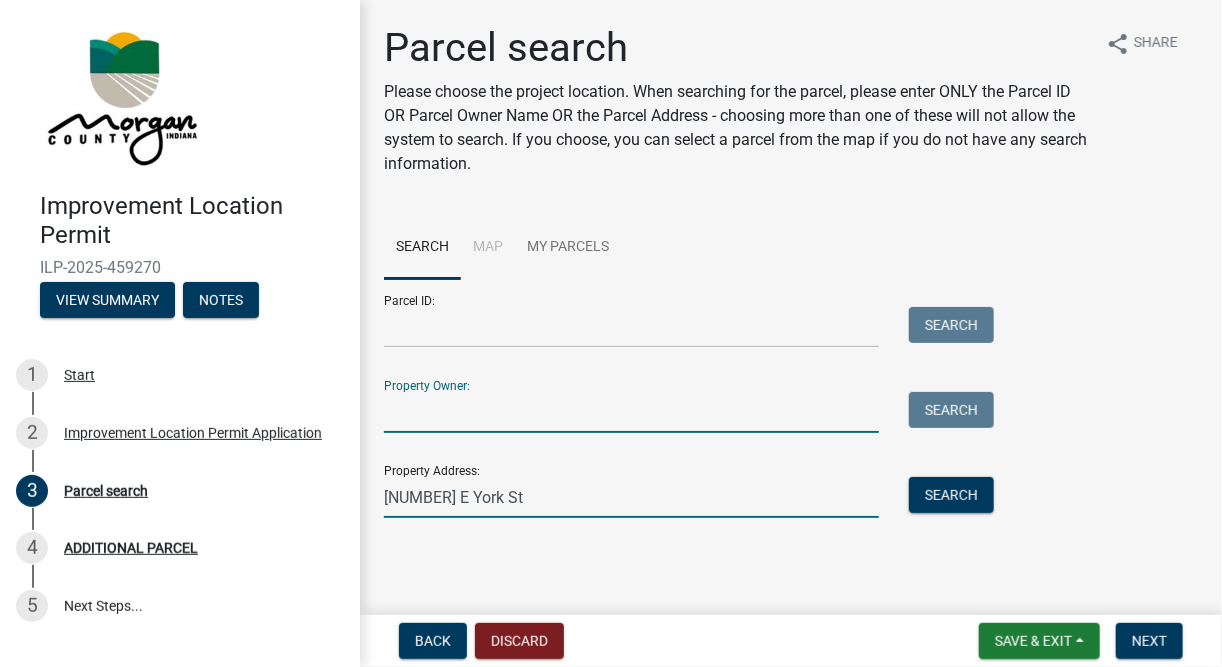 click on "[NUMBER] E York St" at bounding box center (631, 497) 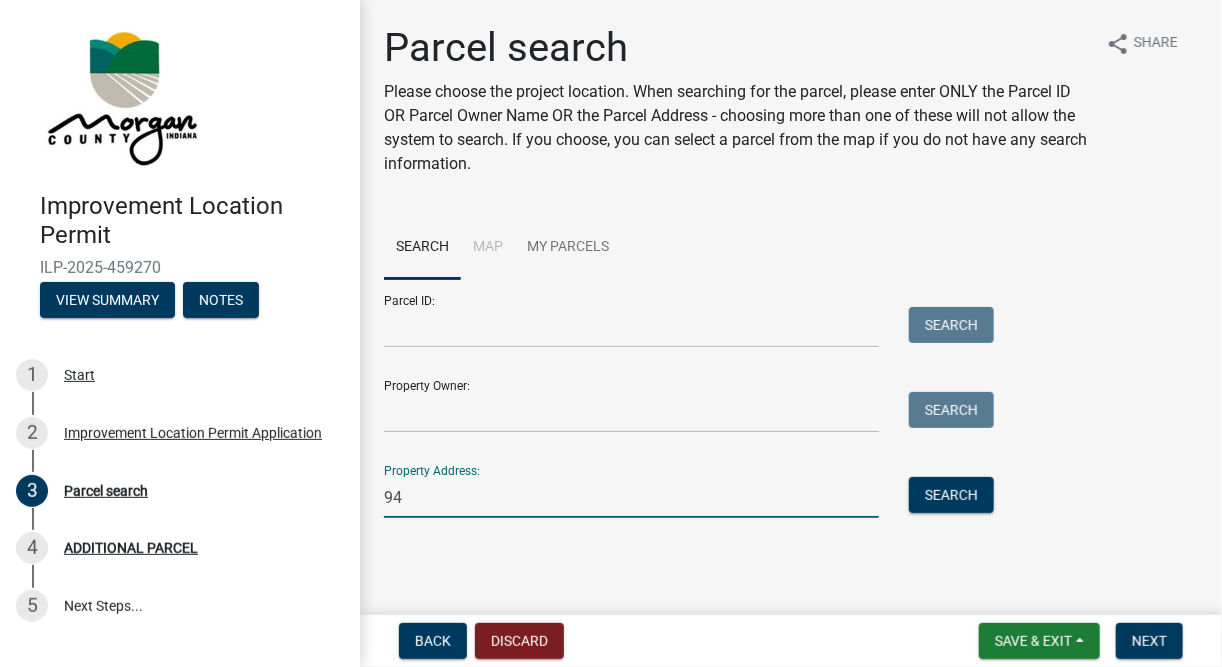 type on "9" 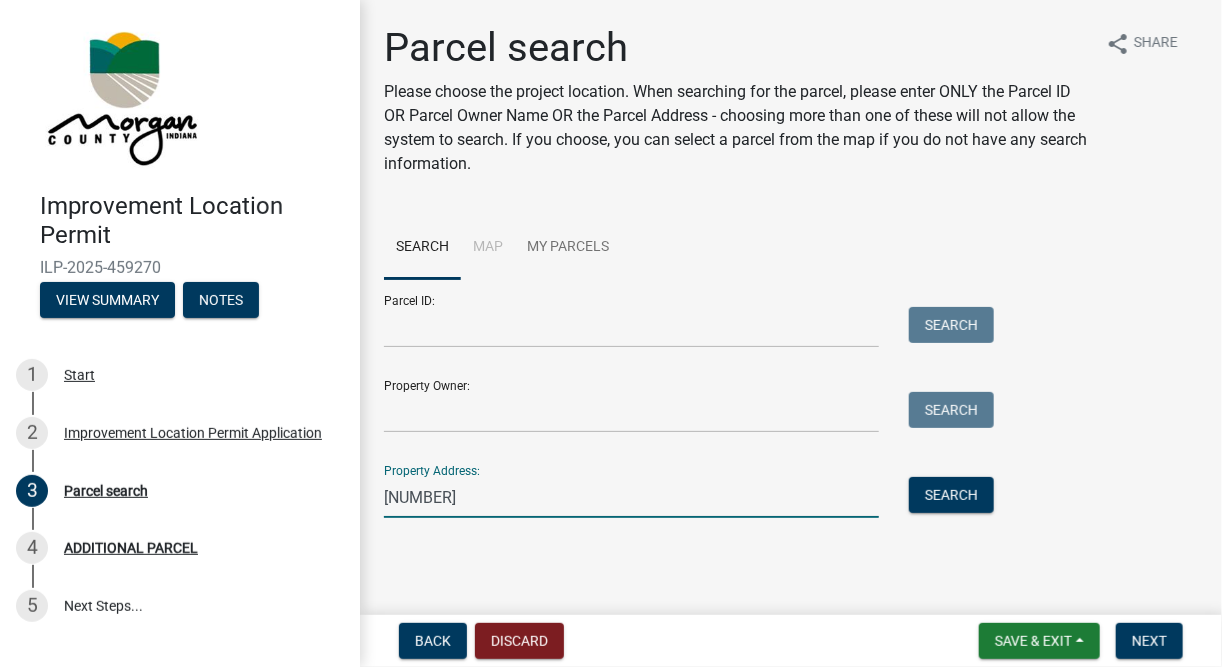 type on "1143 Bunker hill Rd" 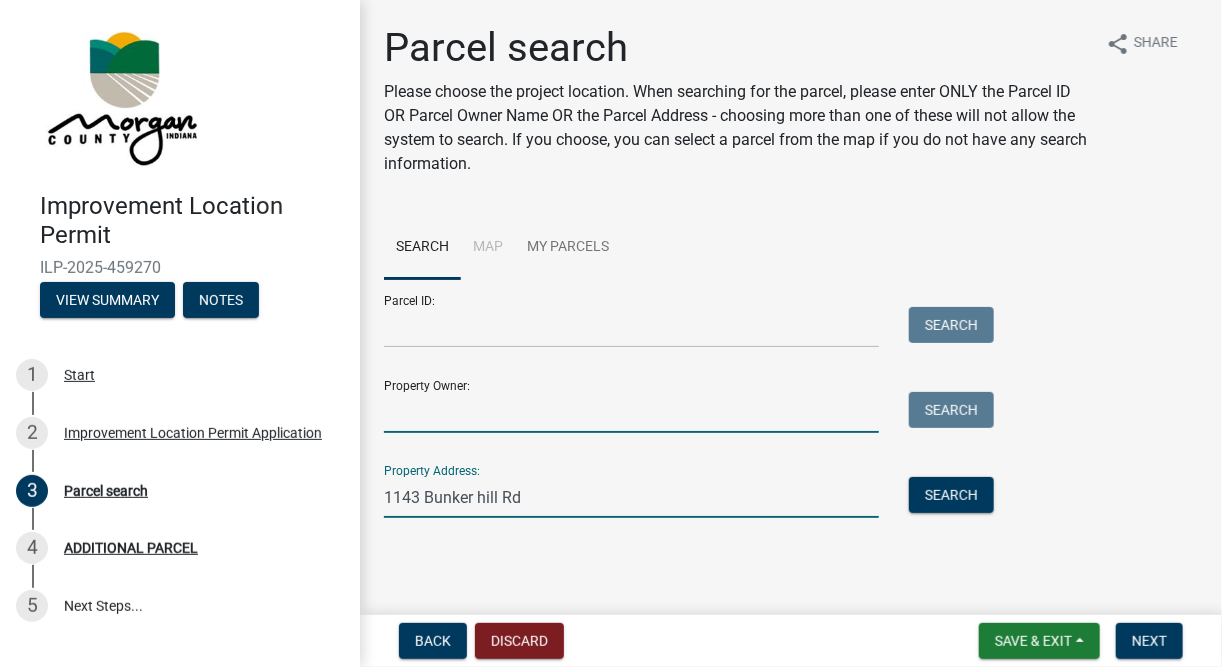 type on "[FIRST_NAME] [LAST_NAME]" 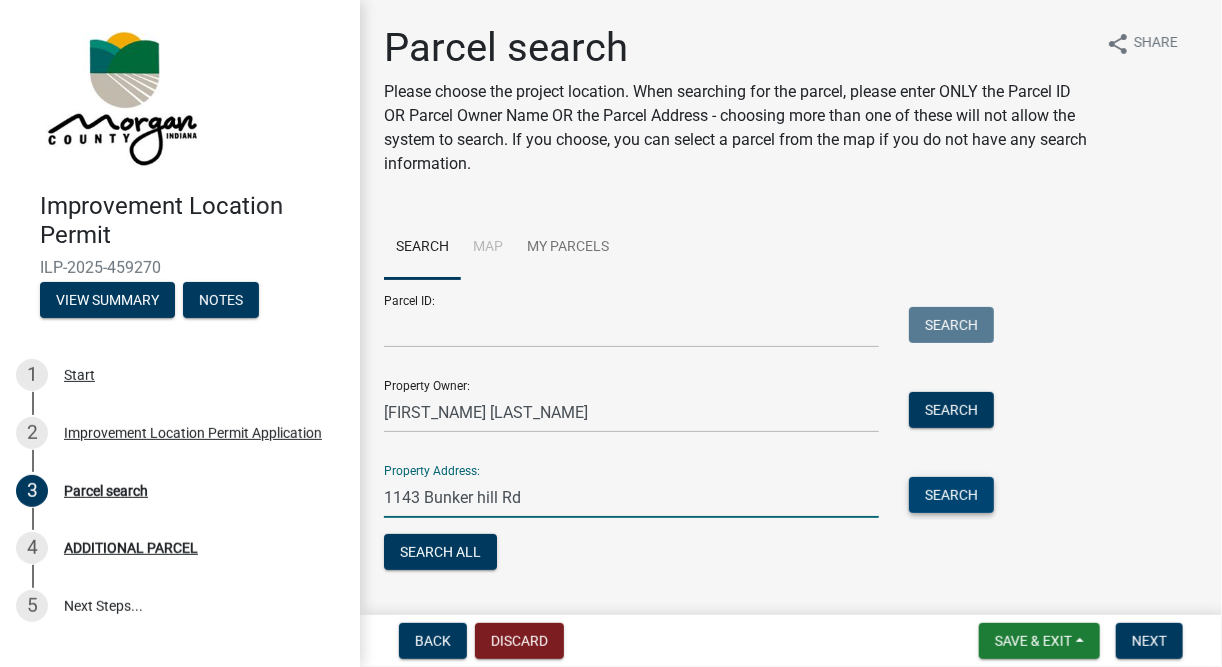 click on "Search" at bounding box center (951, 495) 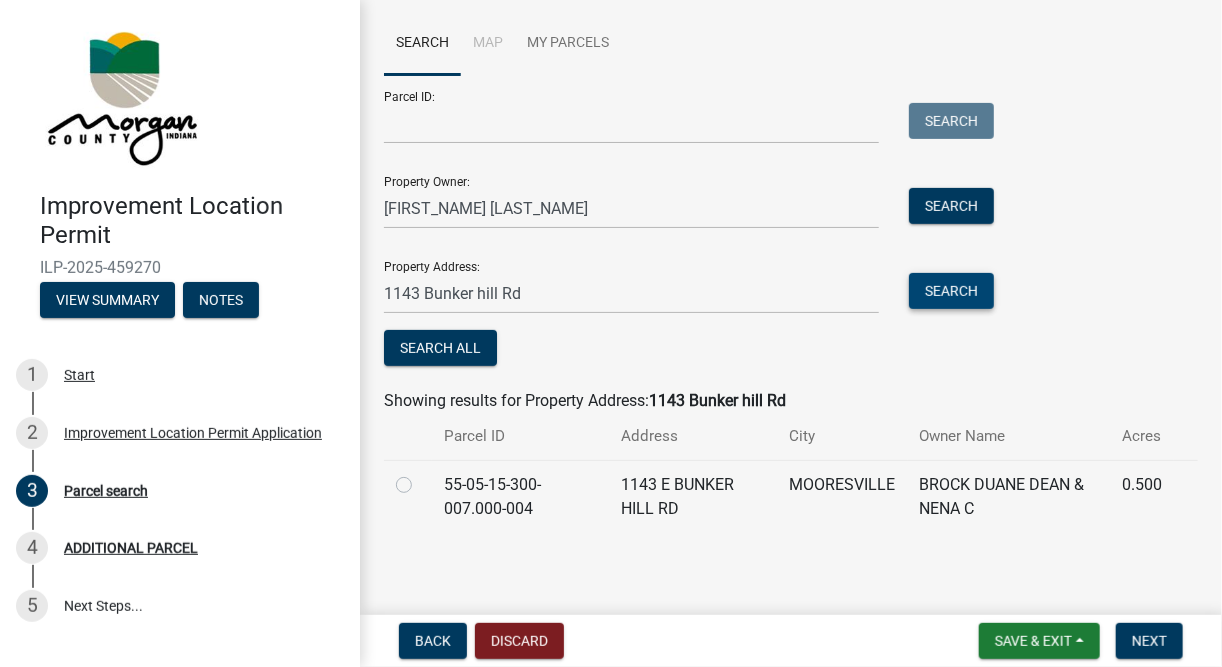 scroll, scrollTop: 207, scrollLeft: 0, axis: vertical 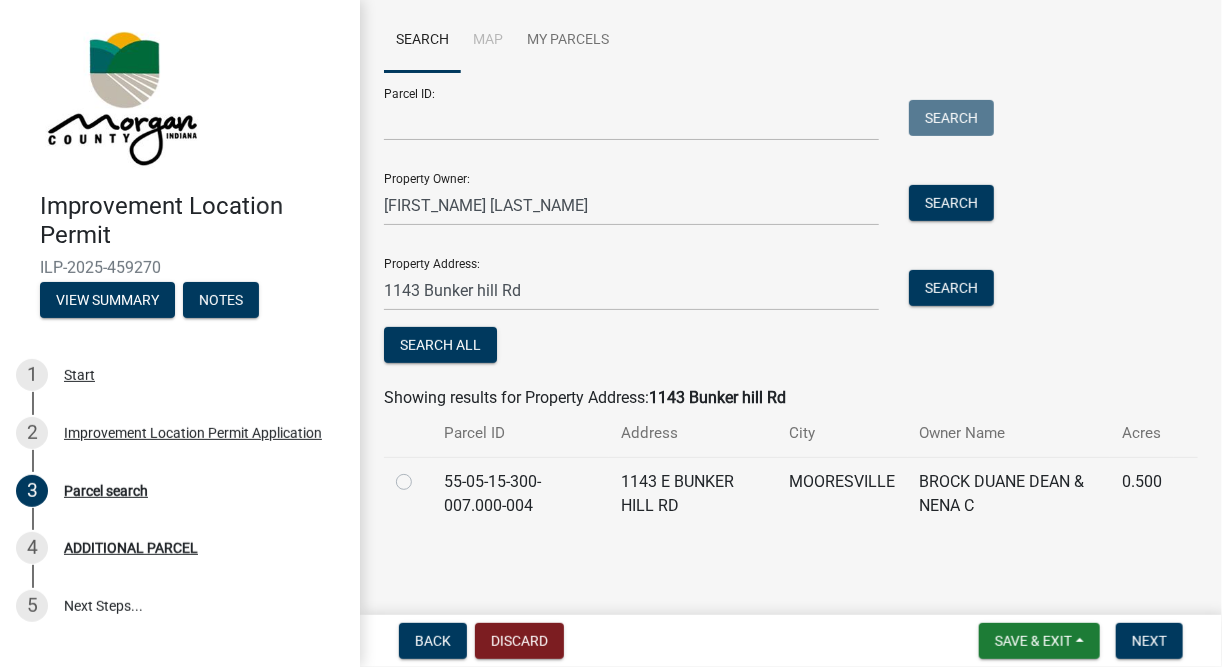click 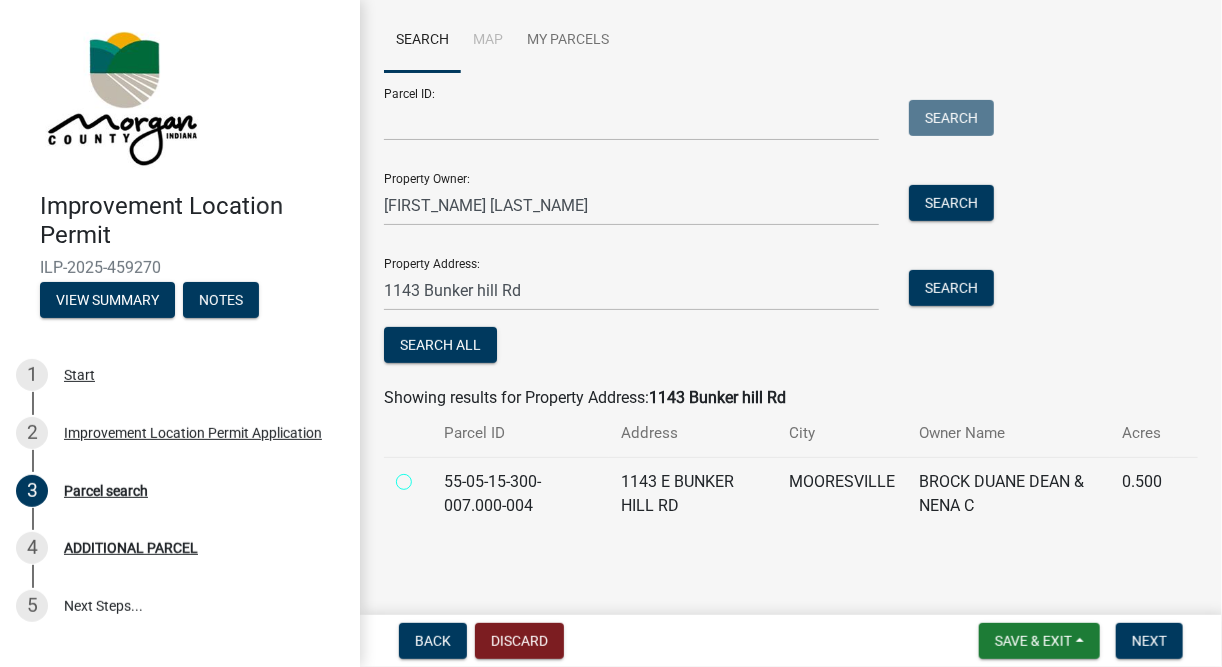 click at bounding box center [426, 476] 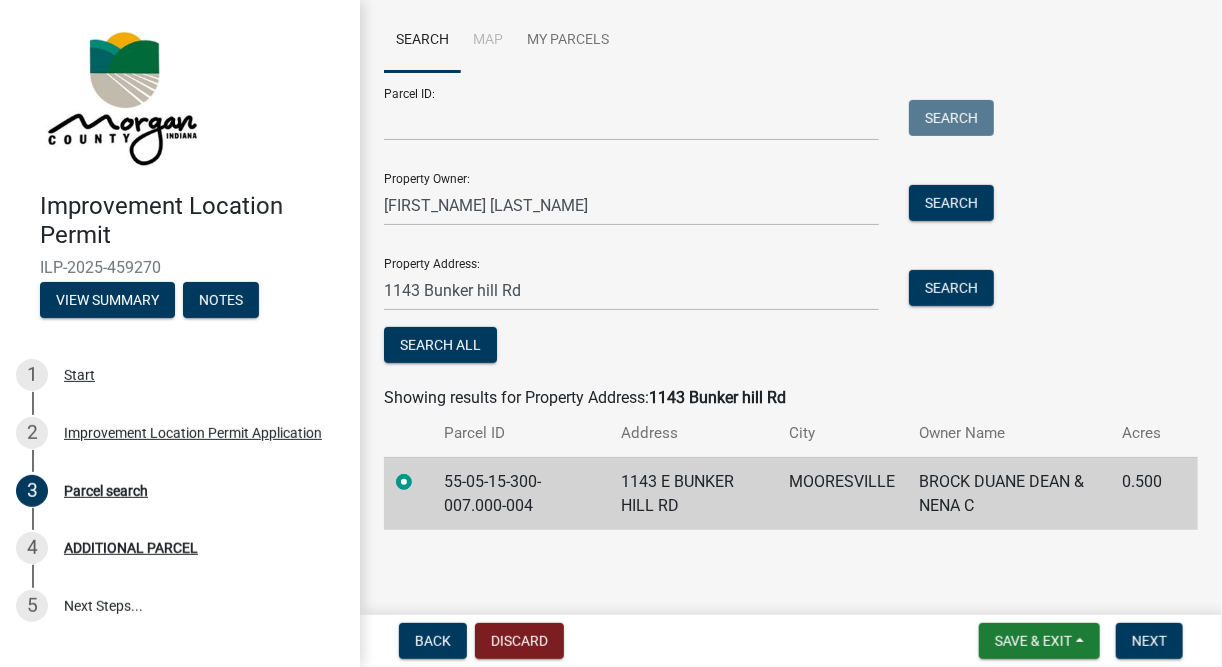 click 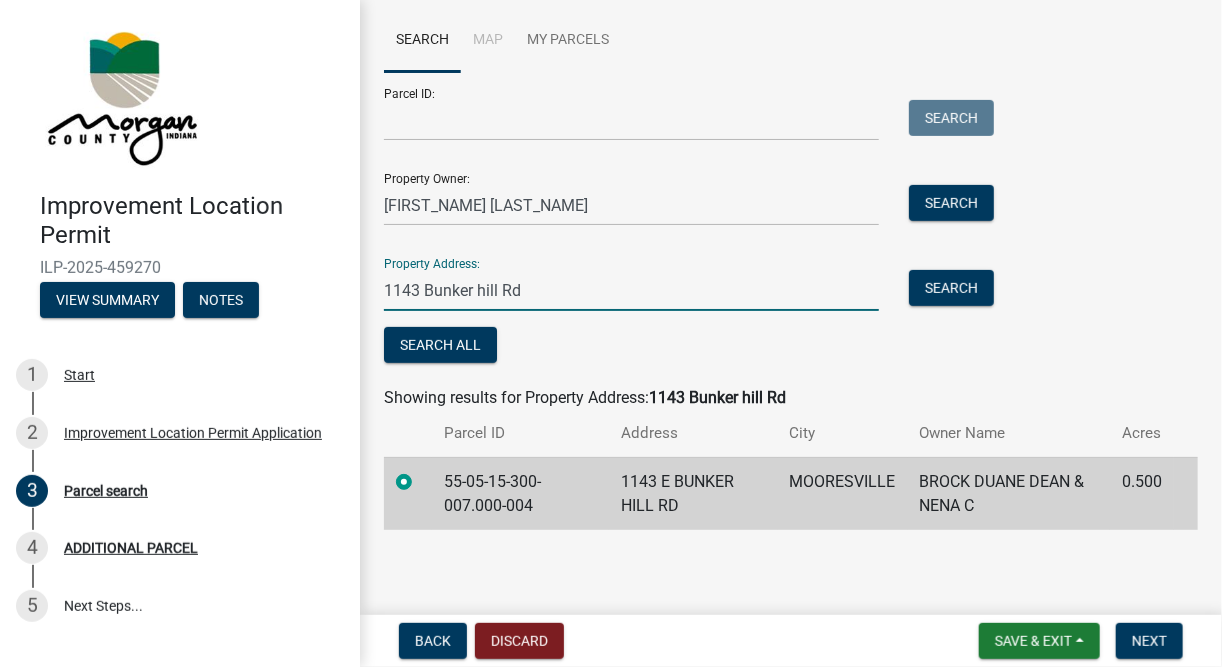 click on "1143 Bunker hill Rd" at bounding box center (631, 290) 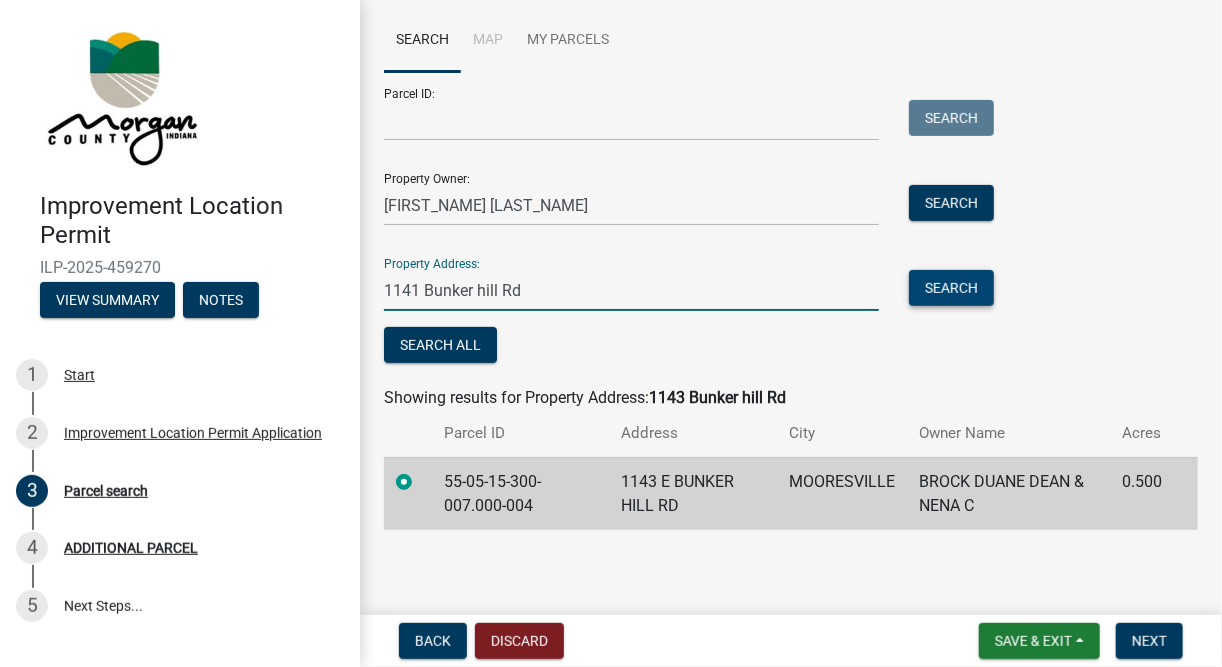 type on "1141 Bunker hill Rd" 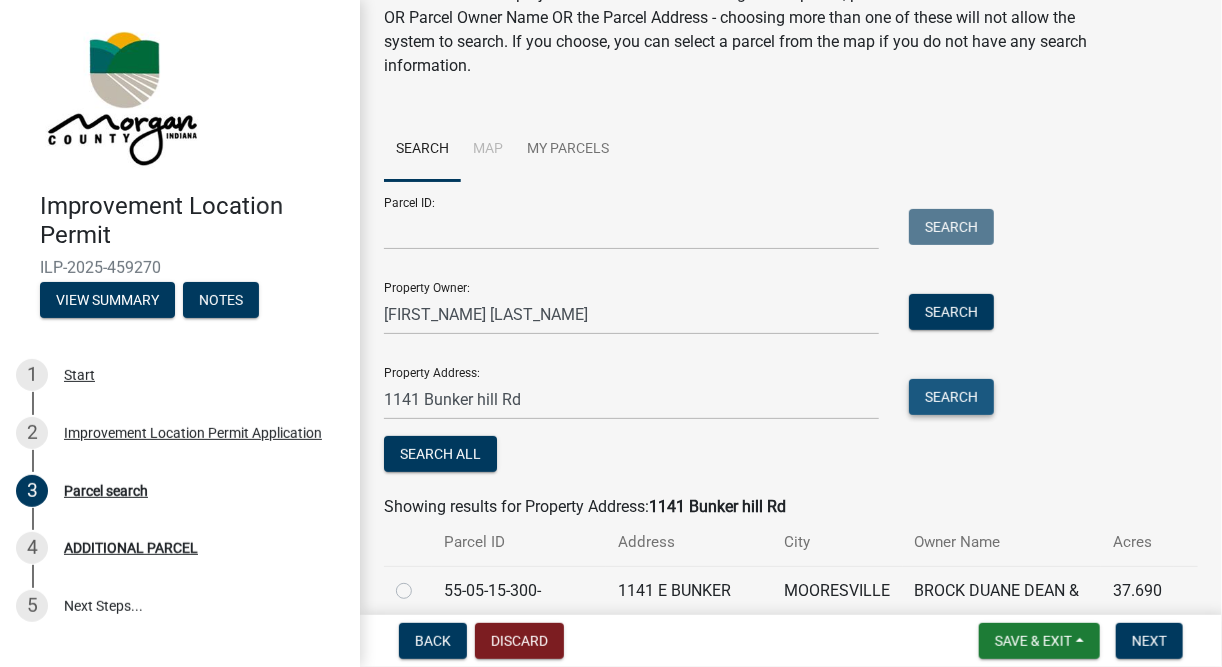 scroll, scrollTop: 207, scrollLeft: 0, axis: vertical 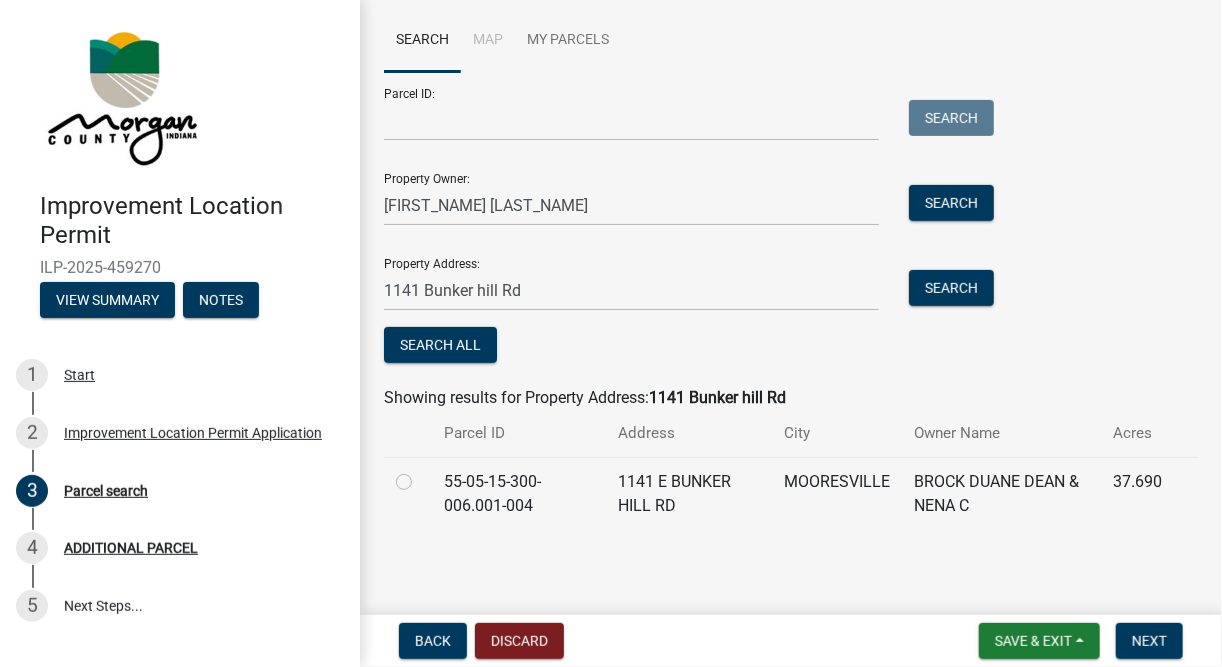 click 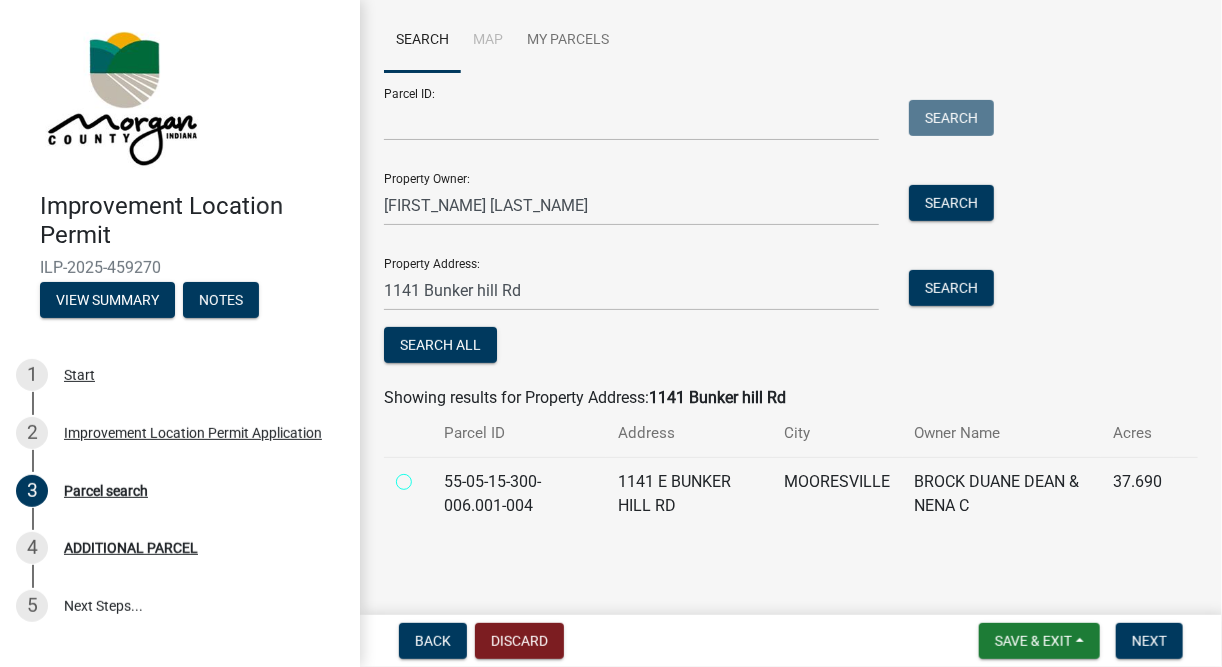 click at bounding box center (426, 476) 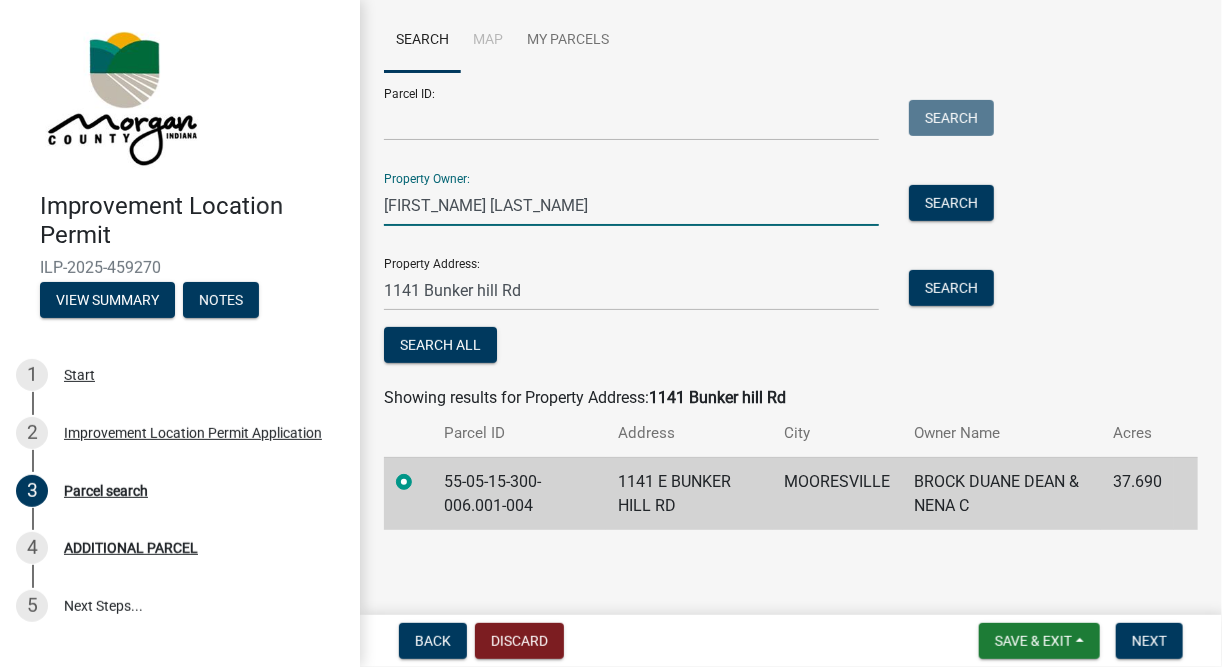 click on "[FIRST_NAME] [LAST_NAME]" at bounding box center (631, 205) 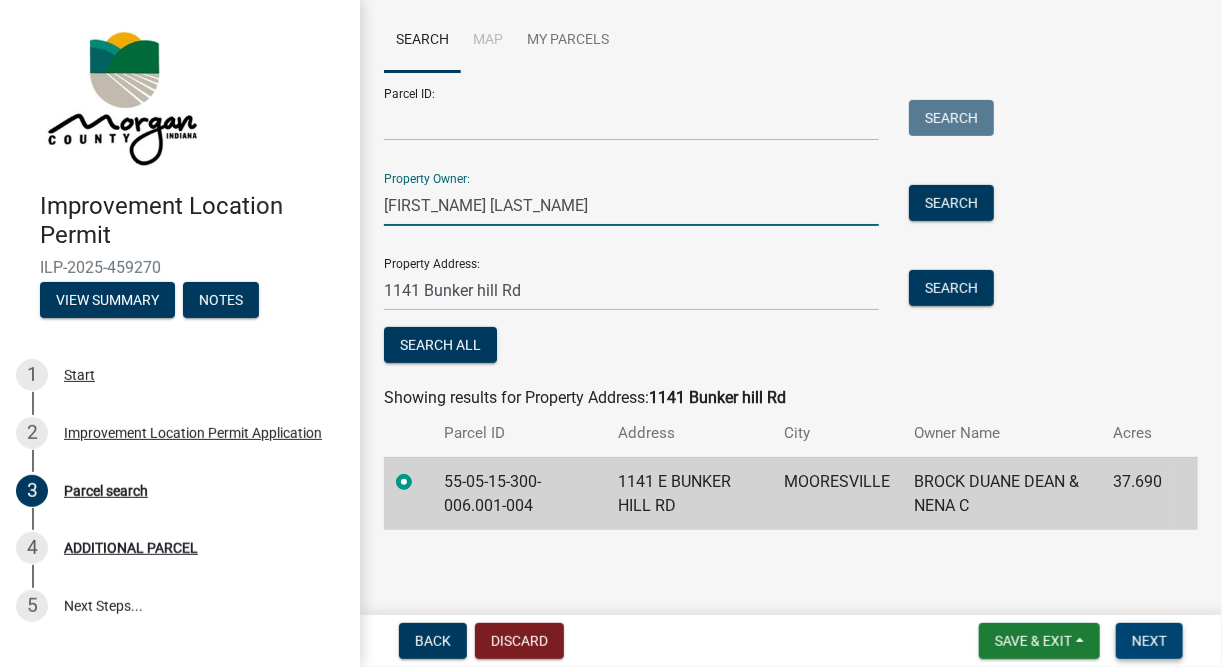 type on "[FIRST_NAME] [LAST_NAME]" 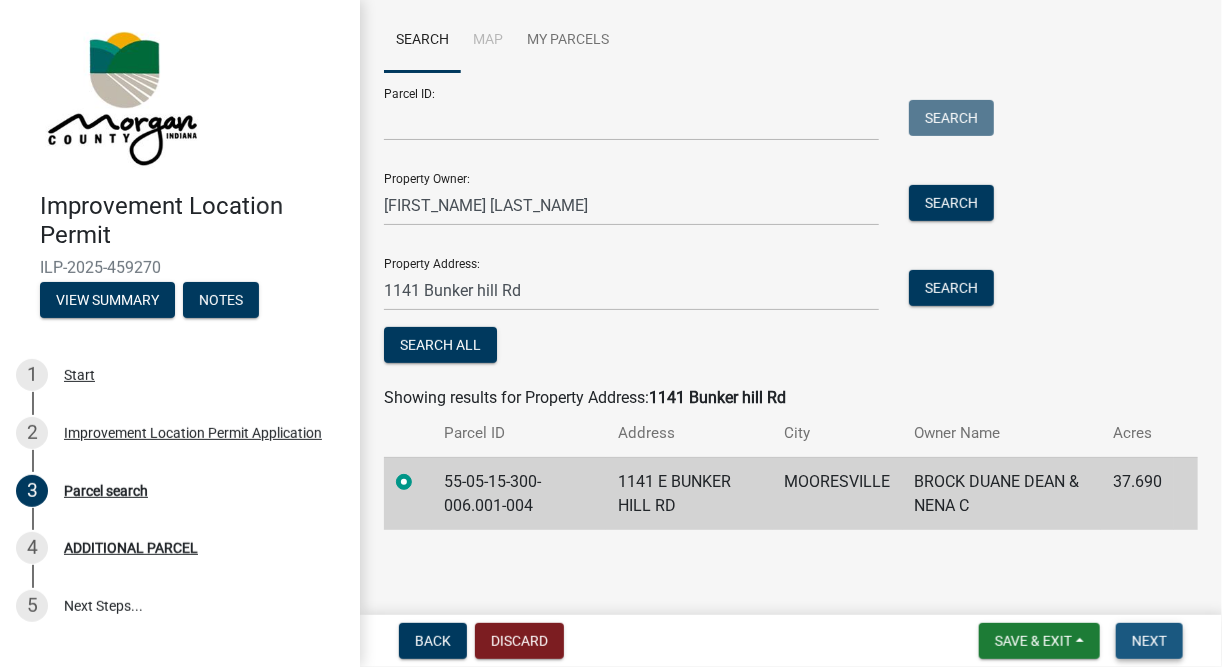 click on "Next" at bounding box center [1149, 641] 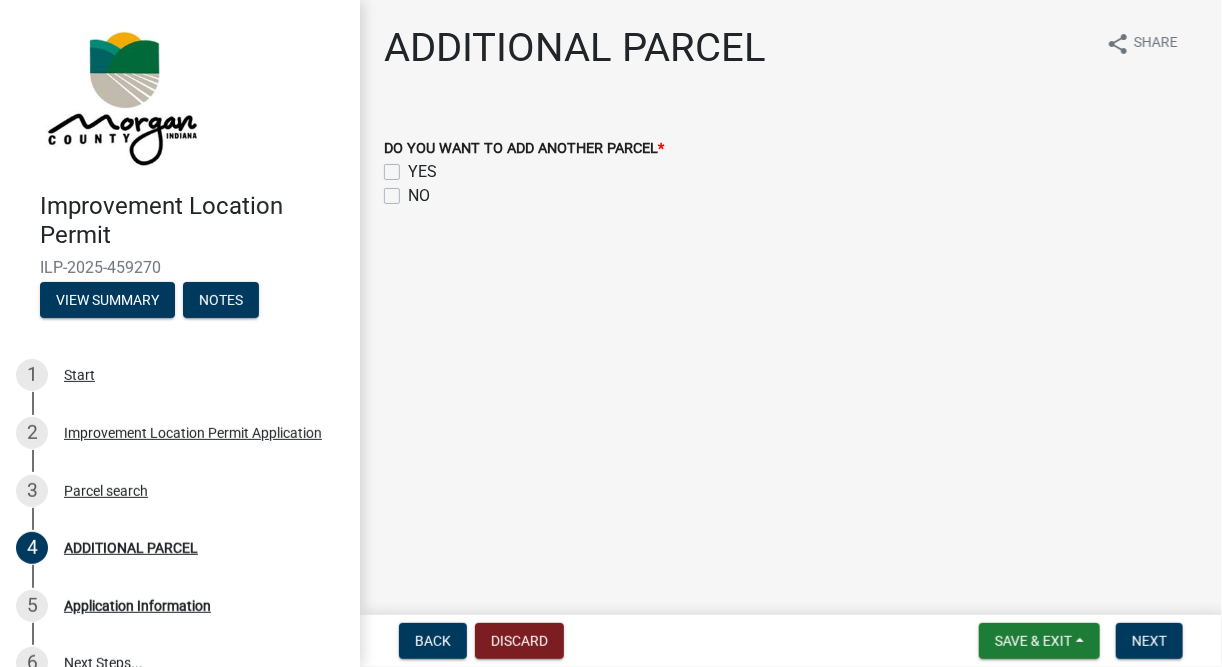 click on "NO" 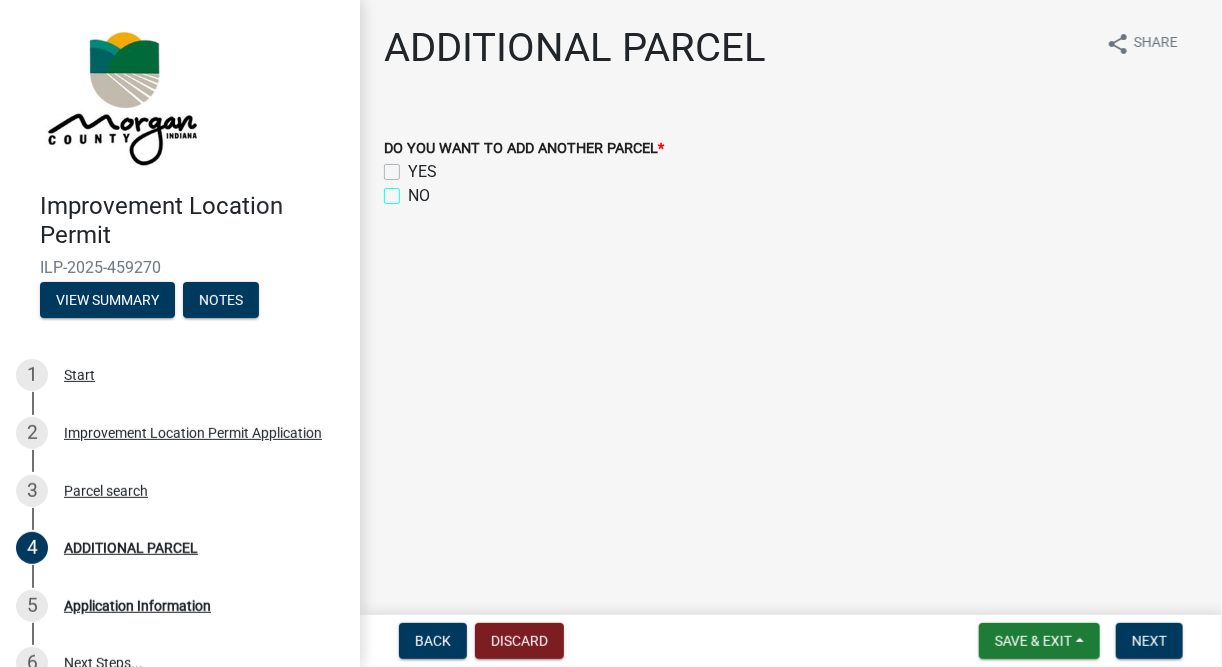 click on "NO" at bounding box center [414, 190] 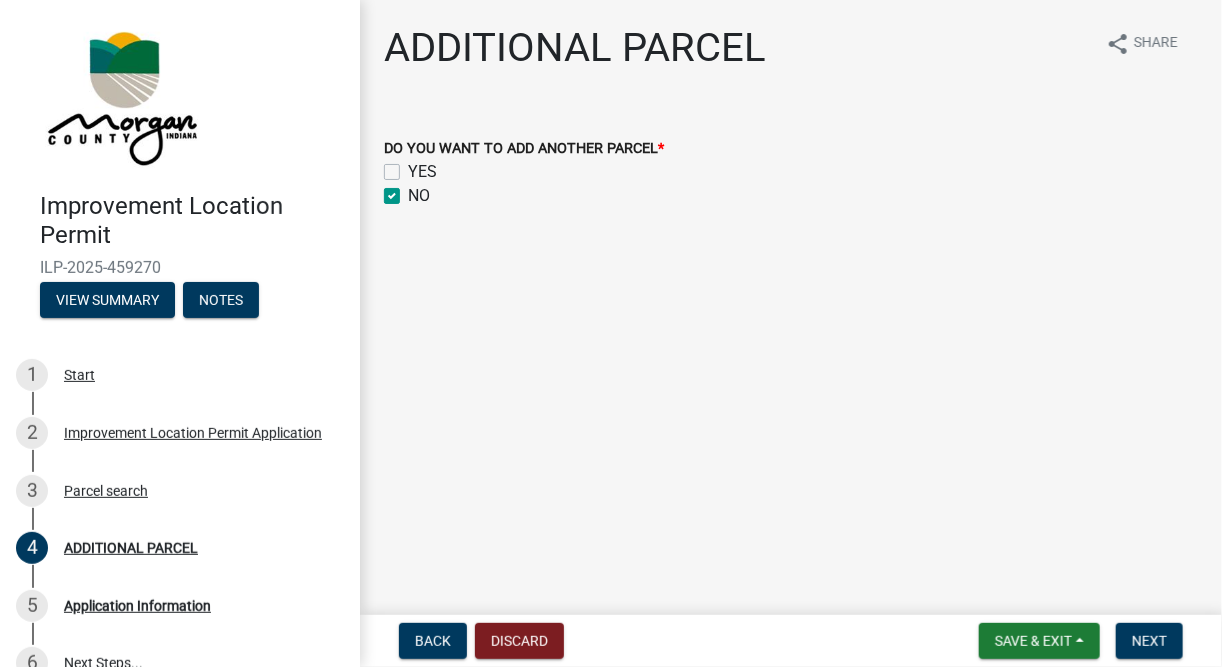 checkbox on "false" 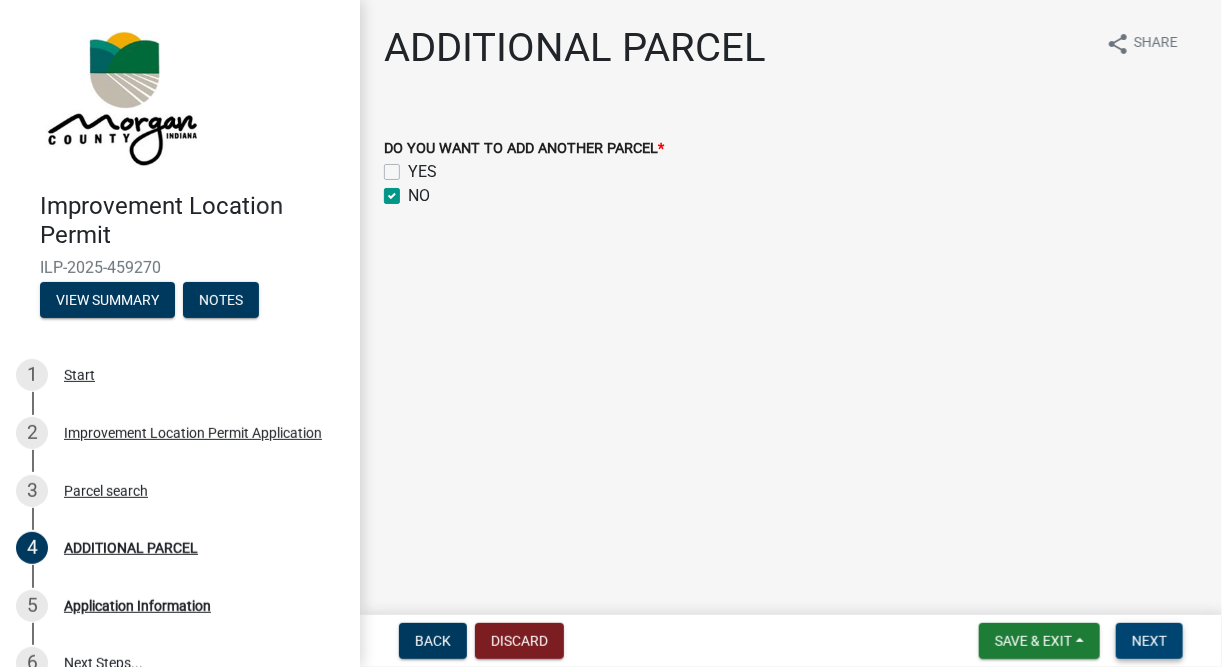 click on "Next" at bounding box center (1149, 641) 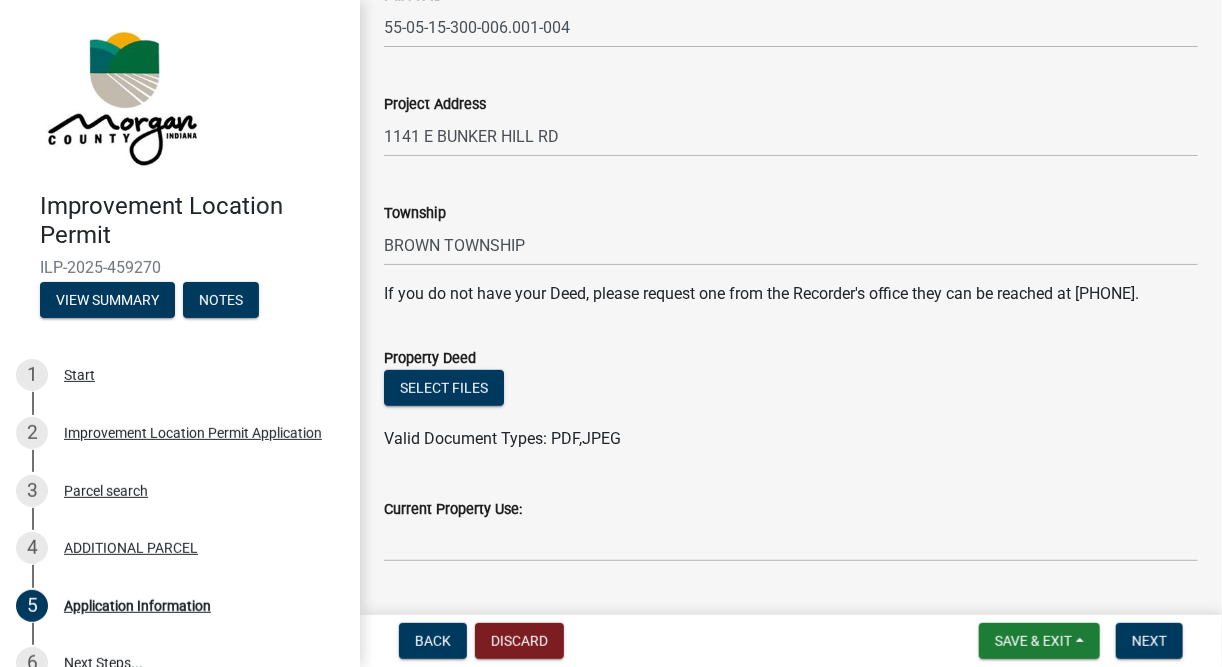 scroll, scrollTop: 238, scrollLeft: 0, axis: vertical 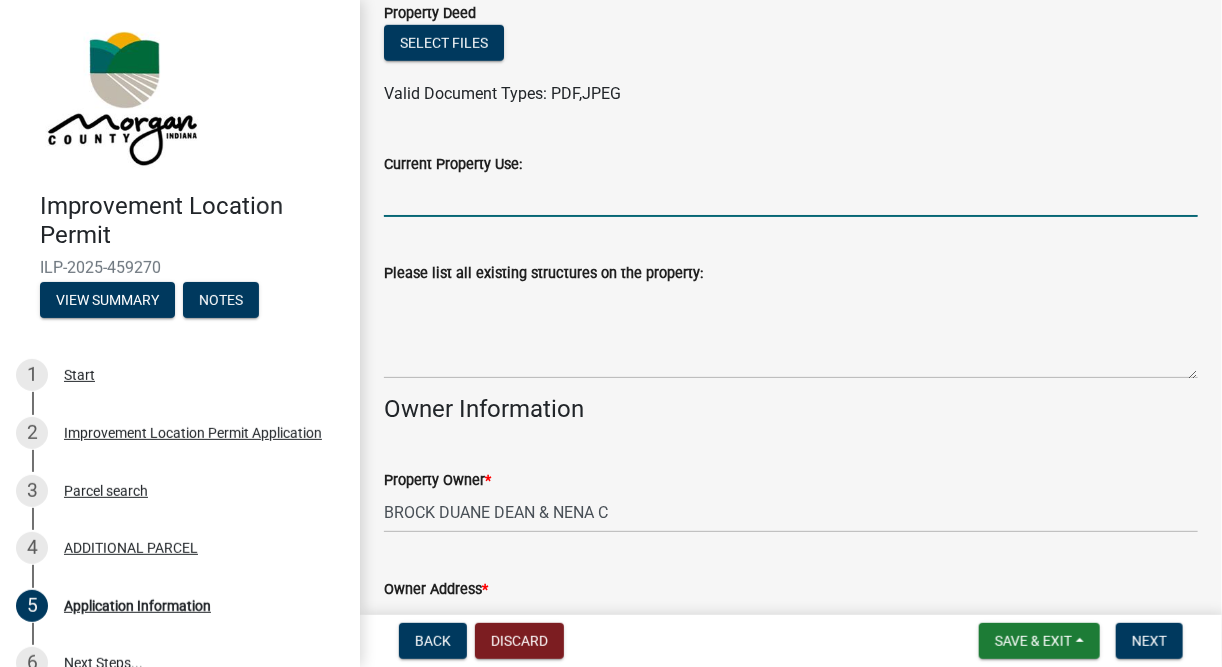 click on "Current Property Use:" at bounding box center (791, 196) 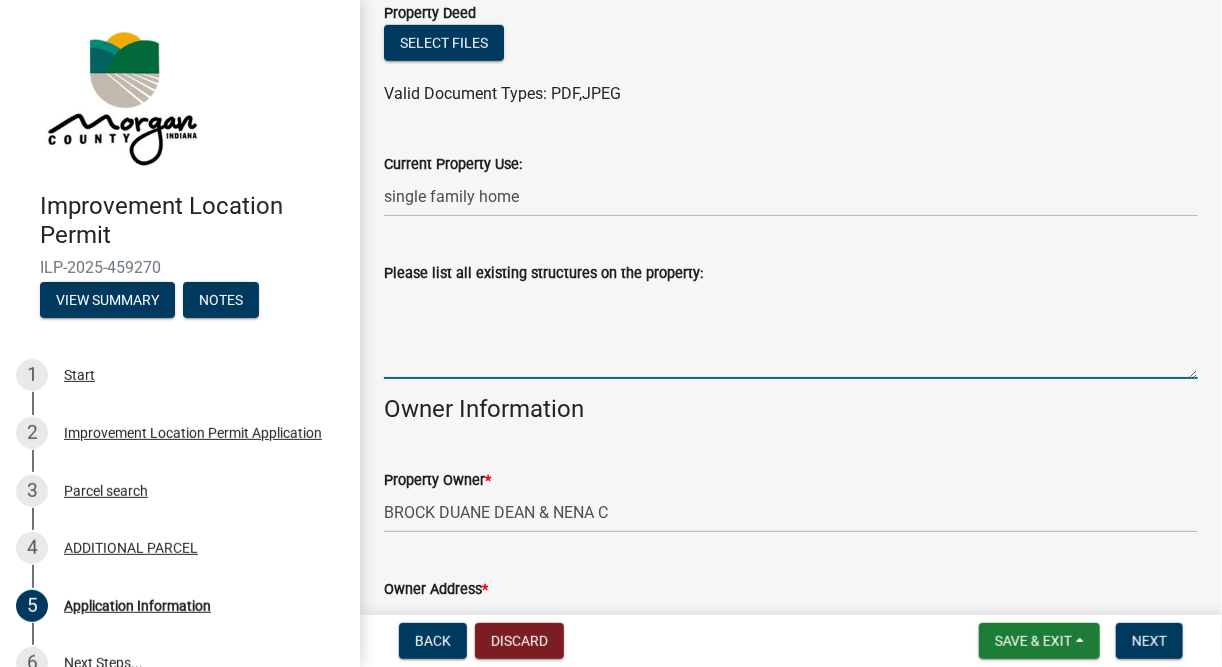 click on "Please list all existing structures on the property:" at bounding box center [791, 332] 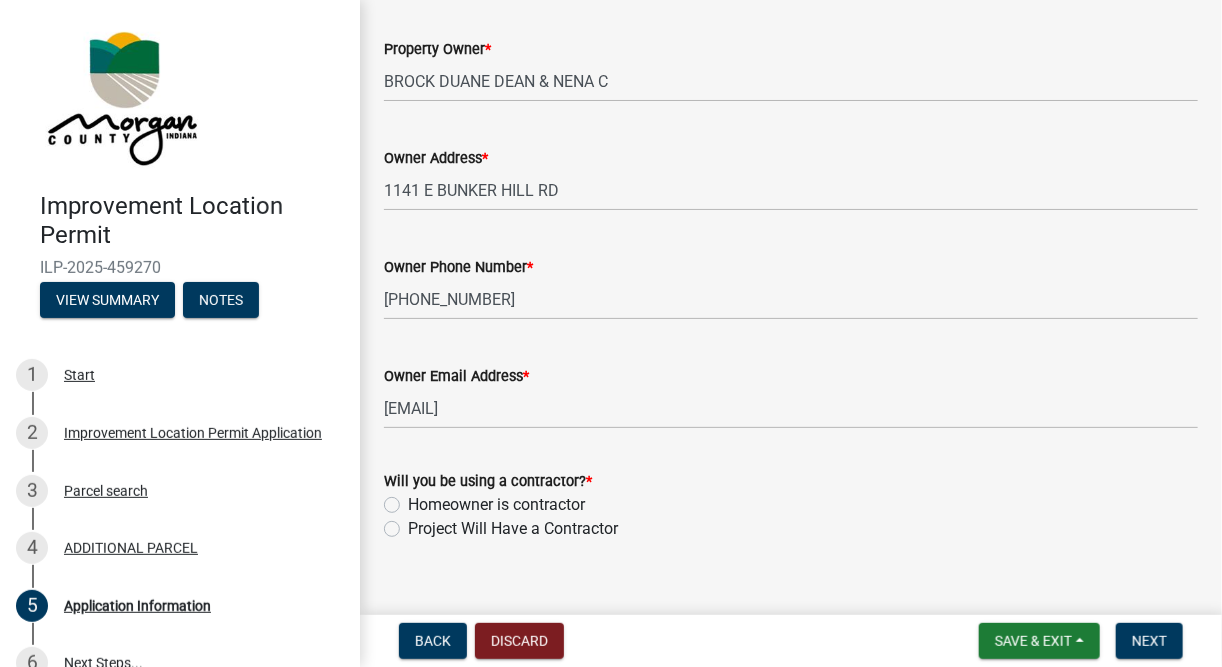 scroll, scrollTop: 1015, scrollLeft: 0, axis: vertical 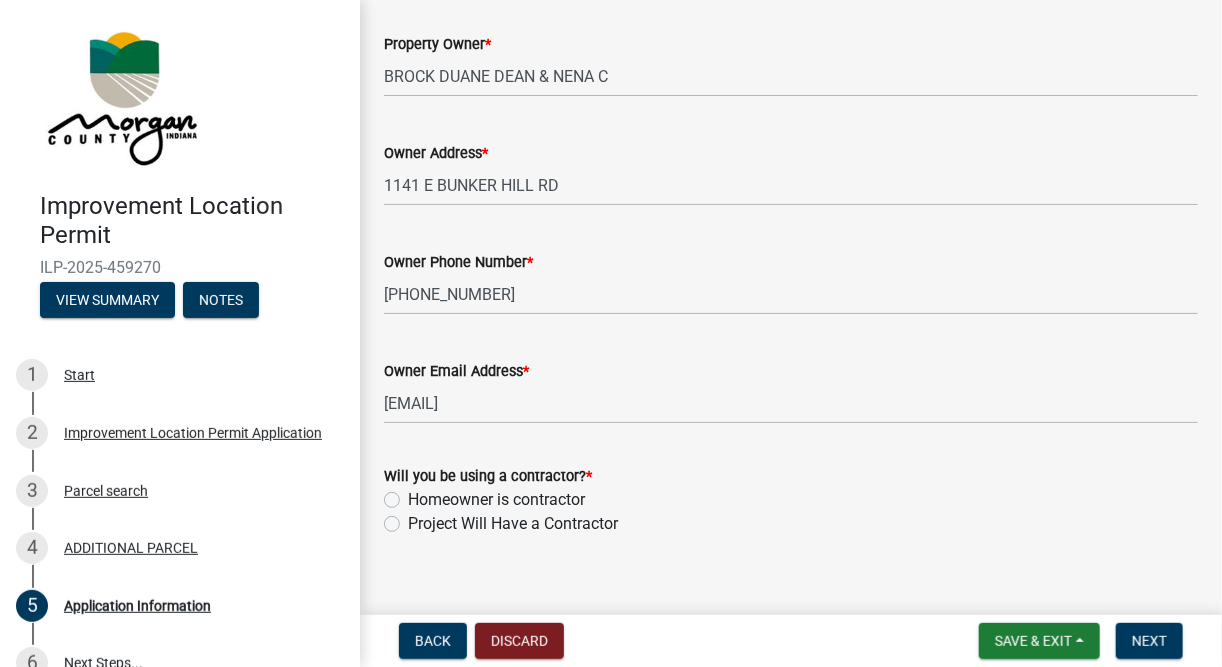 type on "home
2 accessory buildings" 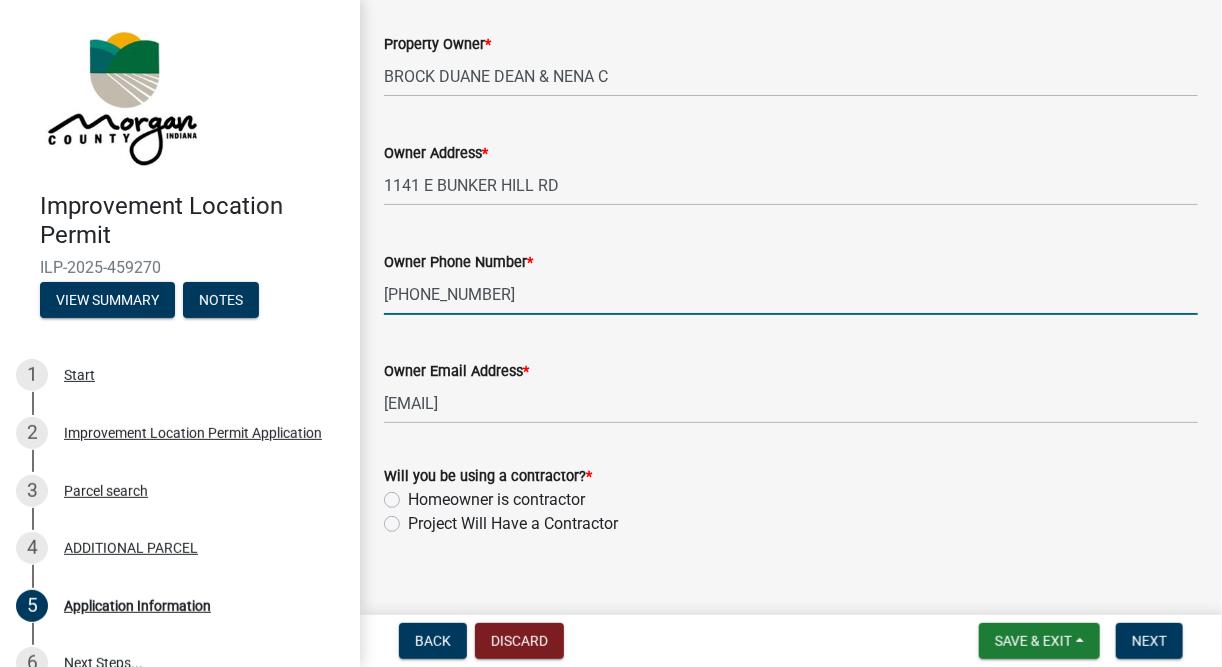 drag, startPoint x: 526, startPoint y: 300, endPoint x: 332, endPoint y: 290, distance: 194.25757 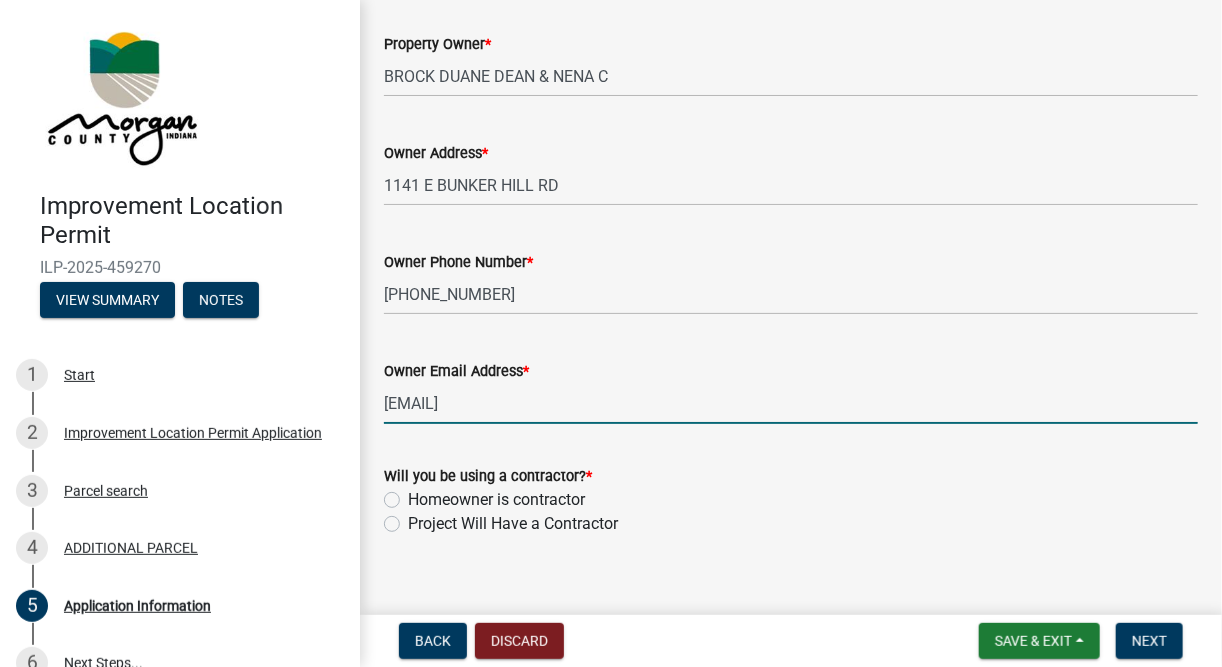click on "[EMAIL]" at bounding box center (791, 403) 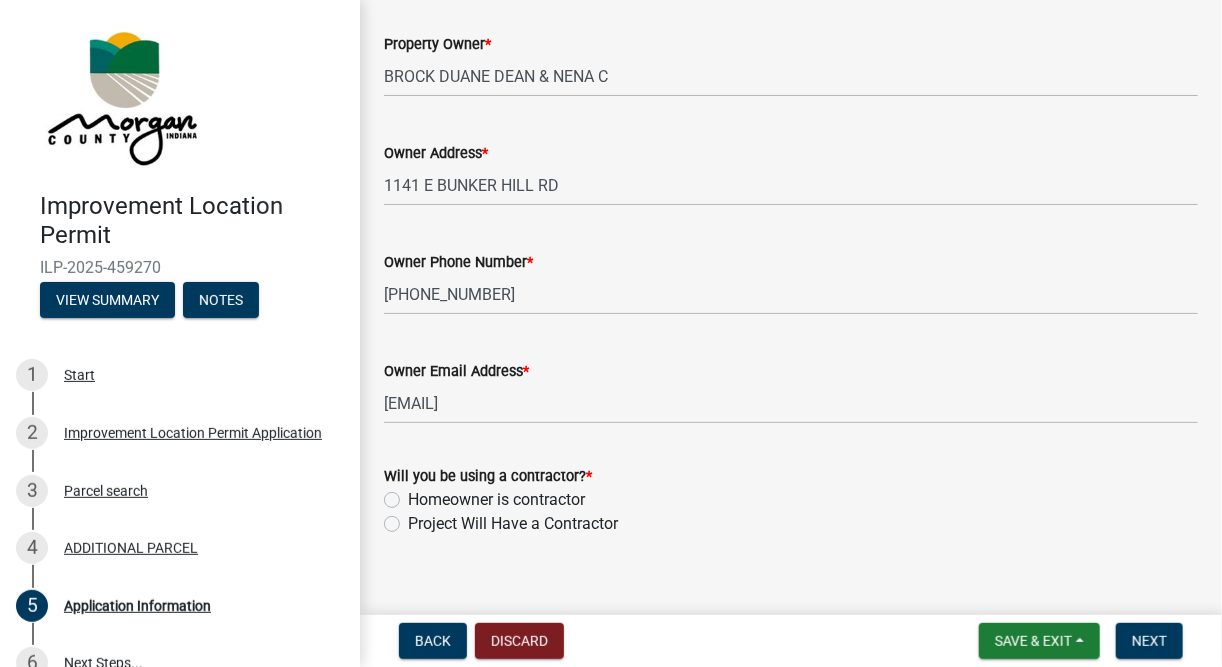 click on "Will you be using a contractor?   *  Homeowner is contractor   Project Will Have a Contractor" 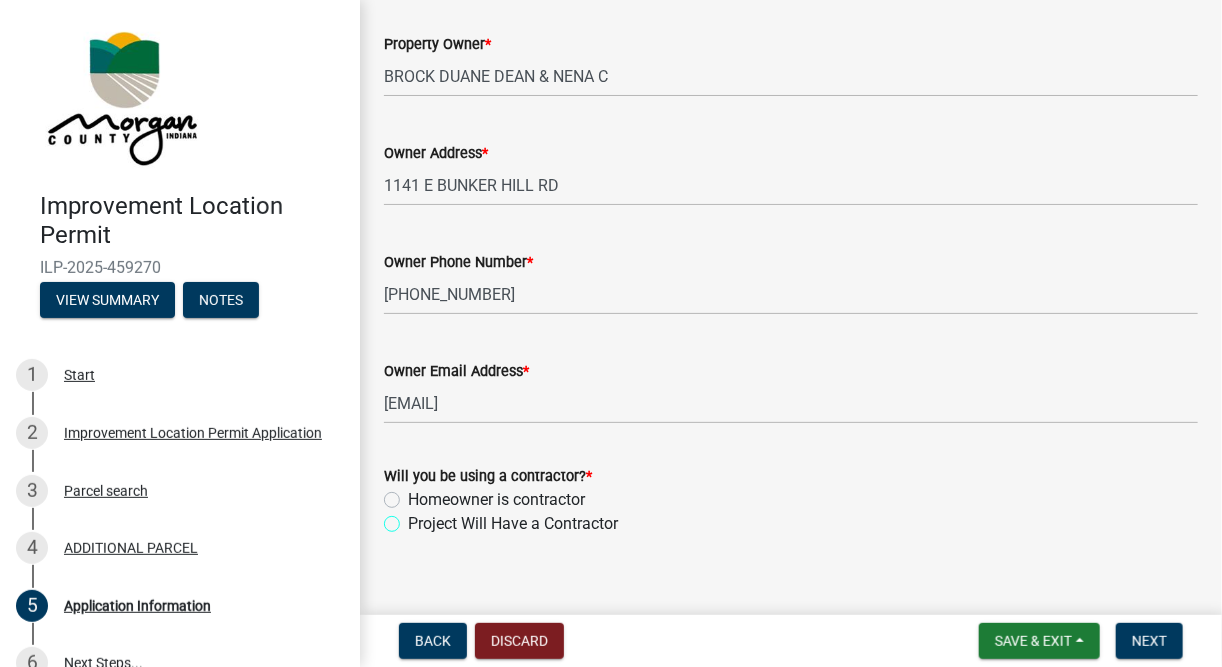 click on "Project Will Have a Contractor" at bounding box center (414, 518) 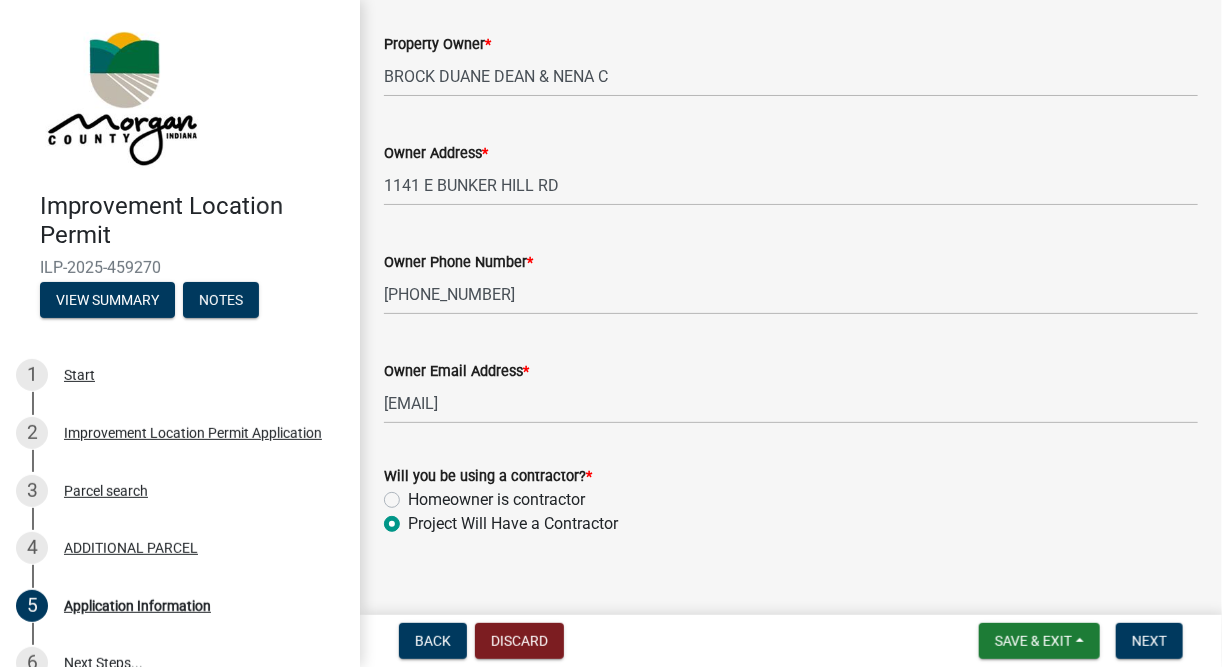 radio on "true" 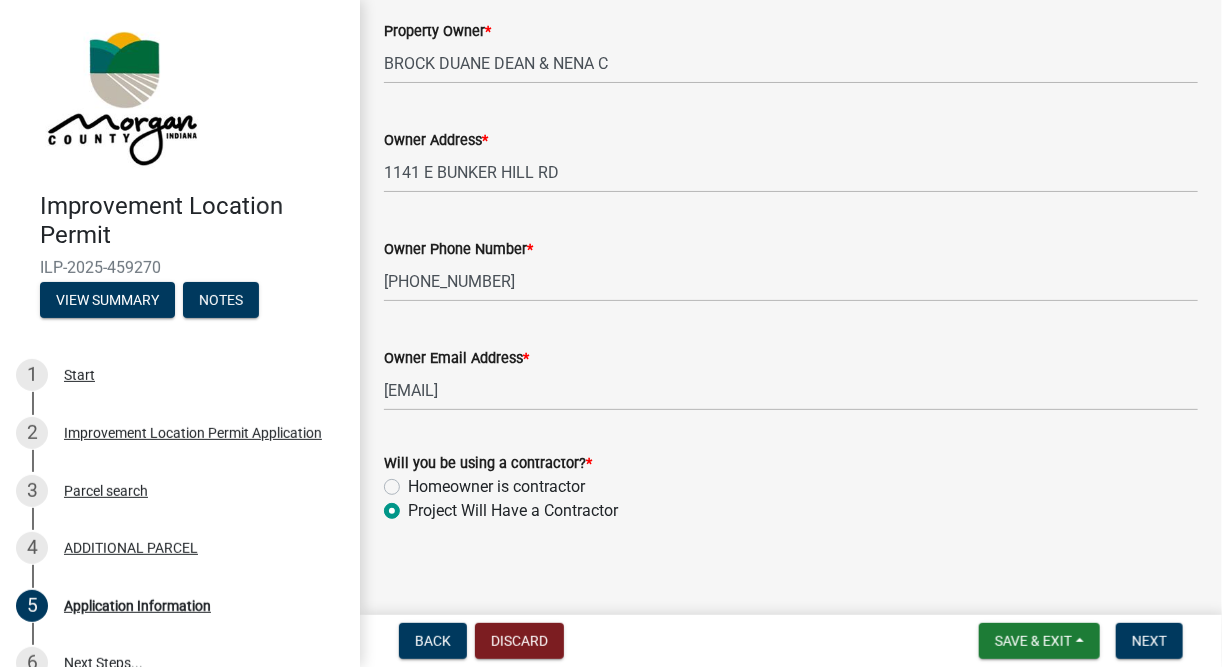 scroll, scrollTop: 1039, scrollLeft: 0, axis: vertical 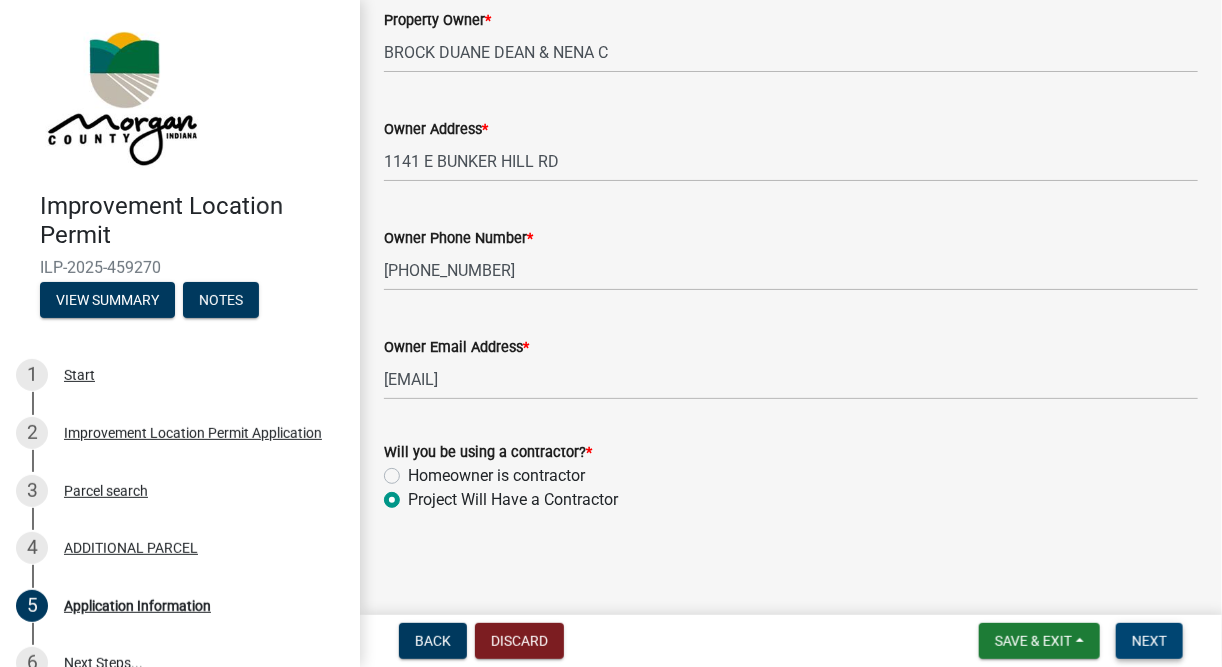 click on "Next" at bounding box center [1149, 641] 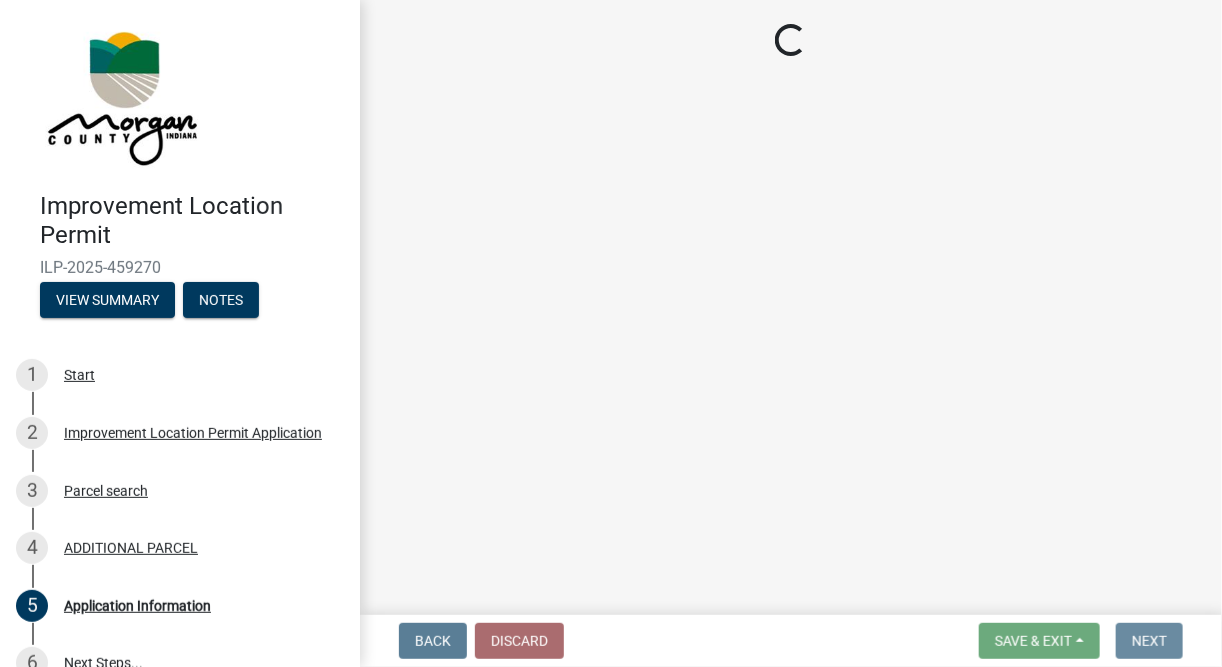 scroll, scrollTop: 0, scrollLeft: 0, axis: both 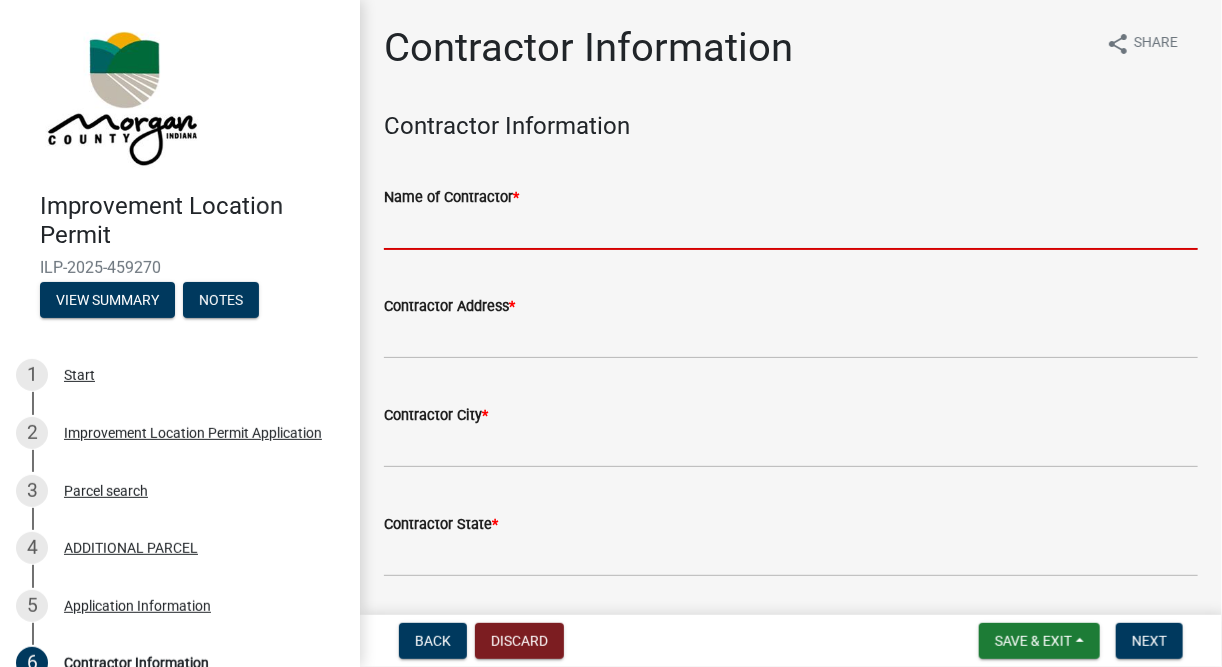 click on "Name of Contractor  *" at bounding box center (791, 229) 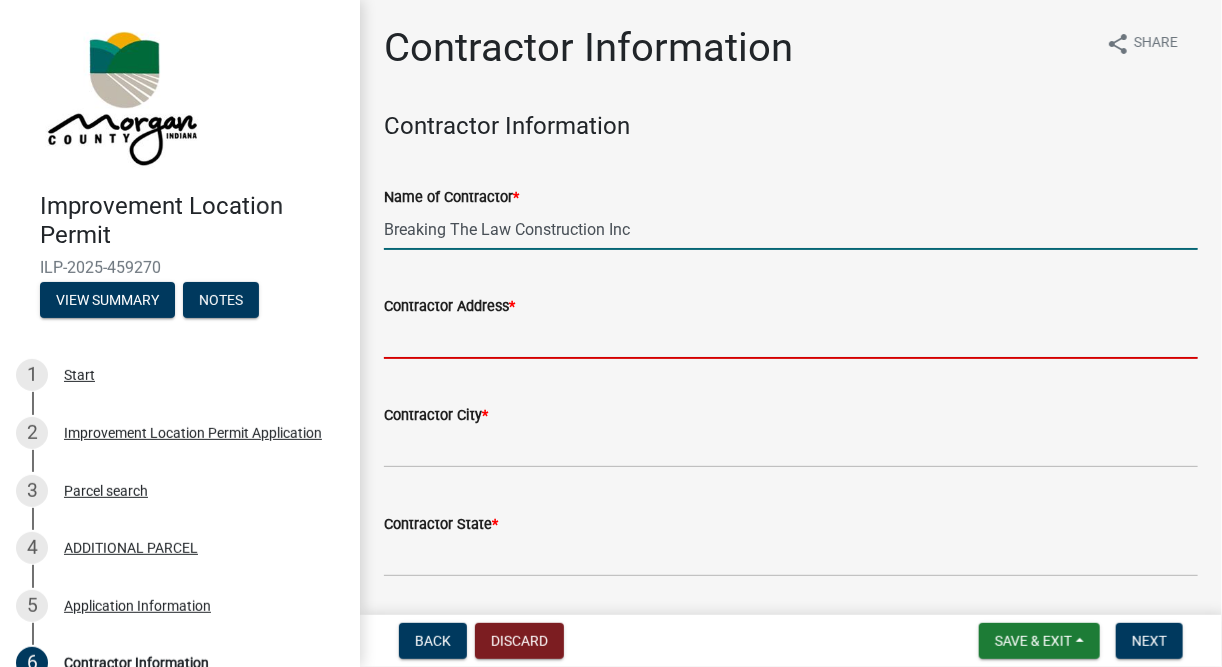 type on "[NUMBER] w hiles trail" 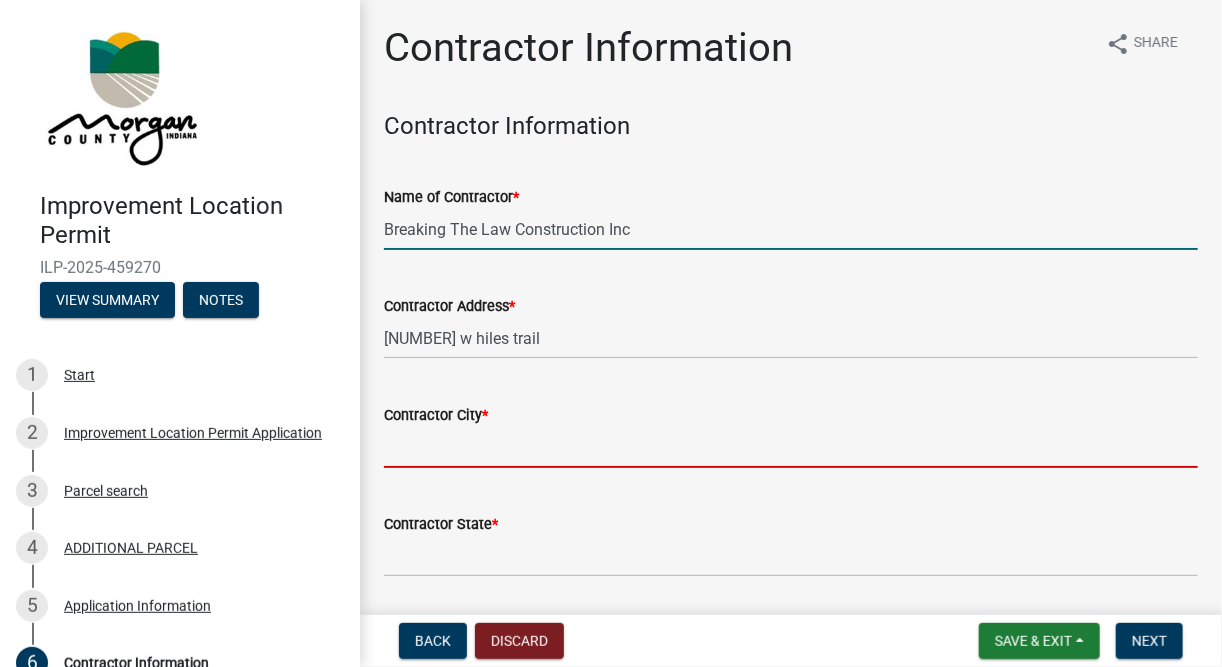 type on "paragon" 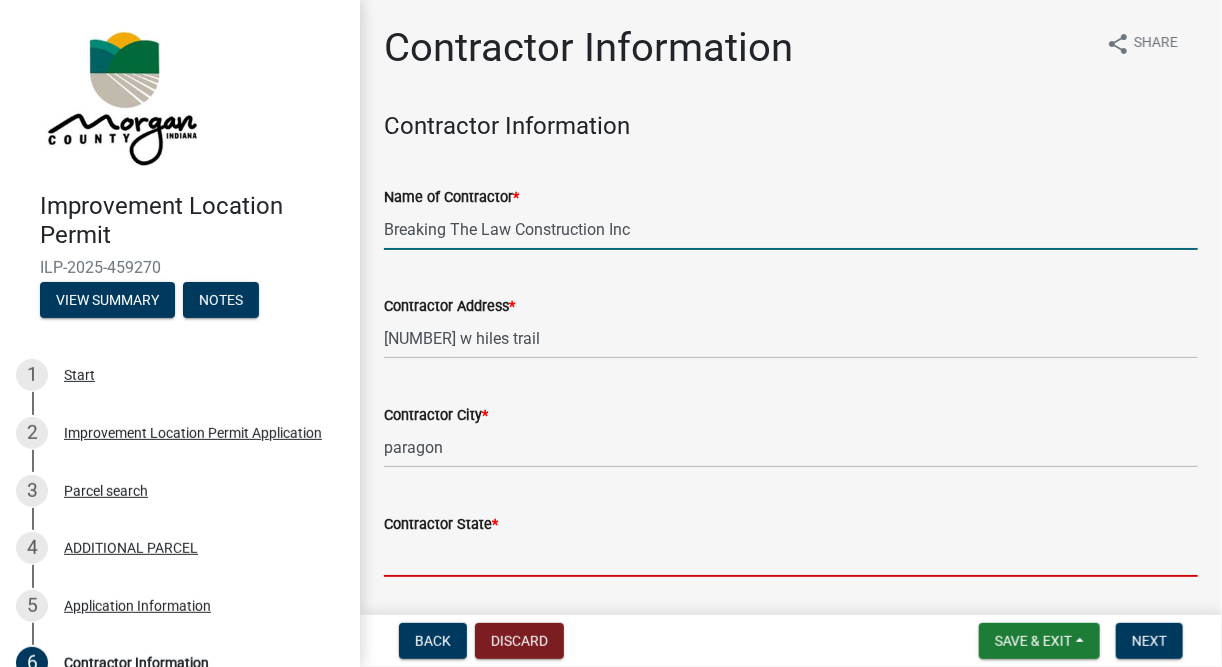 type on "IN" 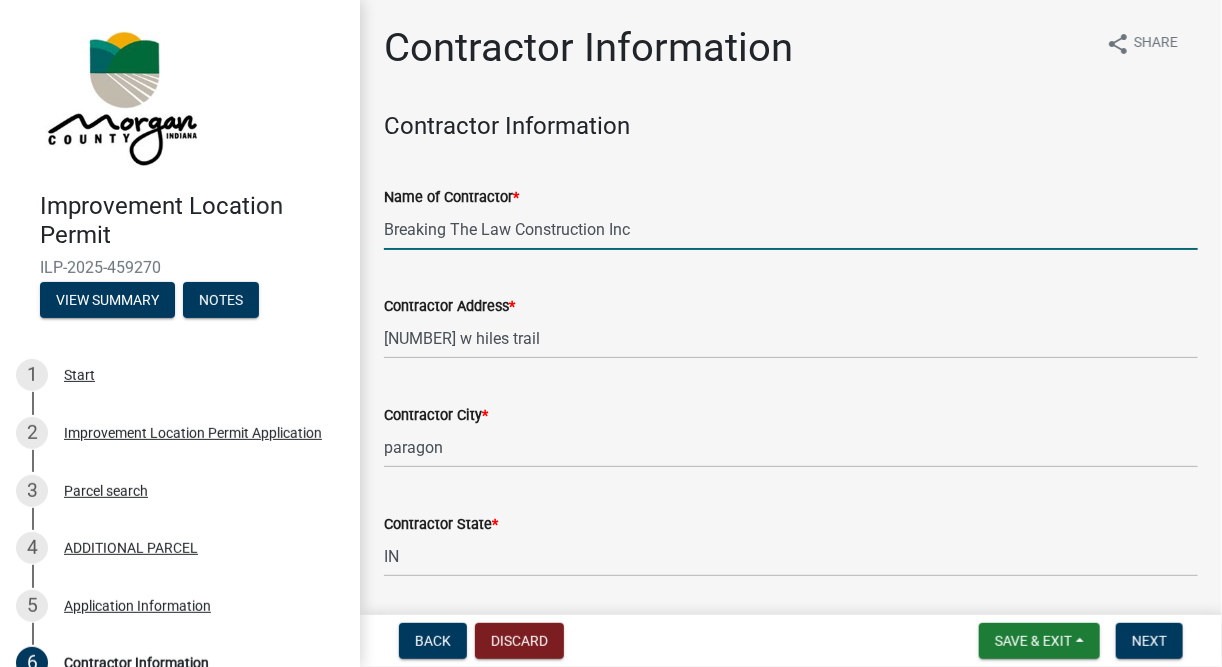 type on "46166" 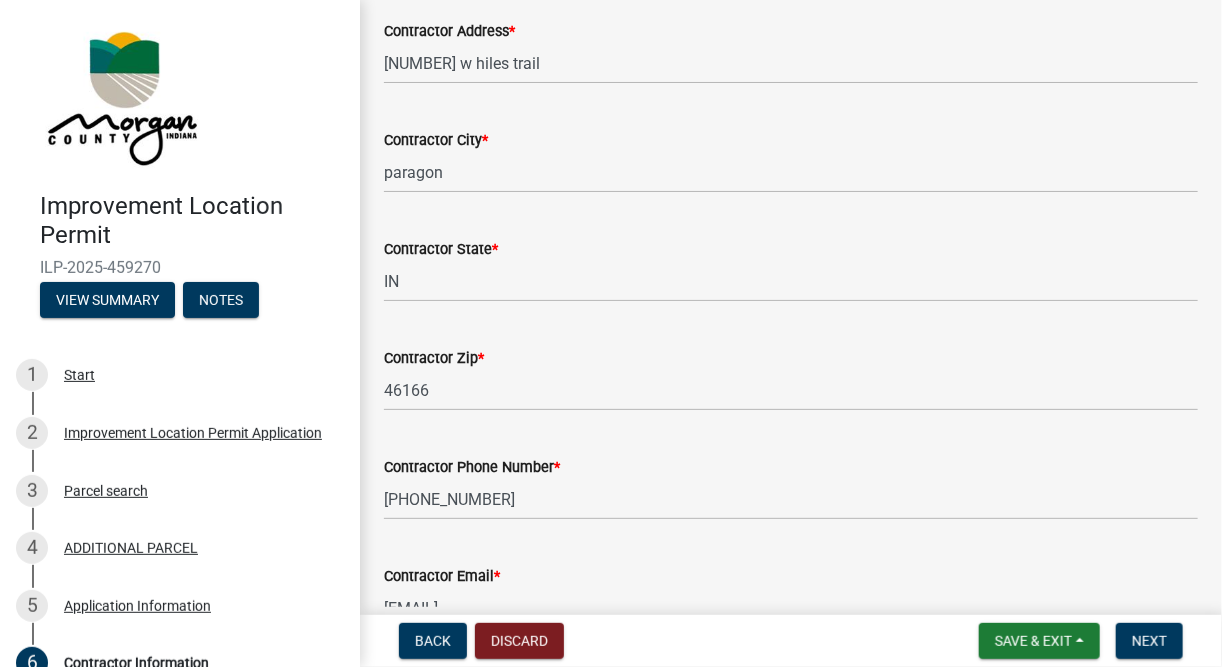 scroll, scrollTop: 390, scrollLeft: 0, axis: vertical 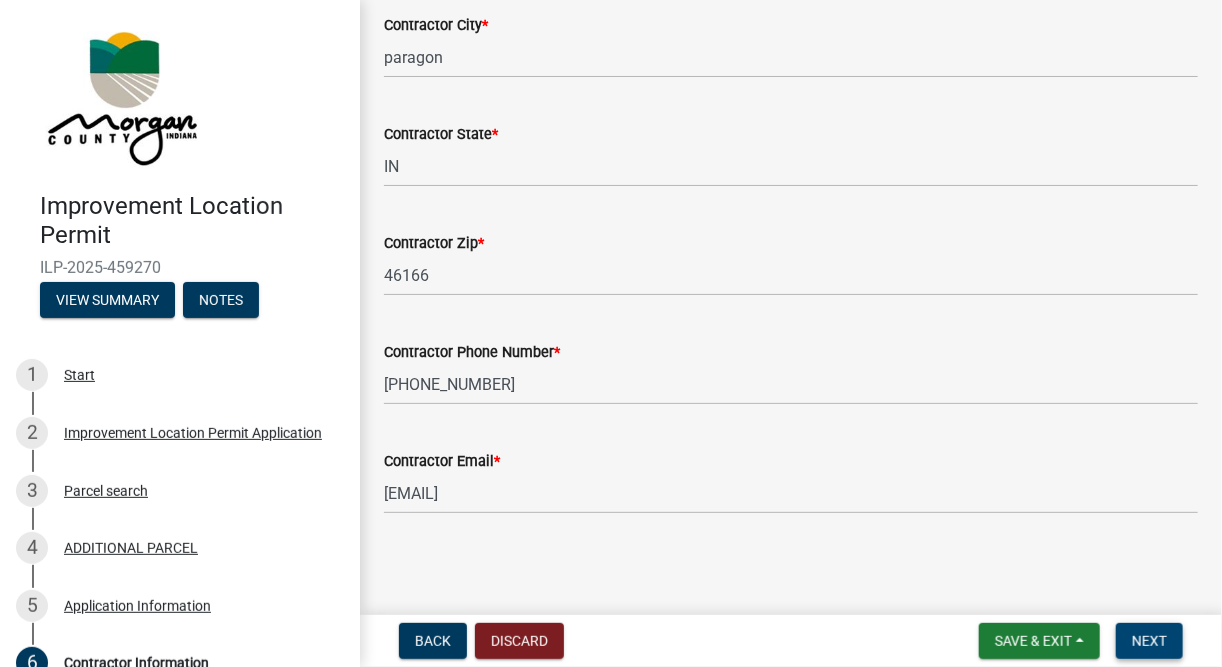 click on "Next" at bounding box center (1149, 641) 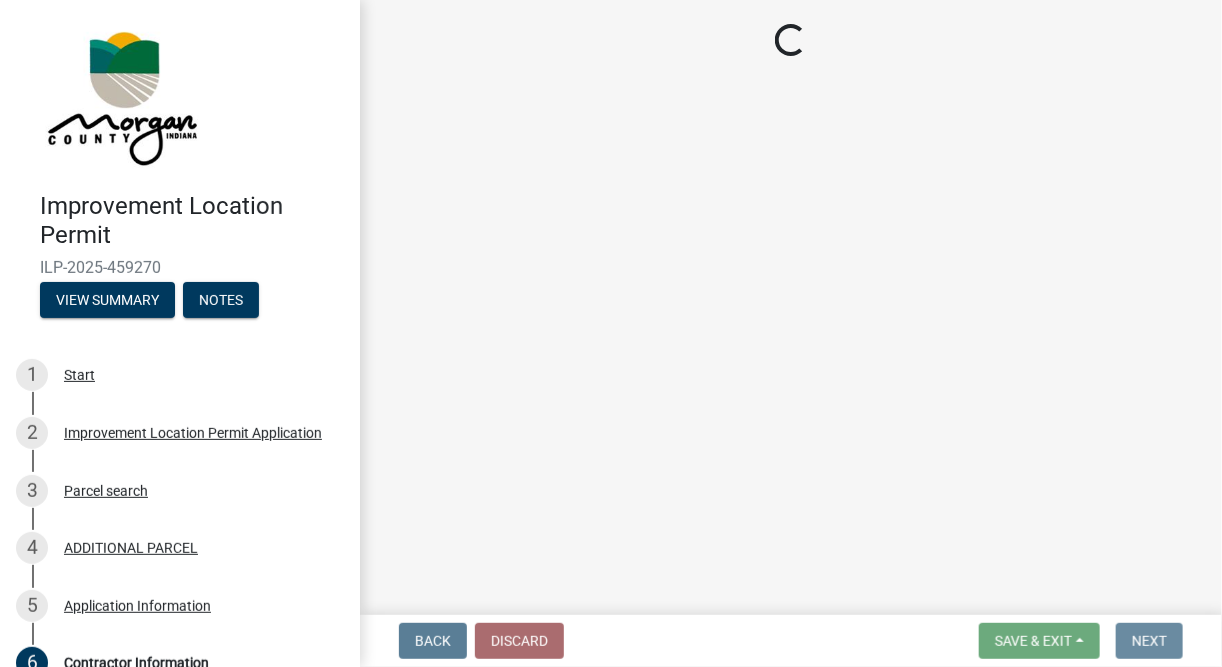 scroll, scrollTop: 0, scrollLeft: 0, axis: both 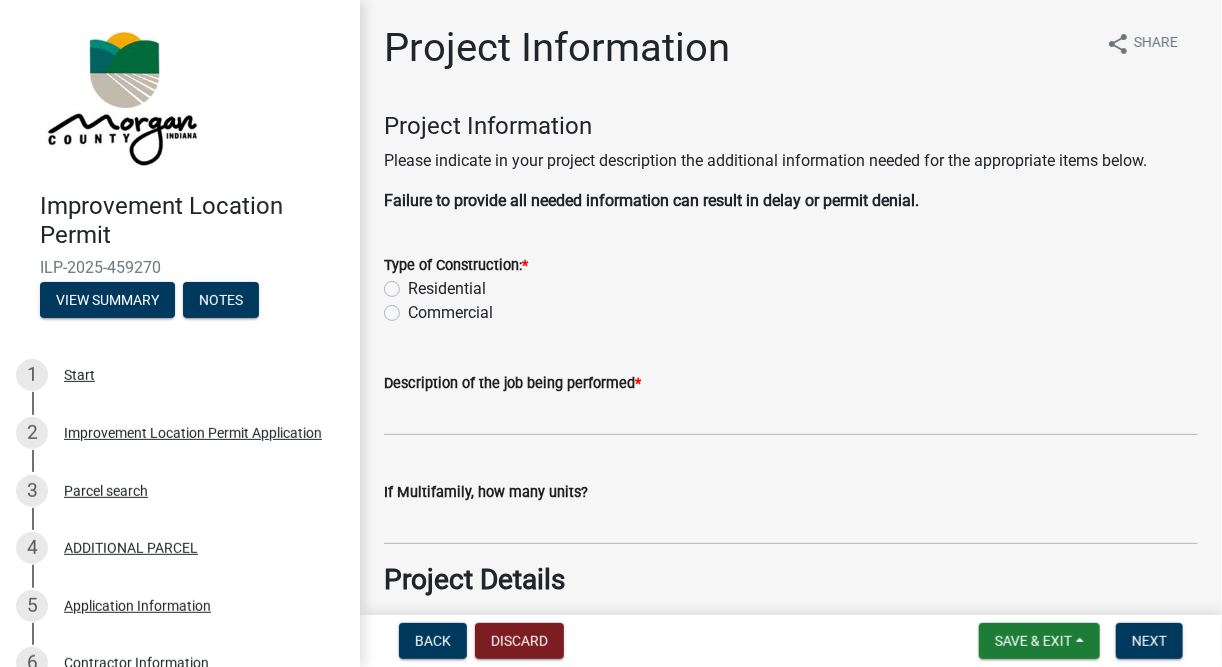 click on "Residential" 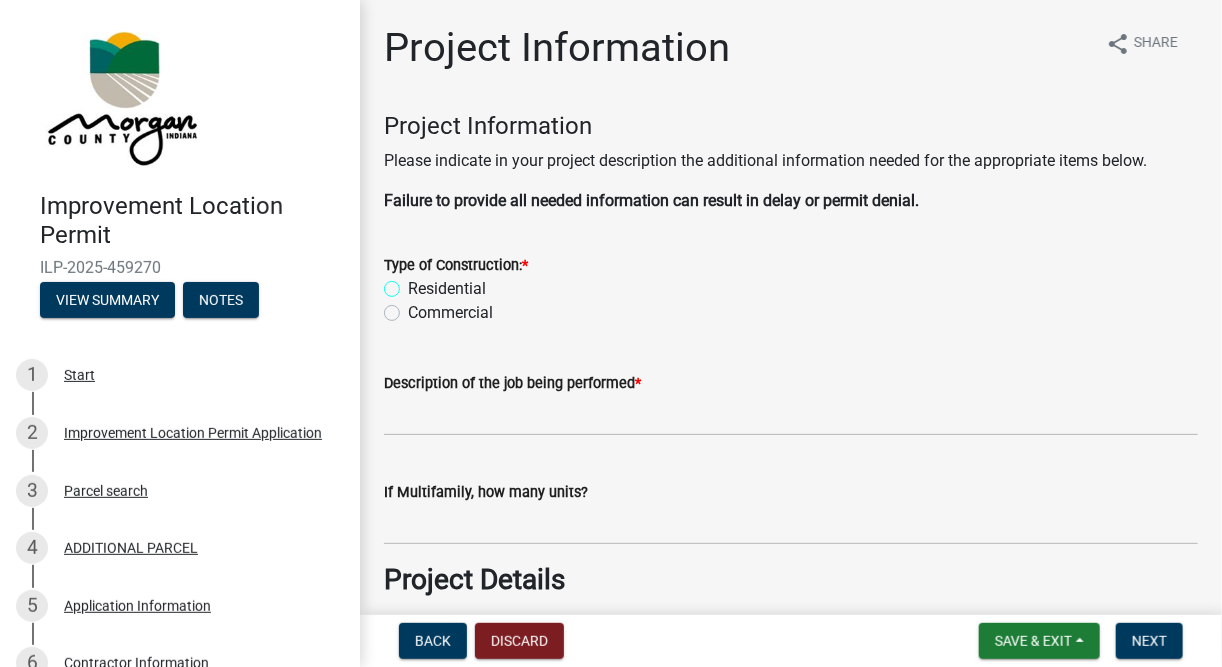click on "Residential" at bounding box center [414, 283] 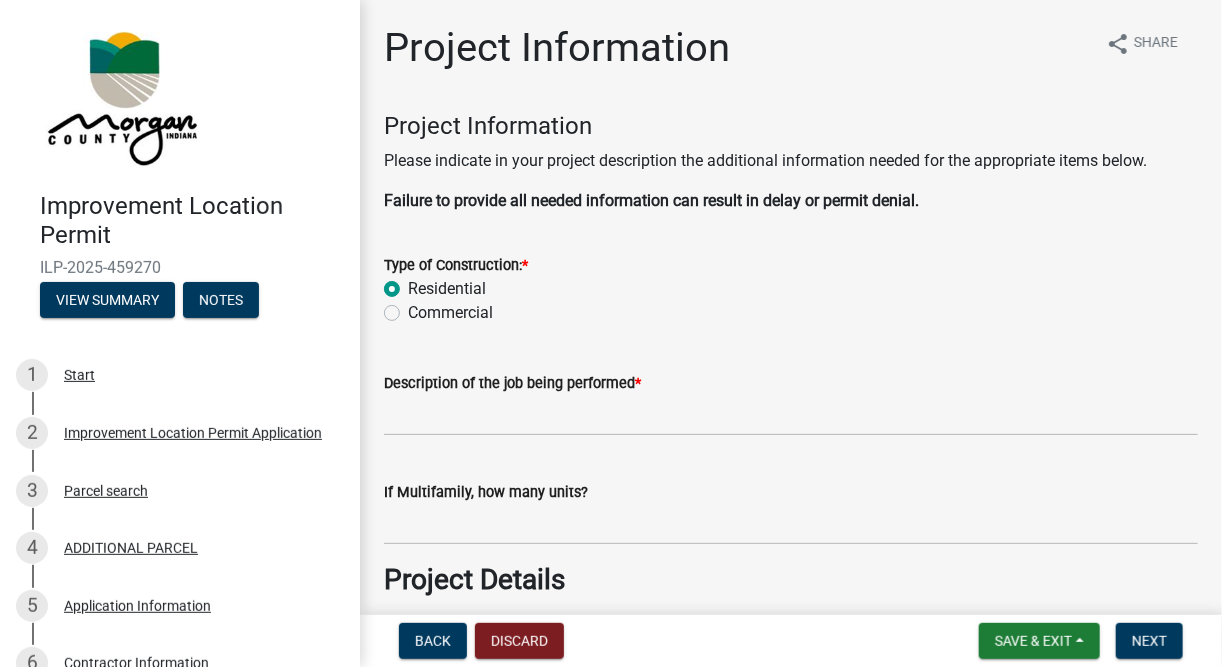 radio on "true" 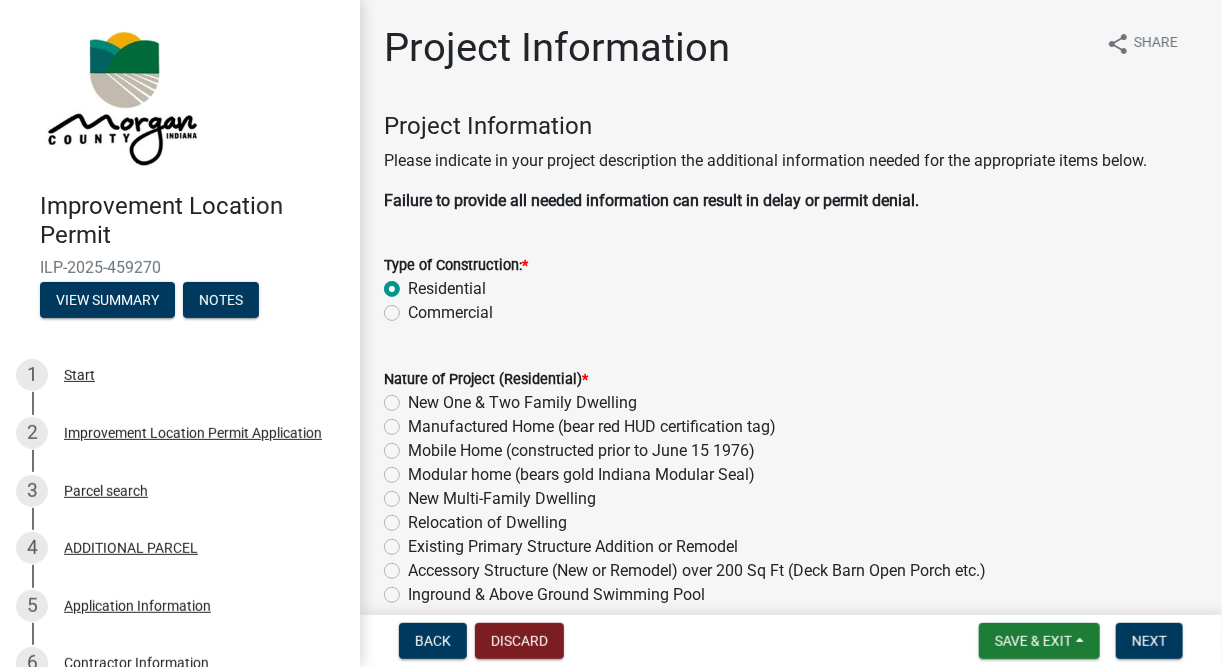 click on "Accessory Structure (New or Remodel) over 200 Sq Ft (Deck Barn Open Porch etc.)" 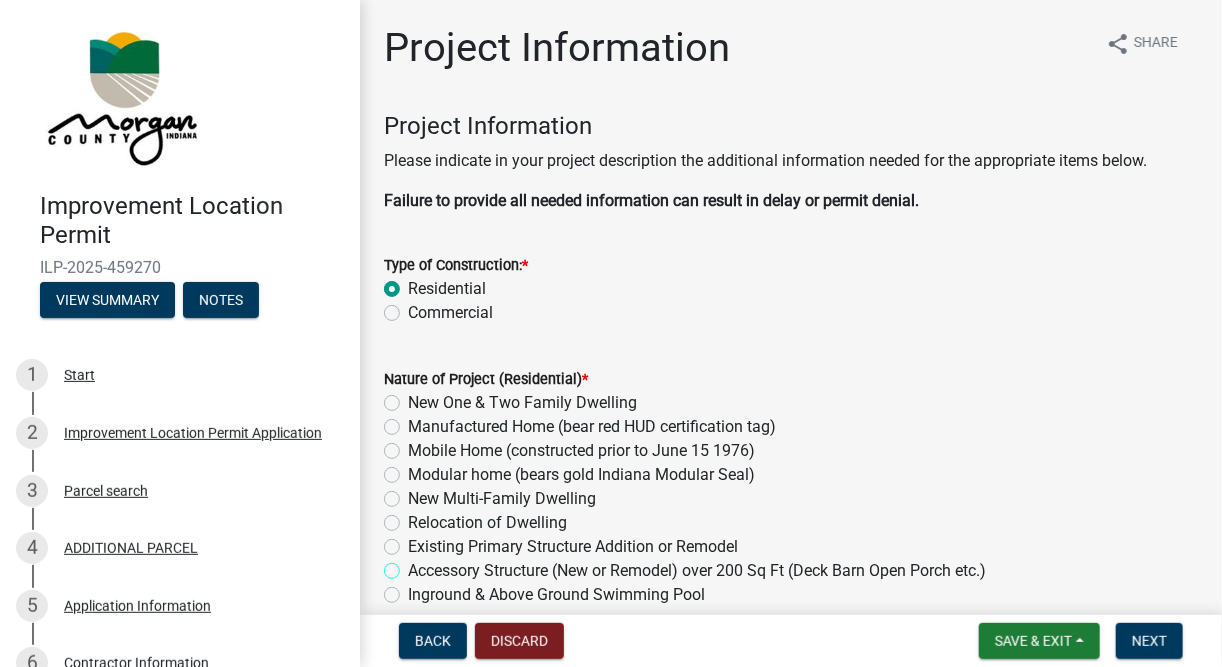 click on "Accessory Structure (New or Remodel) over 200 Sq Ft (Deck Barn Open Porch etc.)" at bounding box center (414, 565) 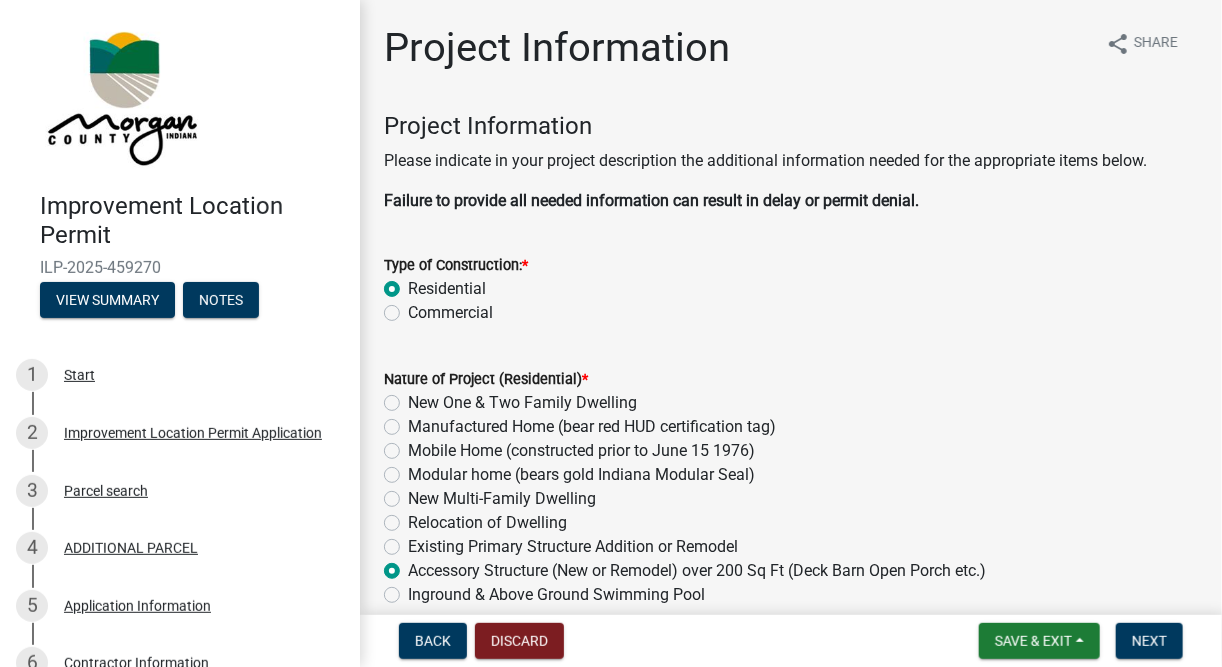 radio on "true" 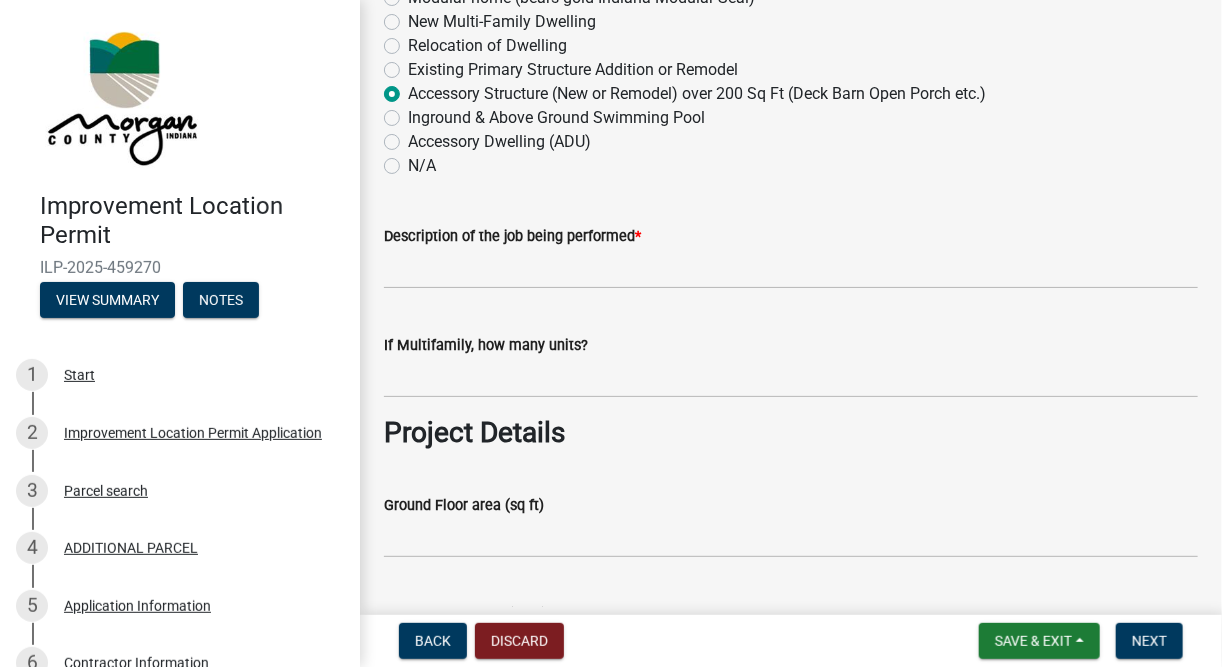 scroll, scrollTop: 469, scrollLeft: 0, axis: vertical 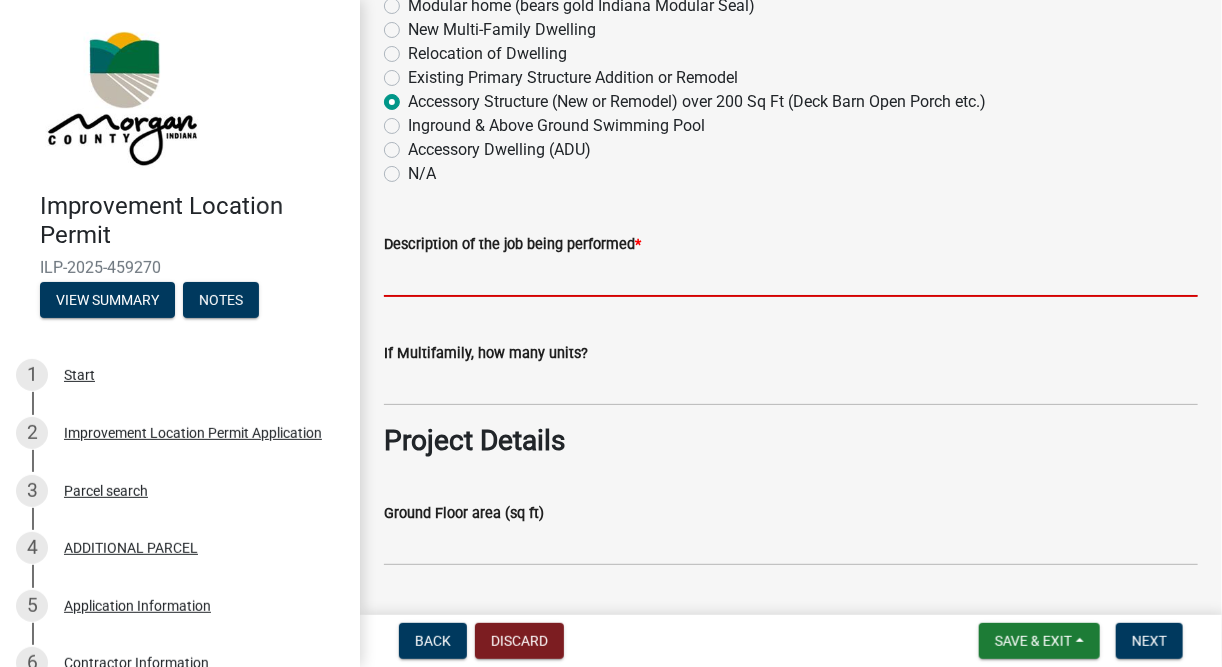 click on "Description of the job being performed  *" at bounding box center (791, 276) 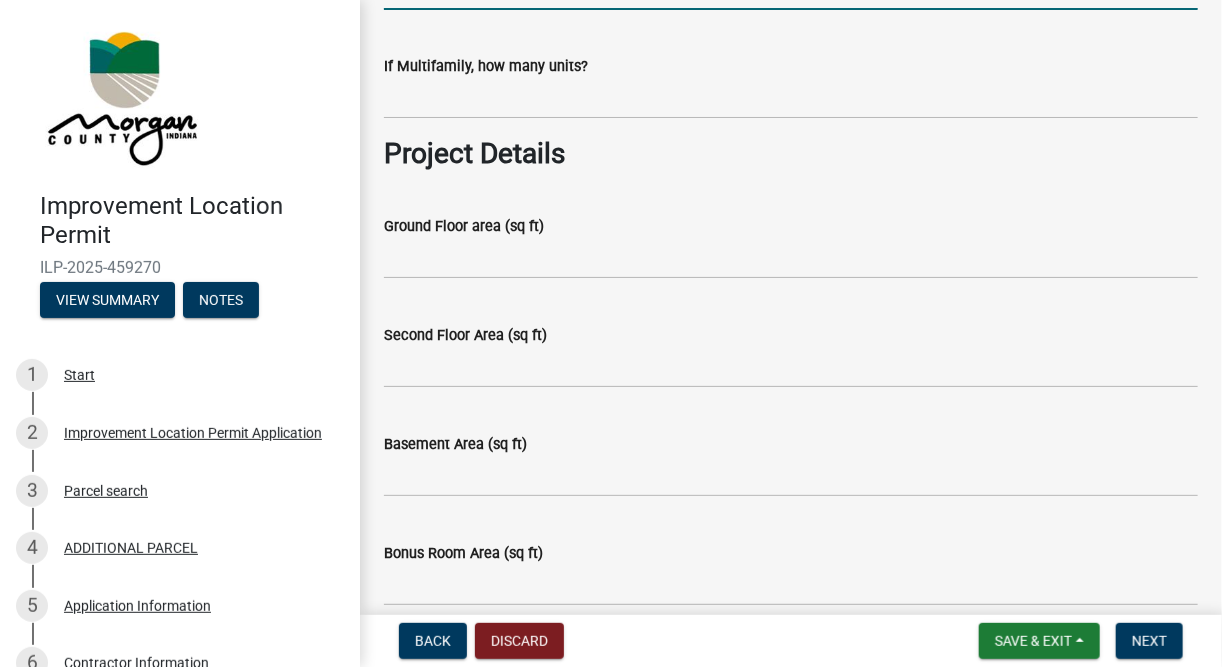 scroll, scrollTop: 838, scrollLeft: 0, axis: vertical 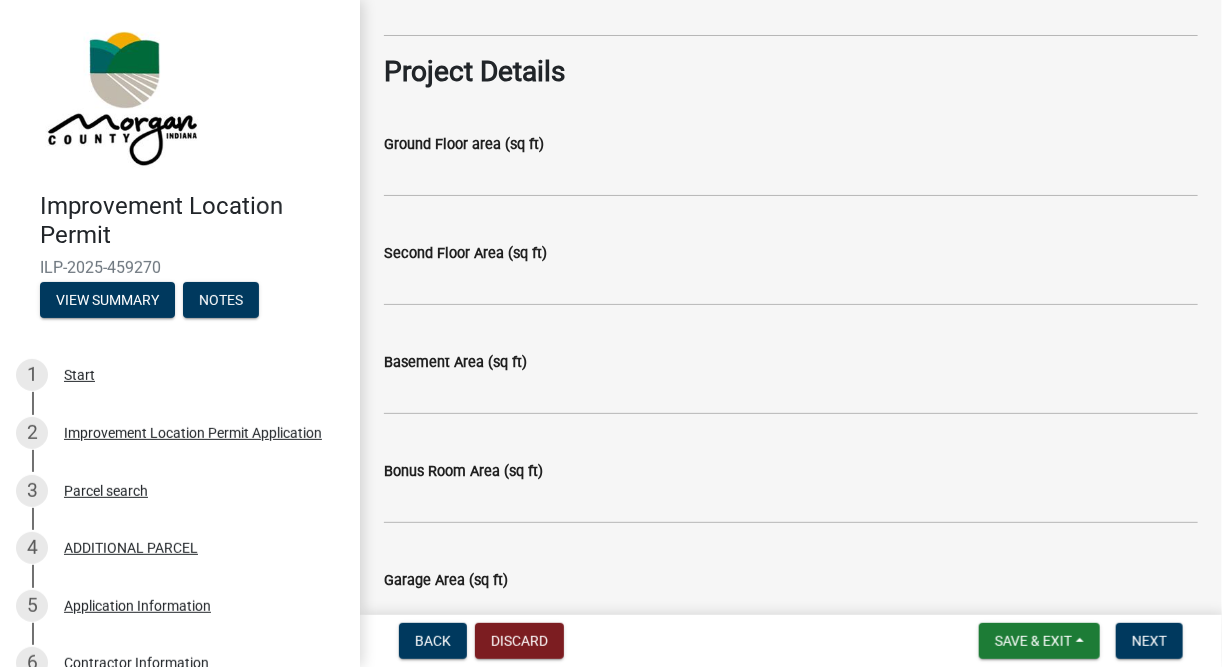 type on "30x64 pole barn with 10x30 porch" 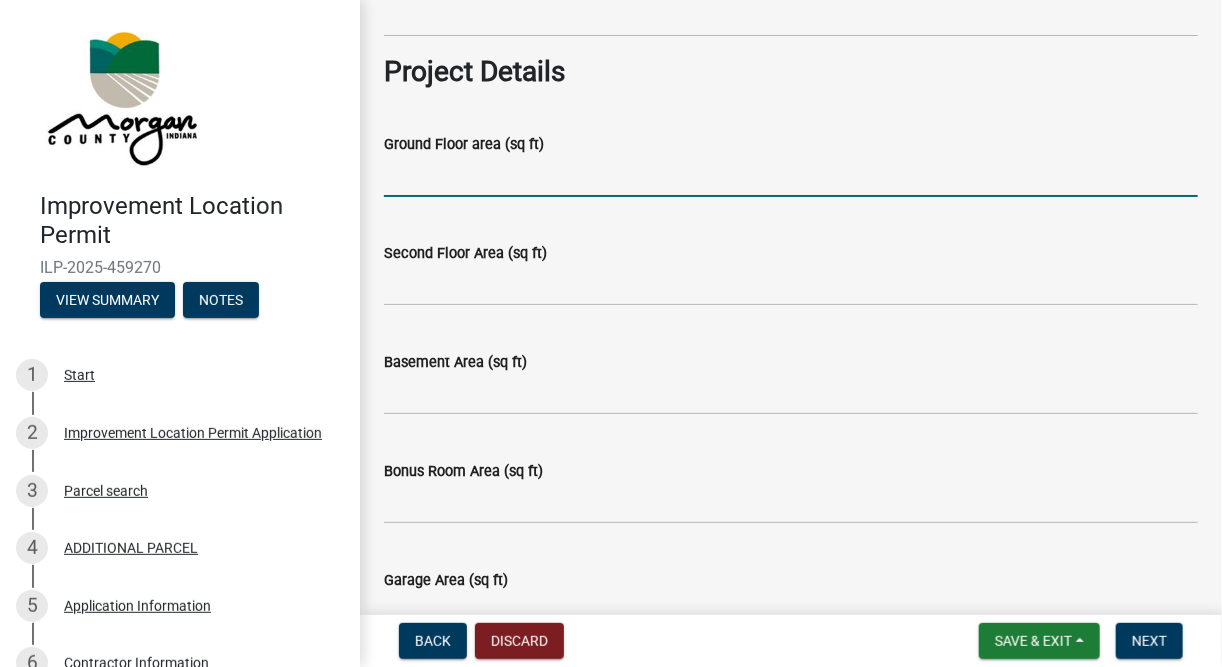 click on "Ground Floor area (sq ft)" at bounding box center [791, 176] 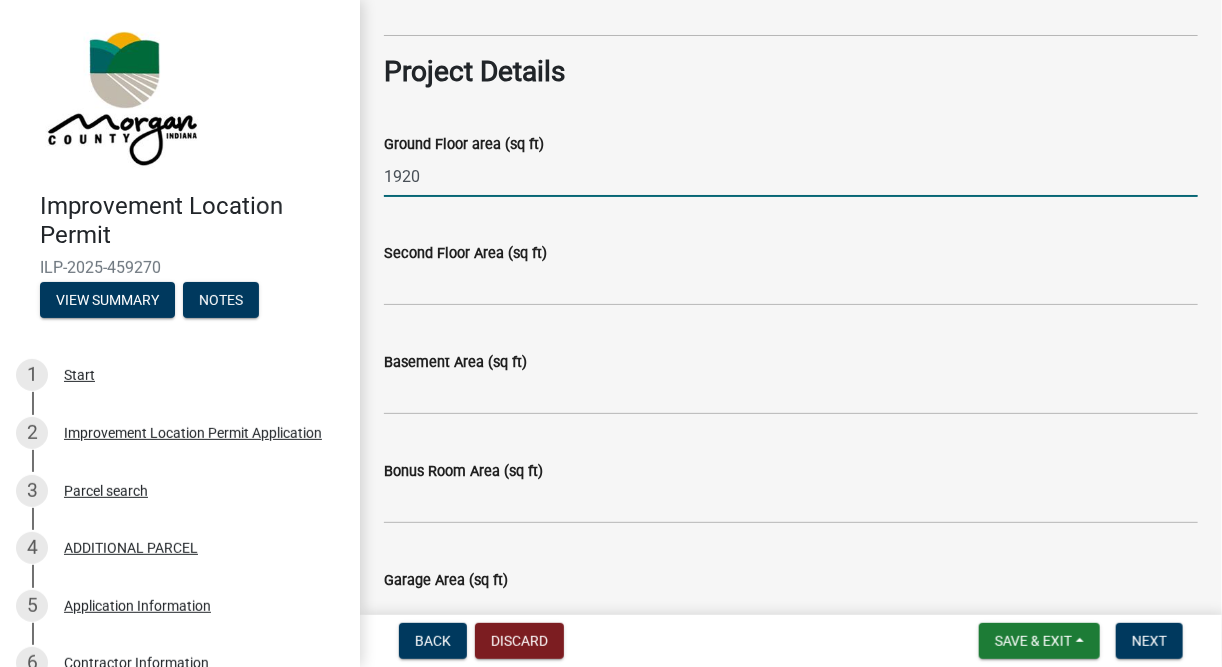 type on "1920" 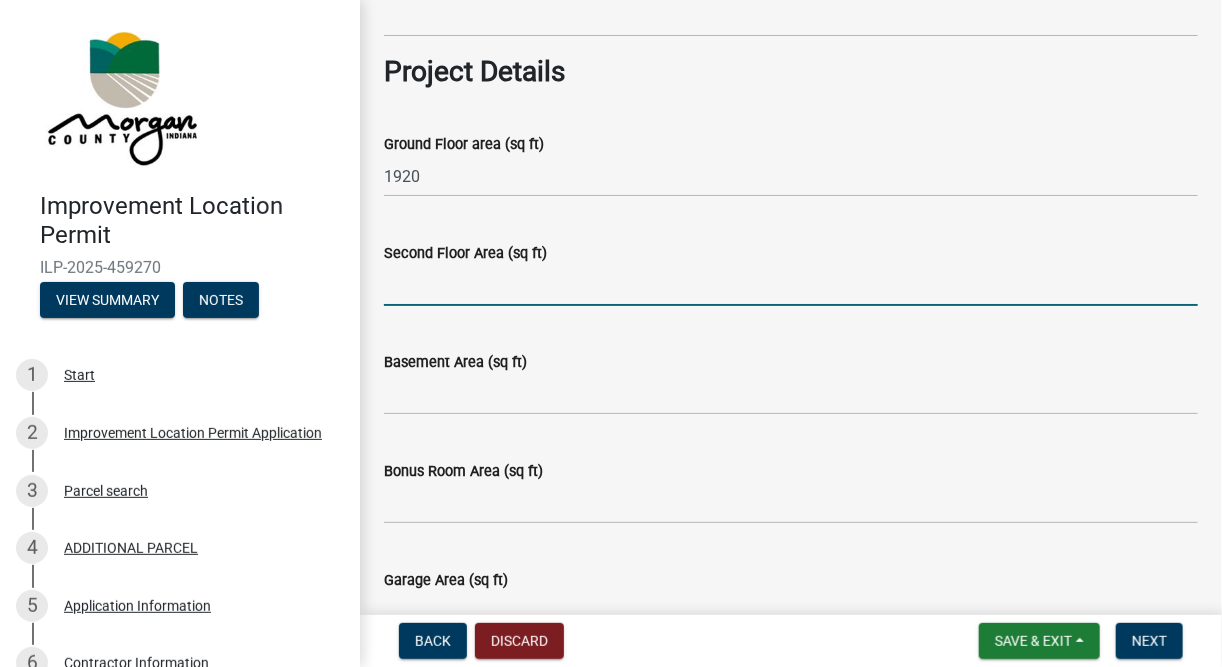 click on "Second Floor Area (sq ft)" at bounding box center [791, 285] 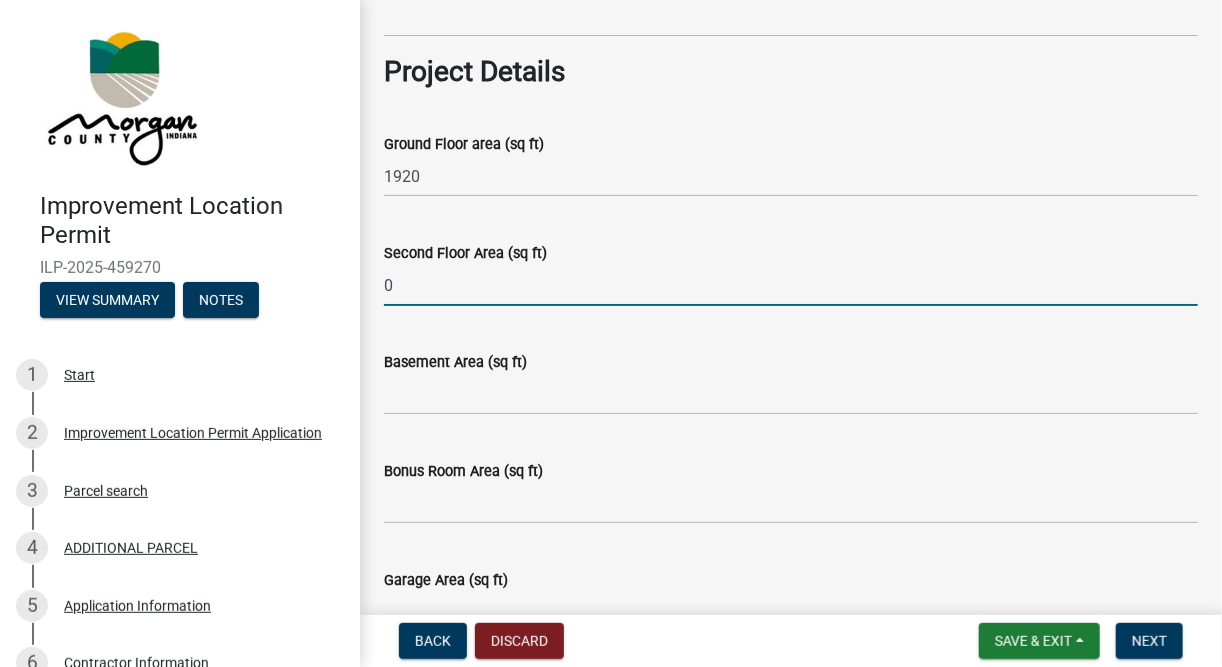 type on "0" 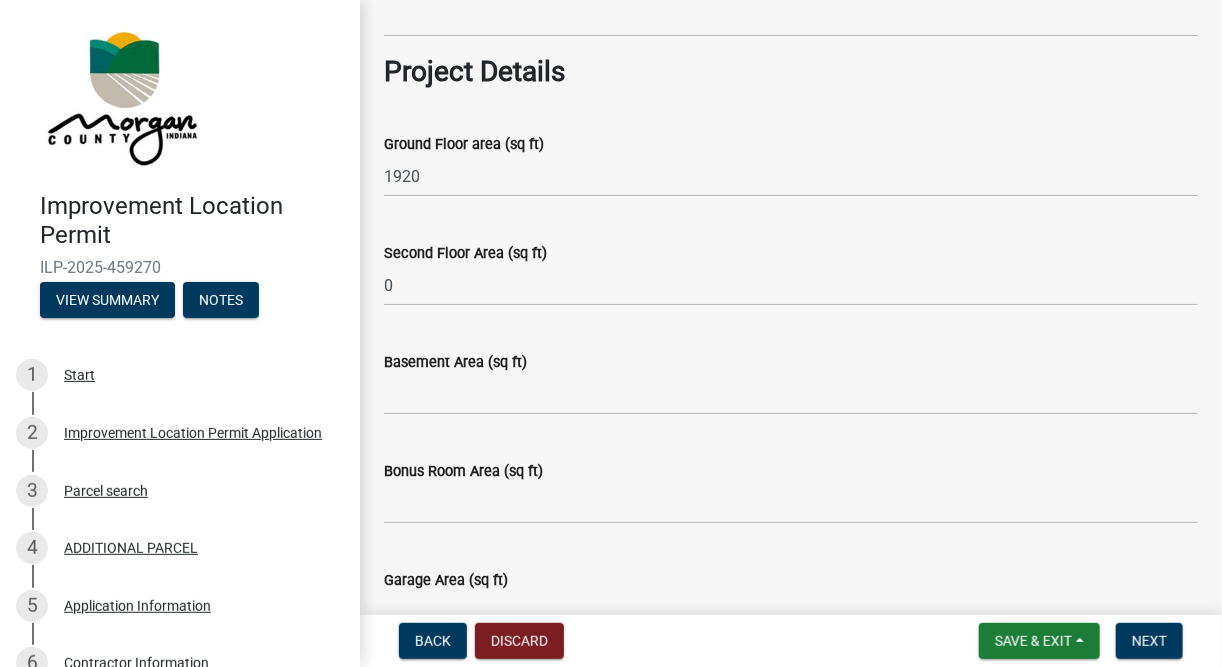 click on "Basement Area (sq ft)" 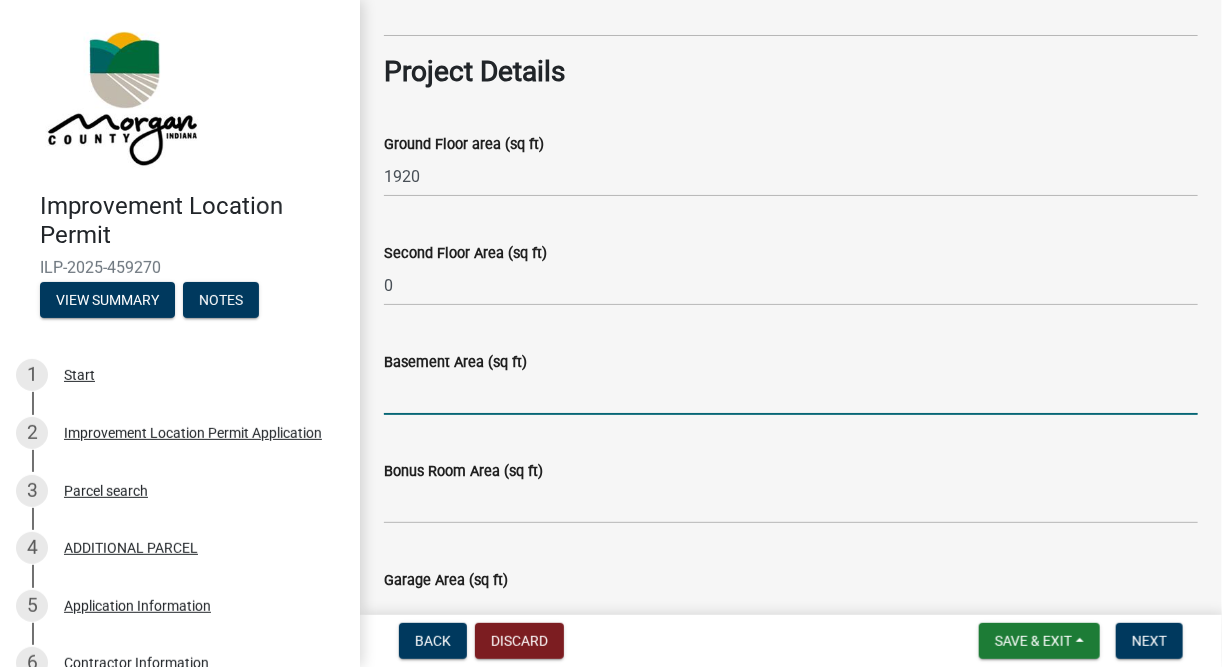 click on "Basement Area (sq ft)" at bounding box center [791, 394] 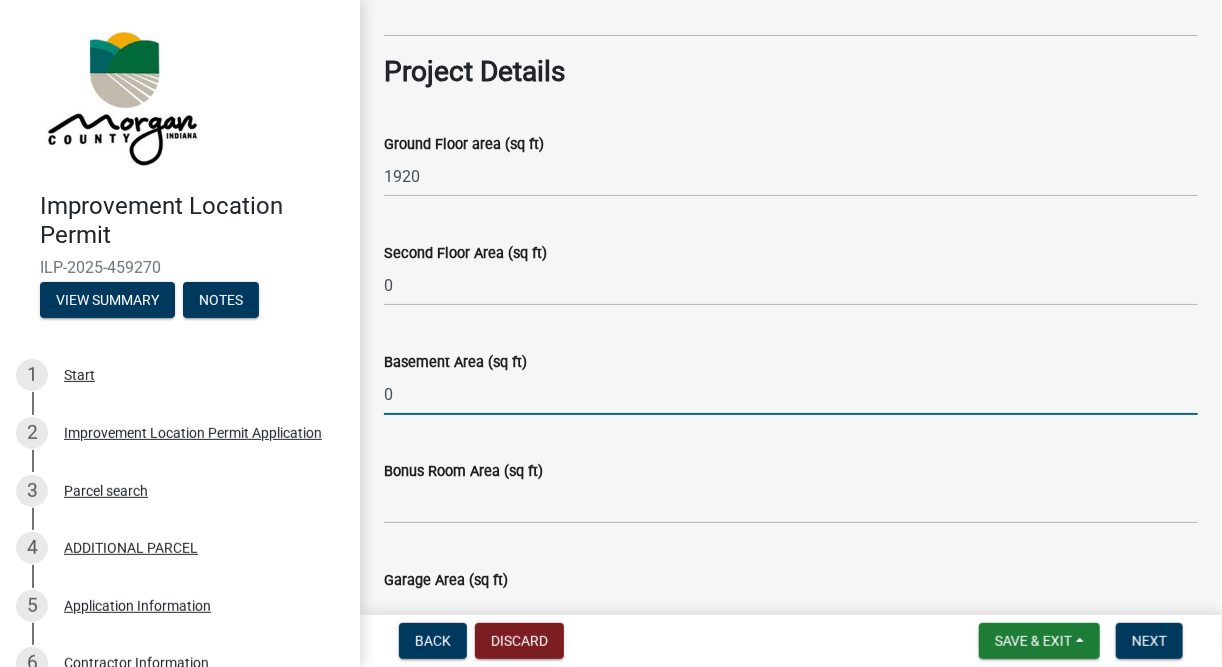 type on "0" 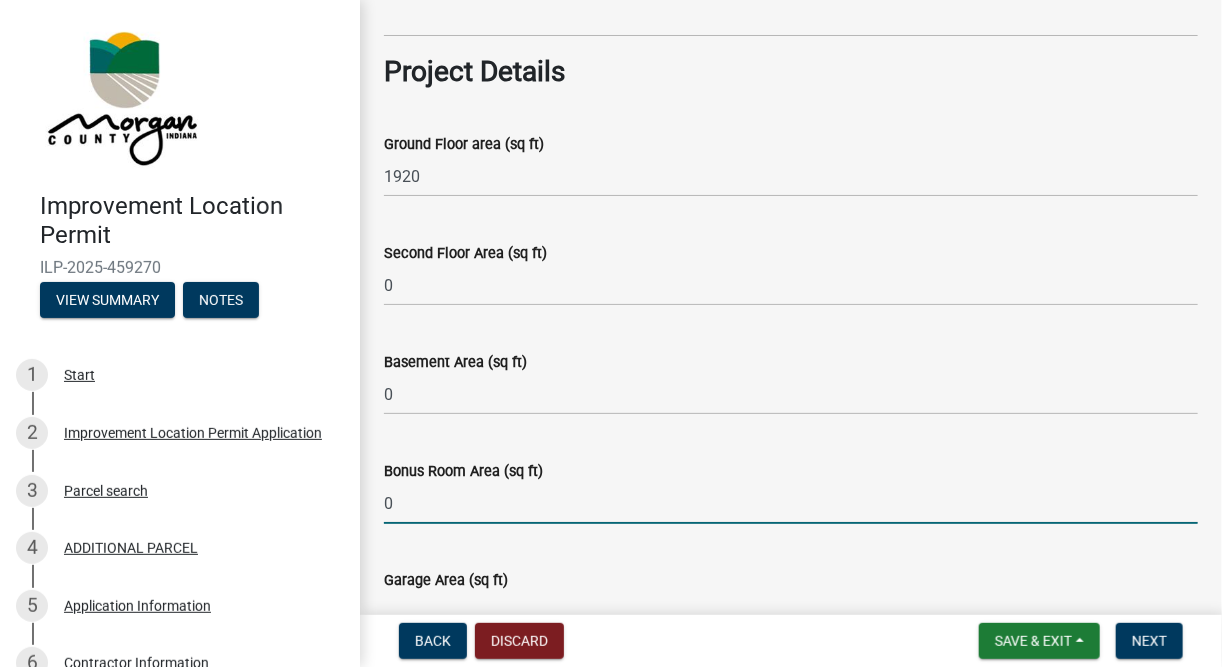 type on "0" 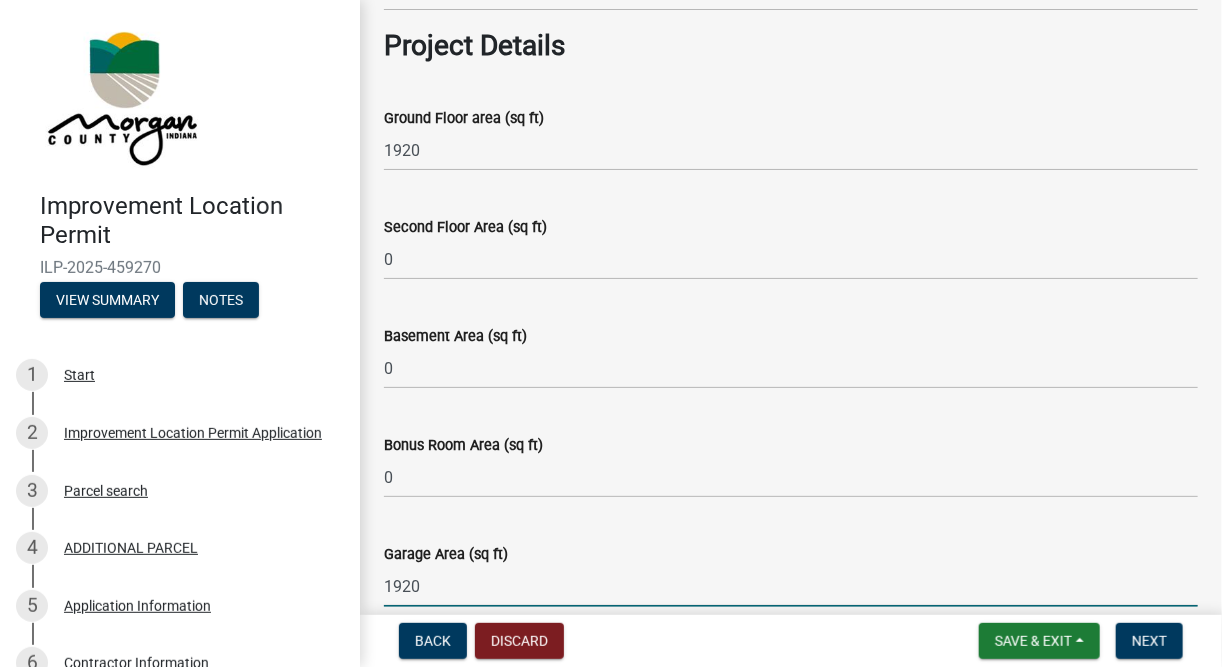 type on "1920" 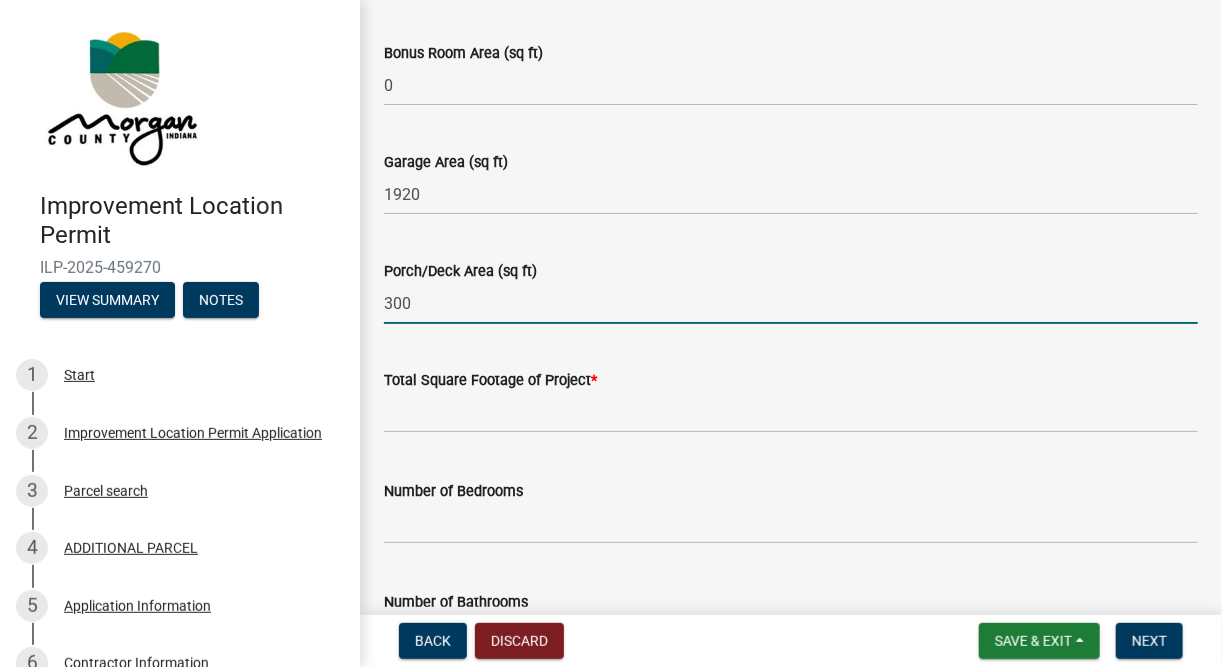 type on "300" 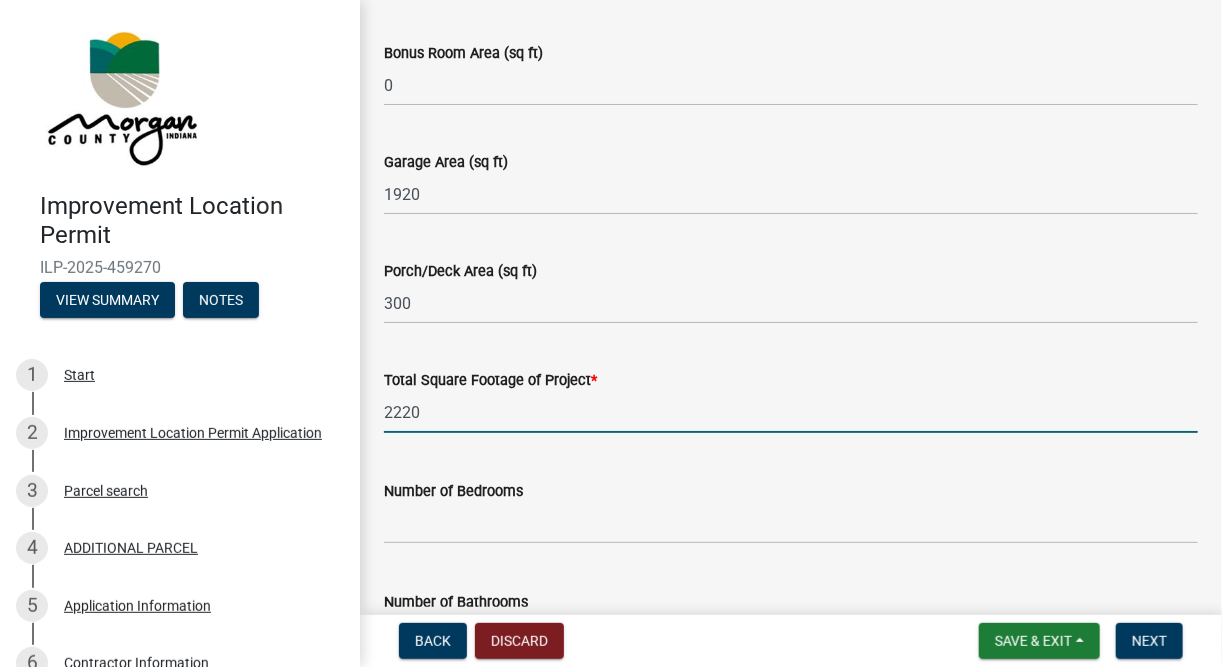 type on "2220" 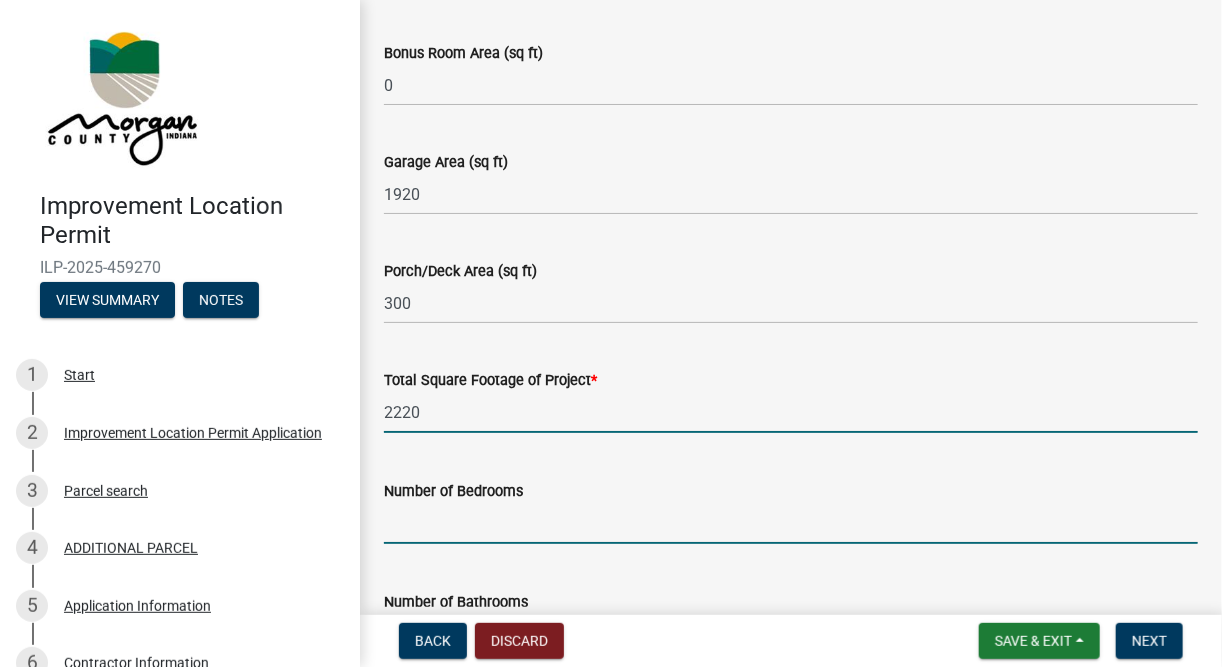 click 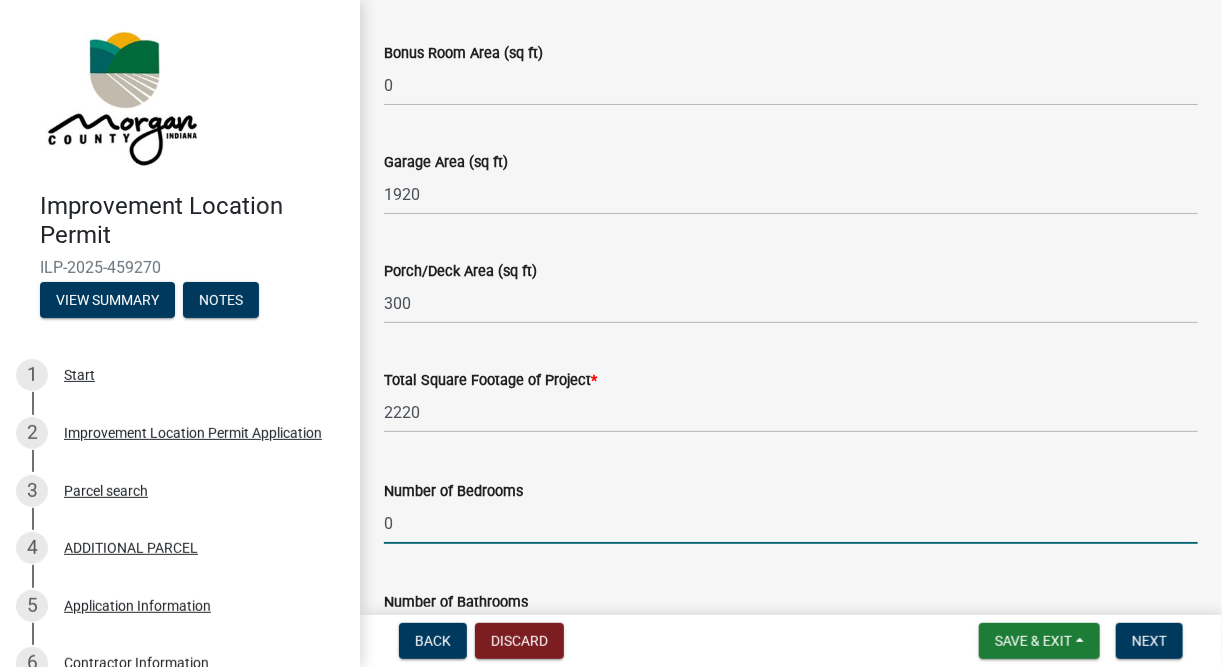 type on "0" 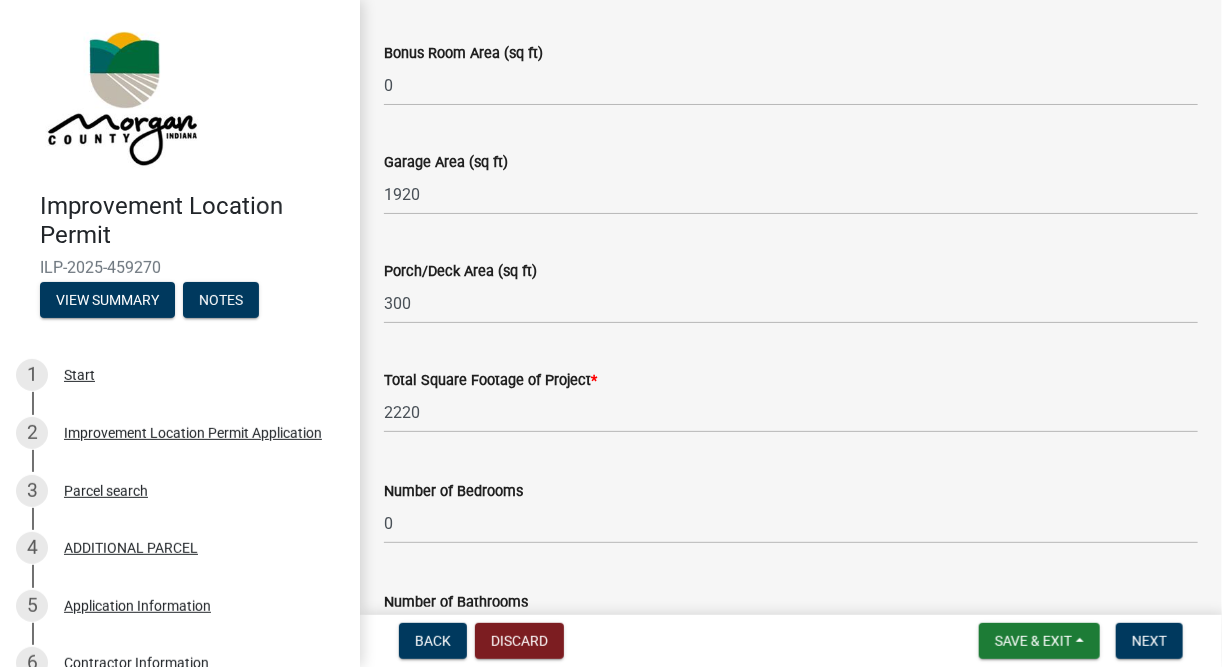 scroll, scrollTop: 1587, scrollLeft: 0, axis: vertical 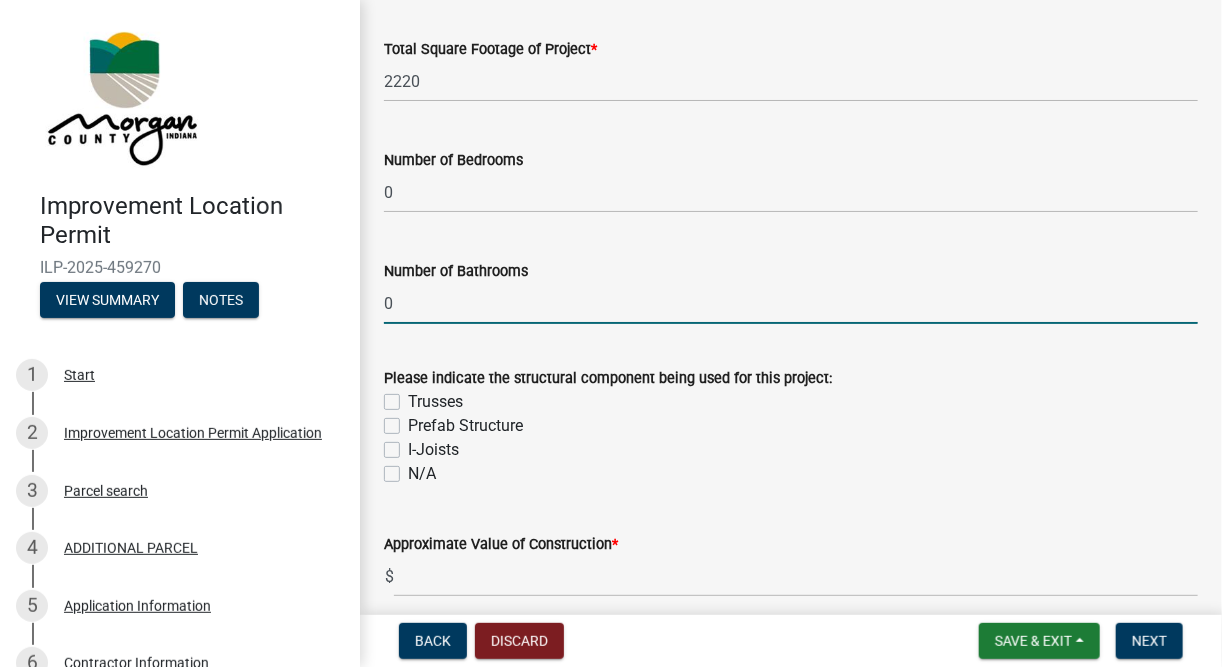 type on "0" 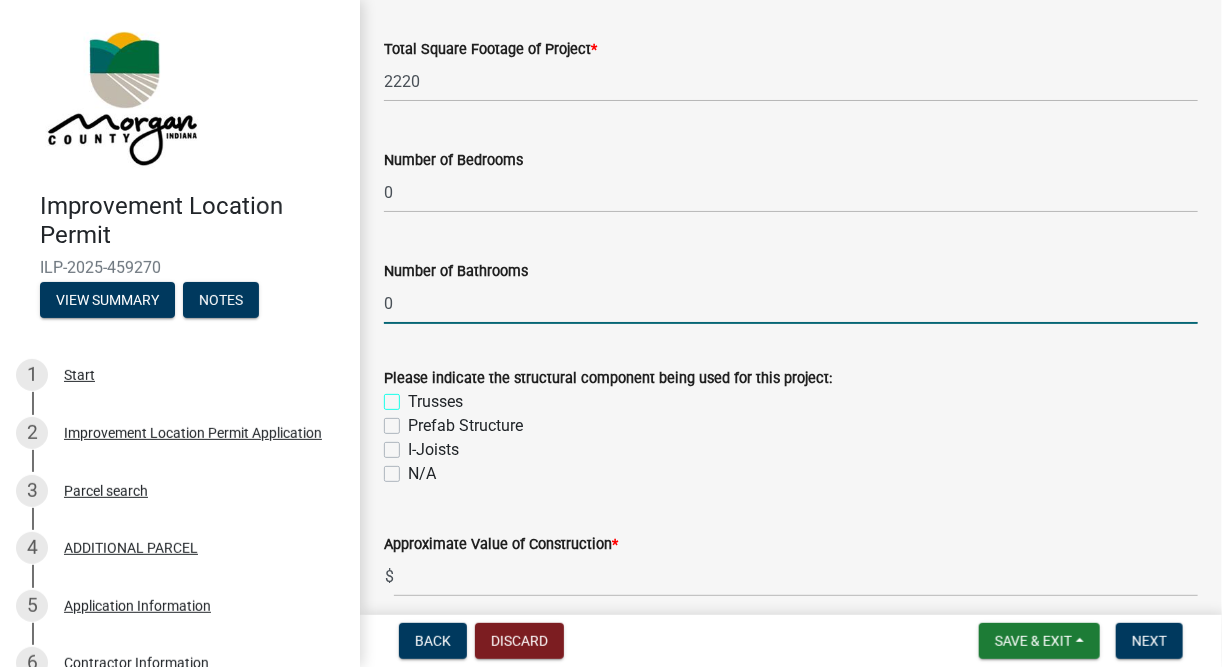 click on "Trusses" at bounding box center [414, 396] 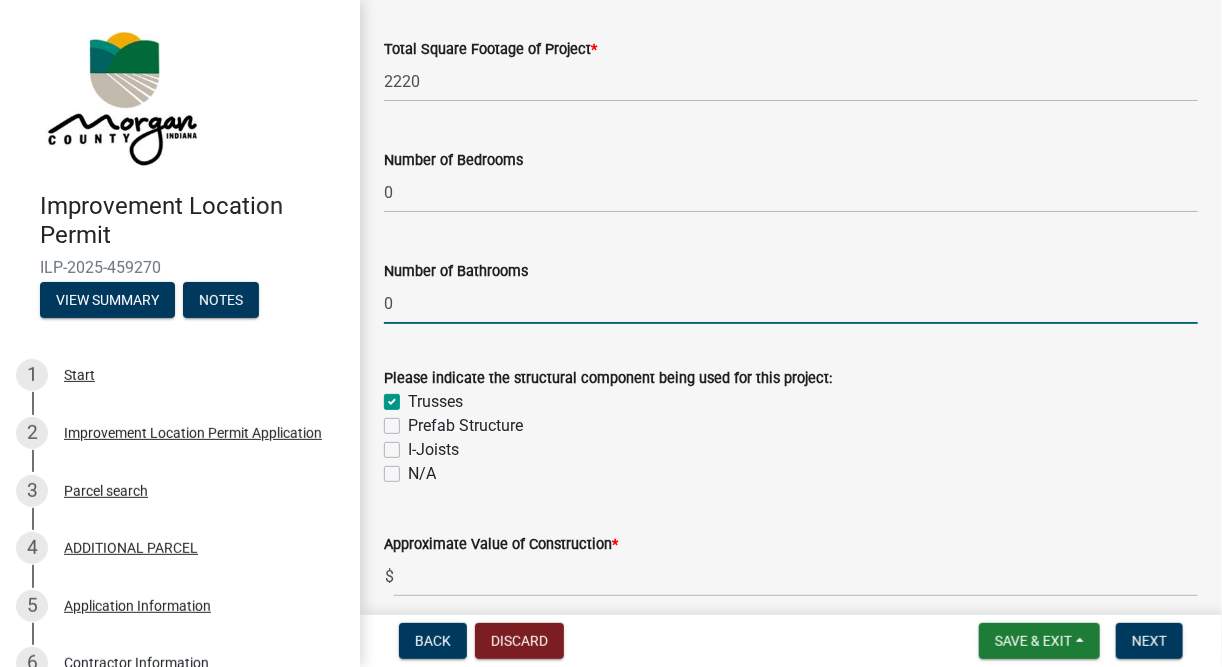 checkbox on "true" 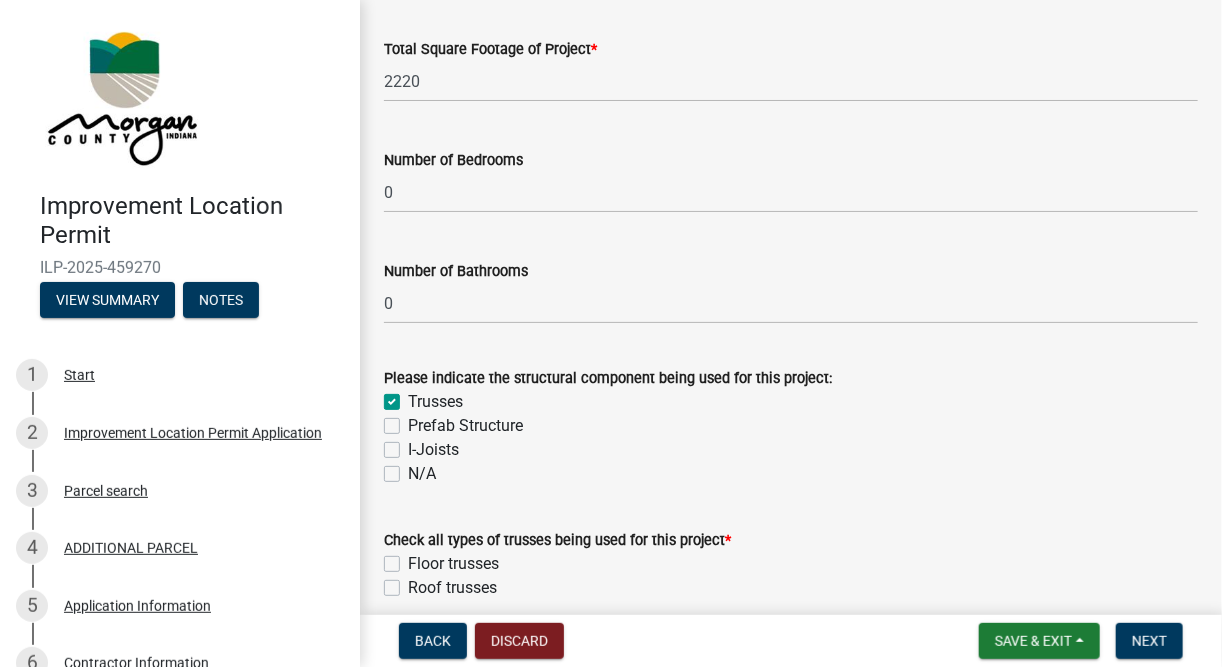 scroll, scrollTop: 2001, scrollLeft: 0, axis: vertical 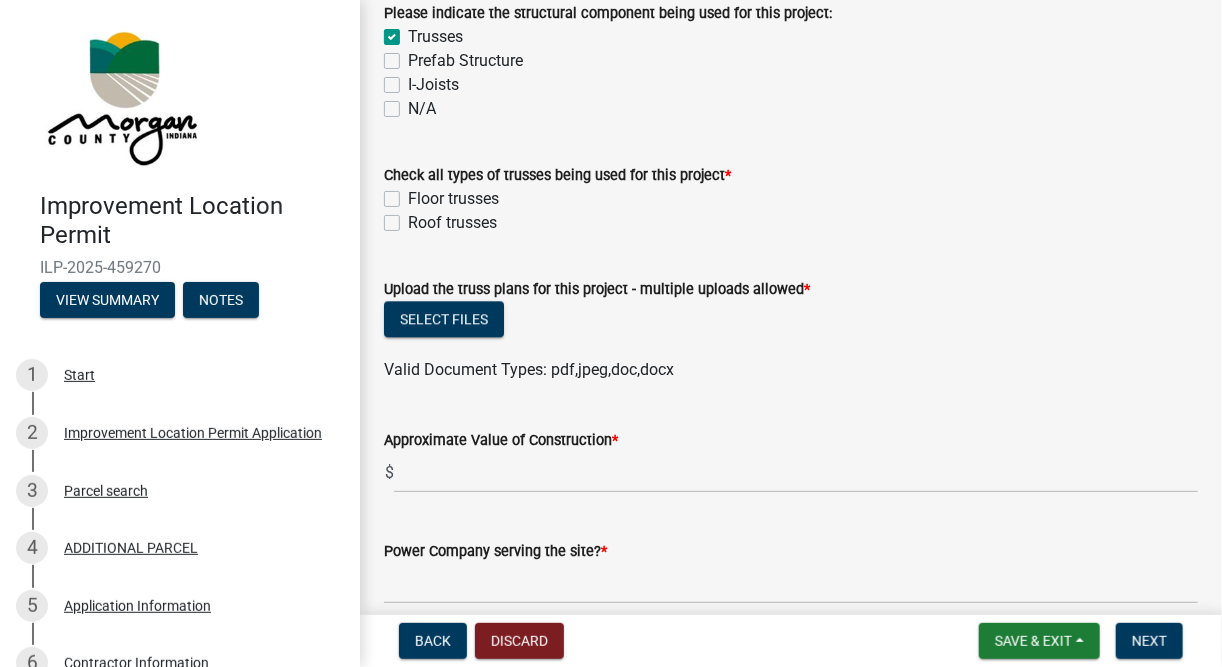 click on "Roof trusses" 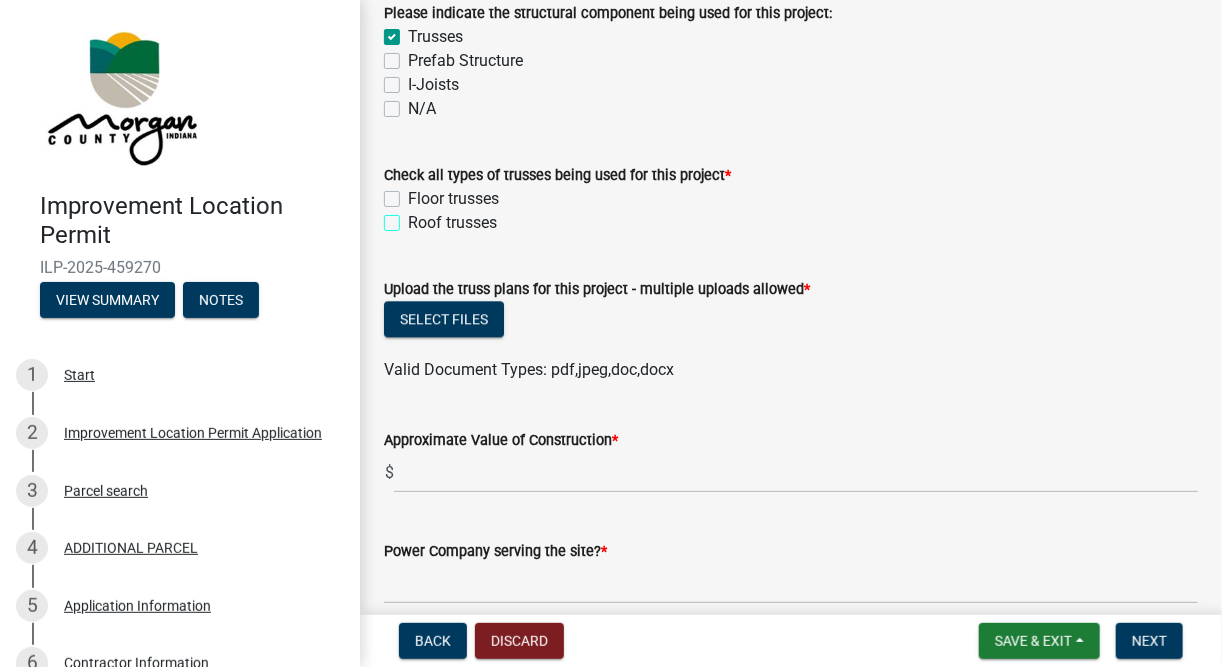 click on "Roof trusses" at bounding box center [414, 217] 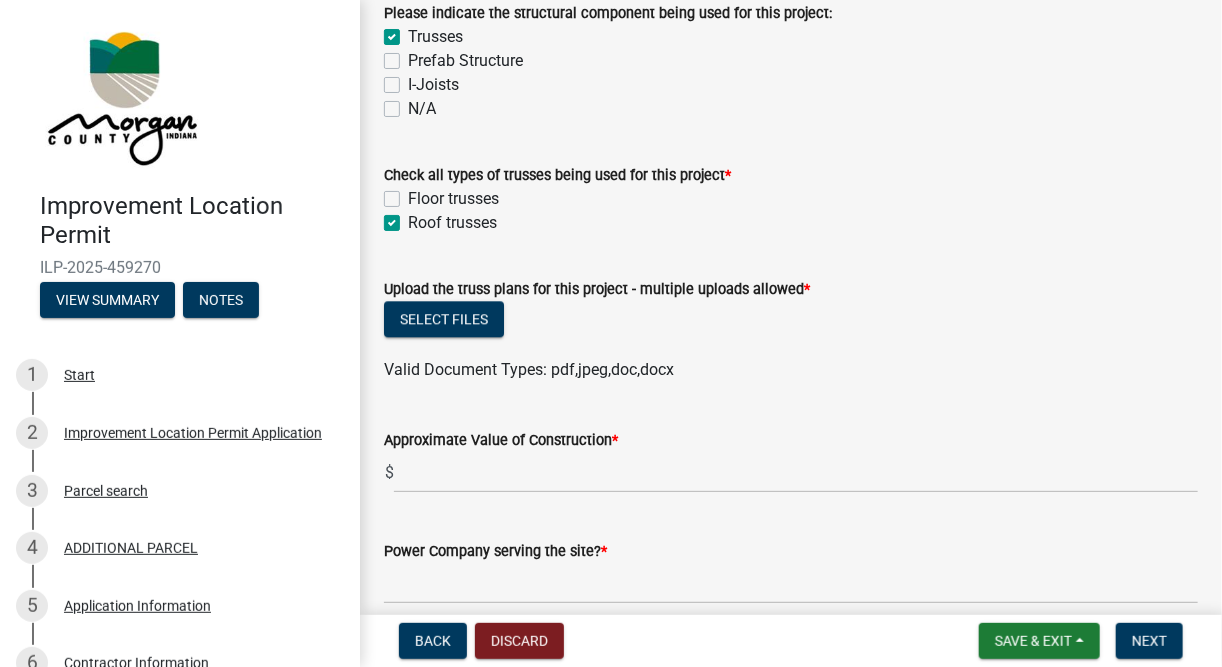 checkbox on "false" 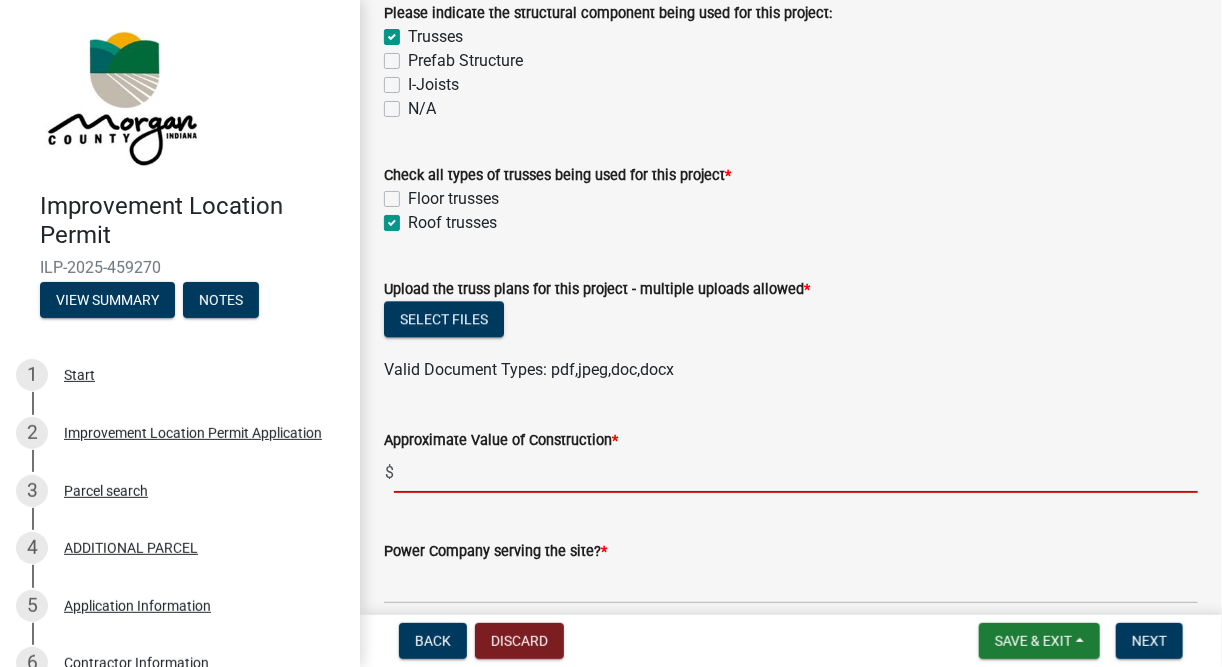 click 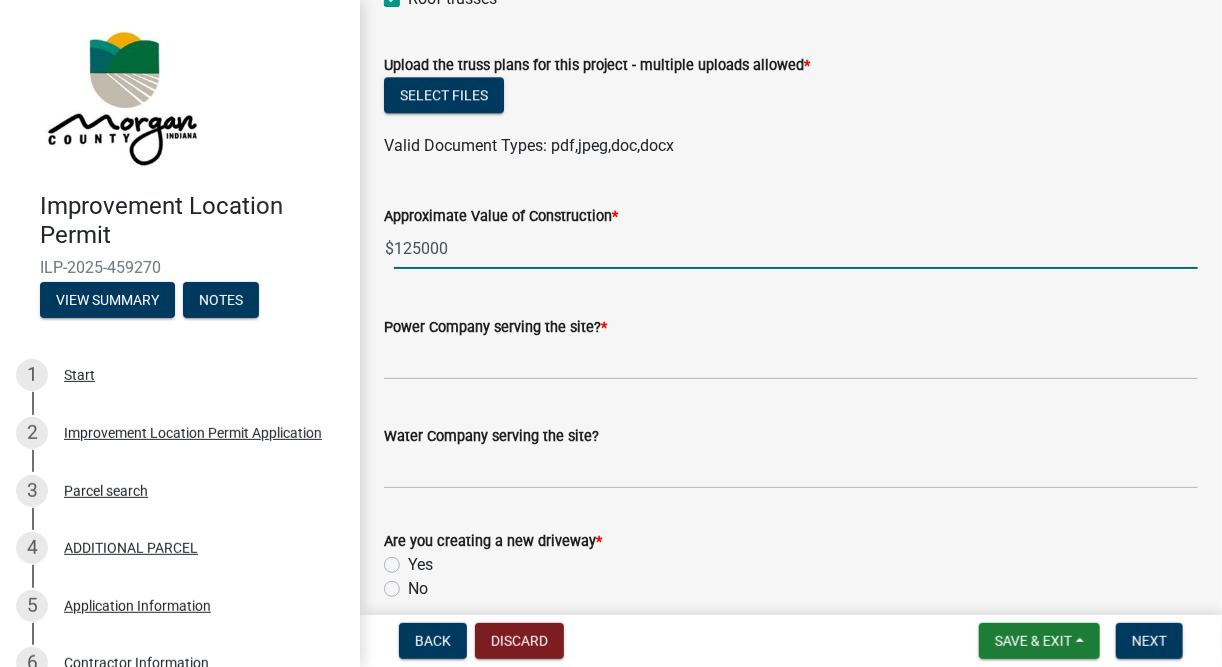 scroll, scrollTop: 2184, scrollLeft: 0, axis: vertical 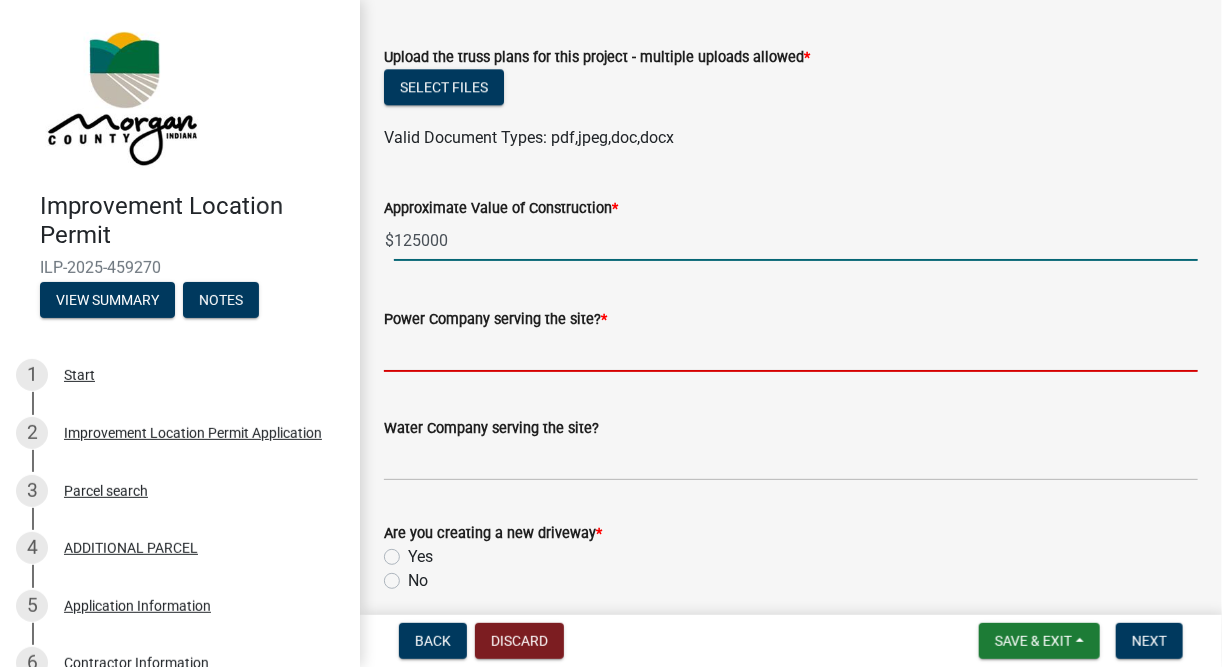 click on "Power Company serving the site?  *" at bounding box center (791, 351) 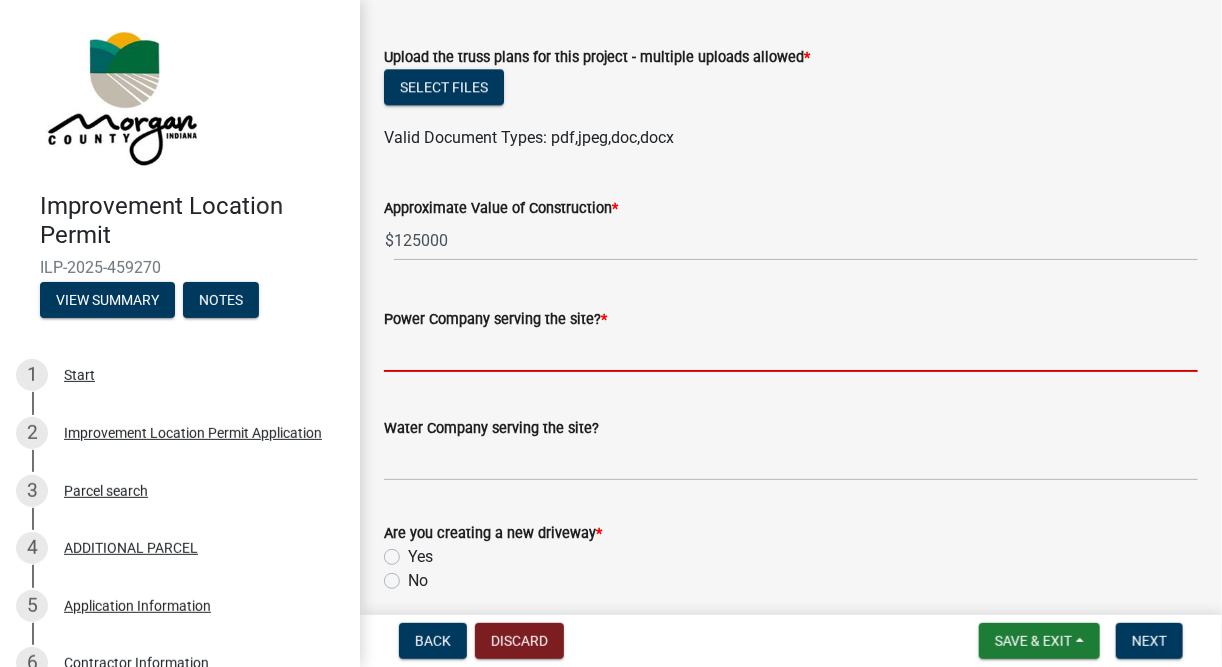 type on "remc" 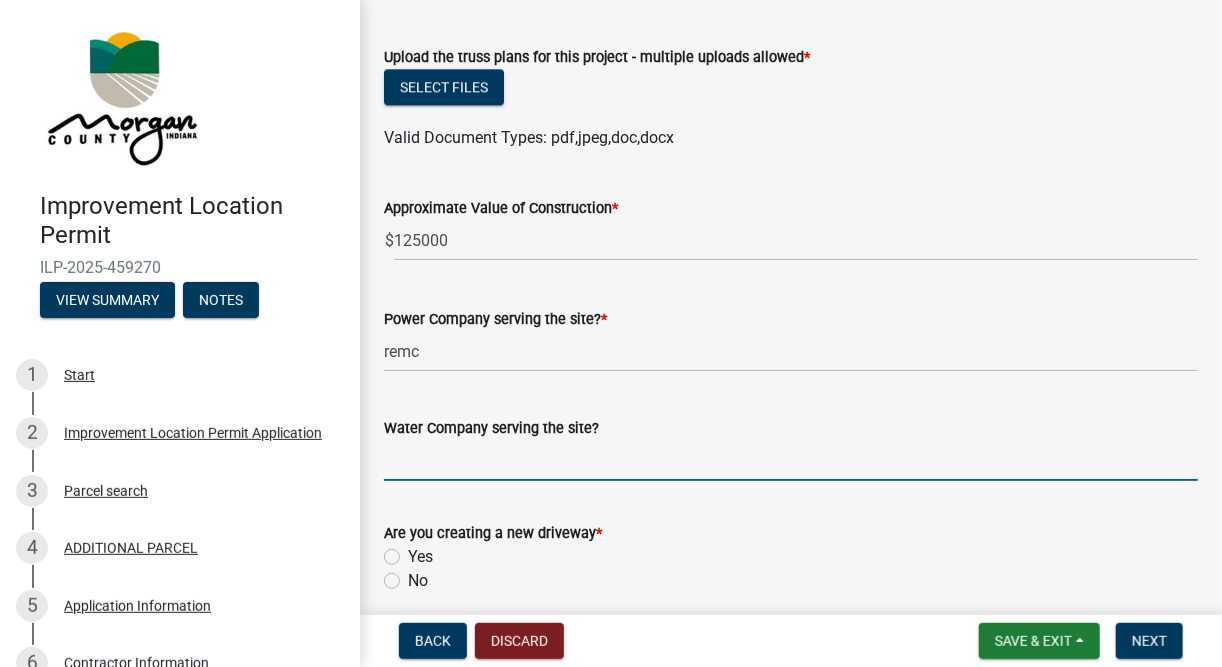 click on "Water Company serving the site?" at bounding box center [791, 460] 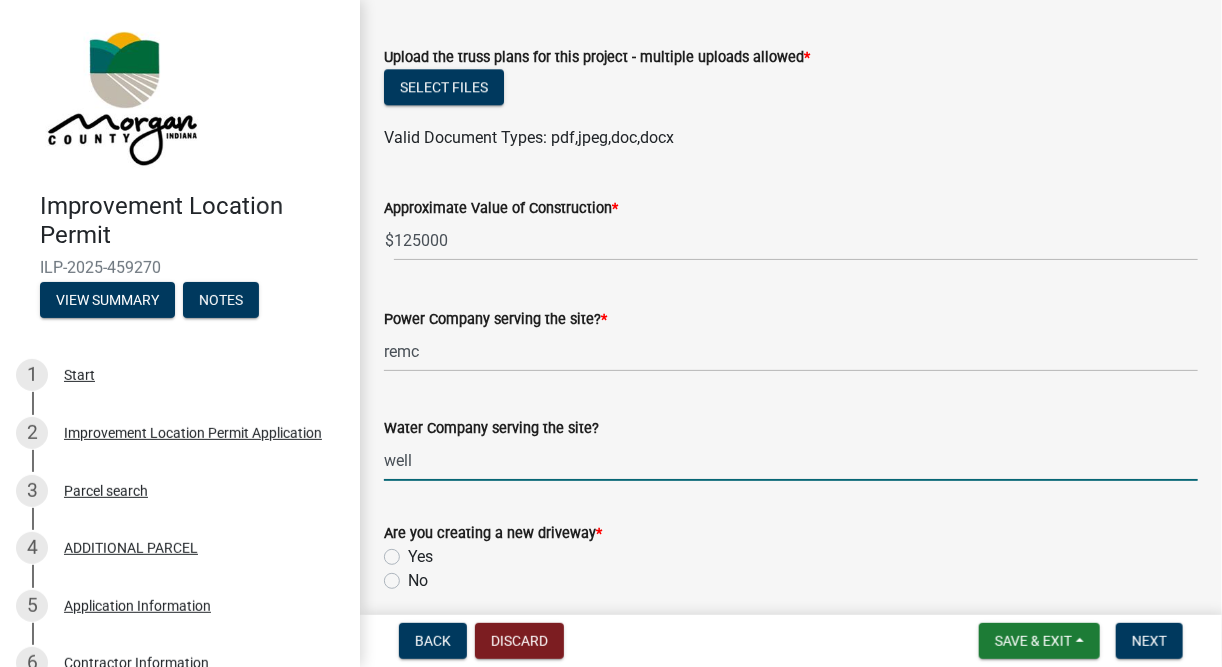 type on "well" 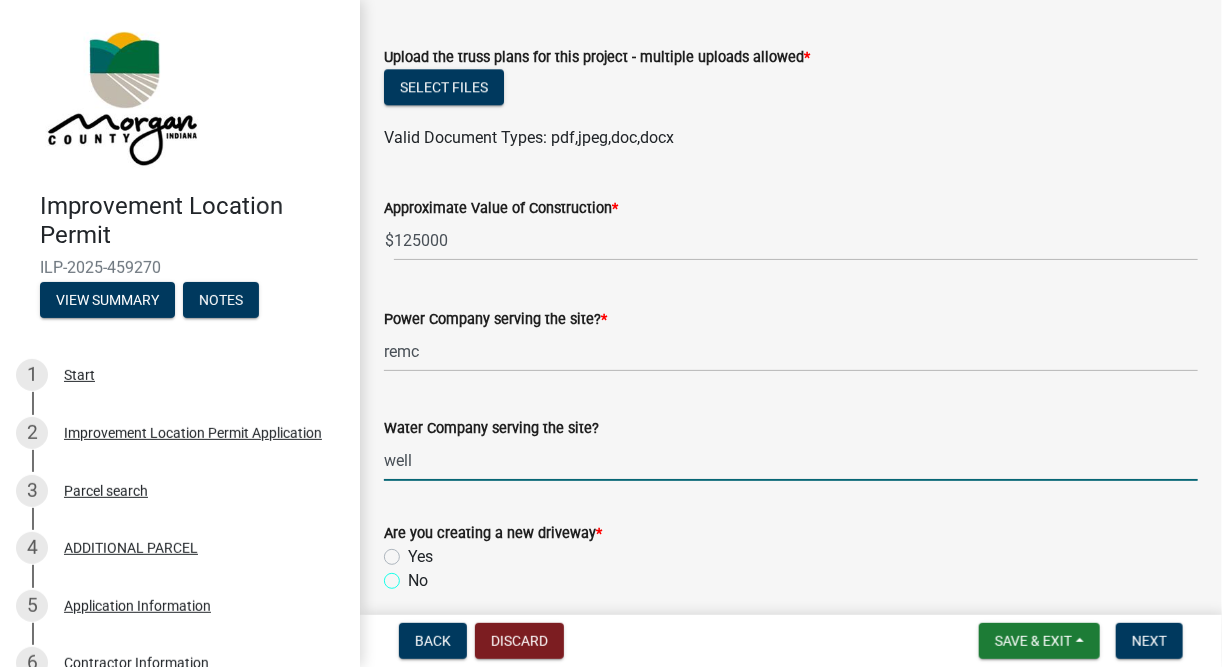 click on "No" at bounding box center [414, 575] 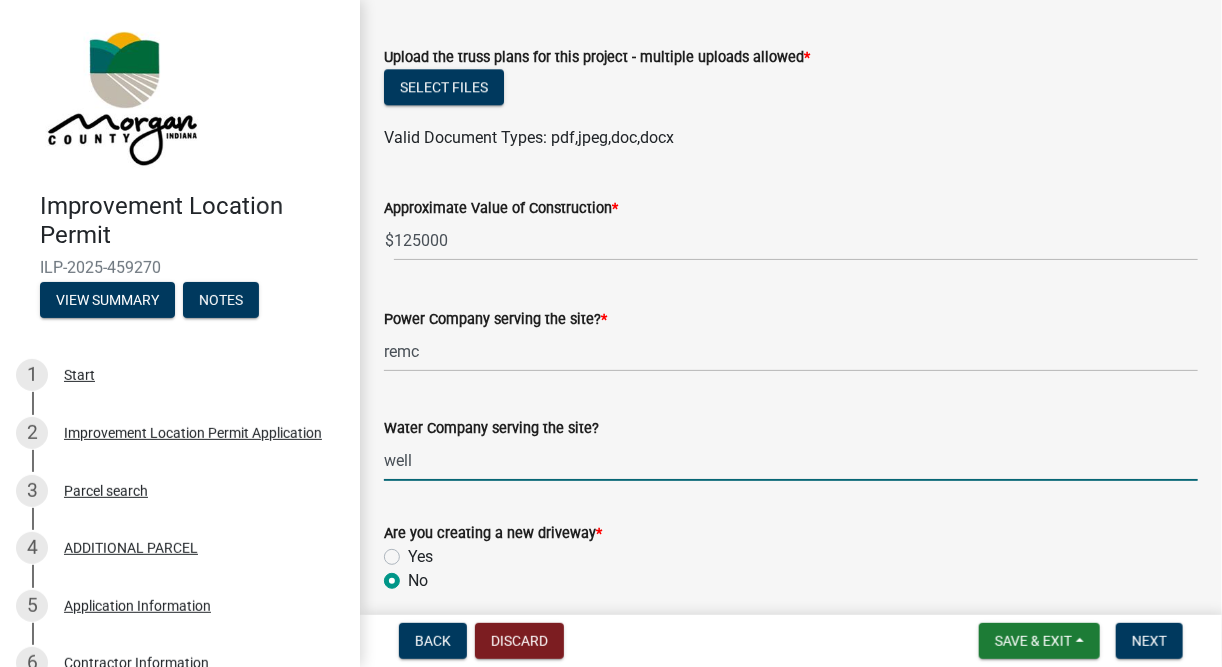 radio on "true" 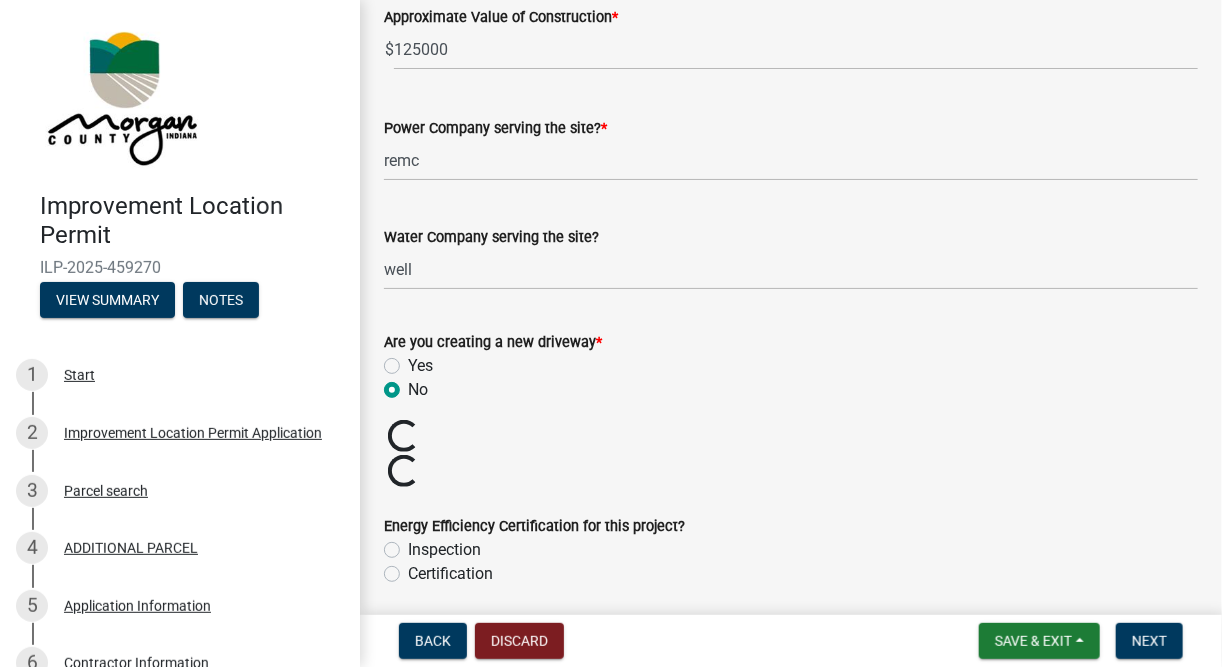 scroll, scrollTop: 2755, scrollLeft: 0, axis: vertical 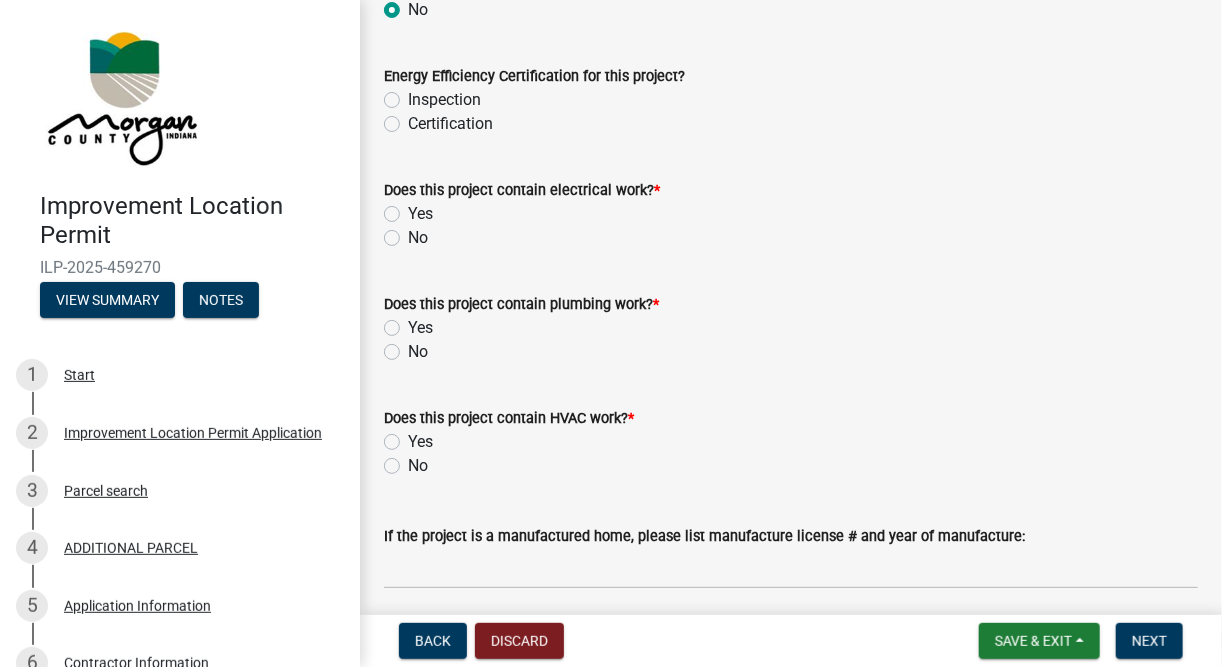 click on "Yes" 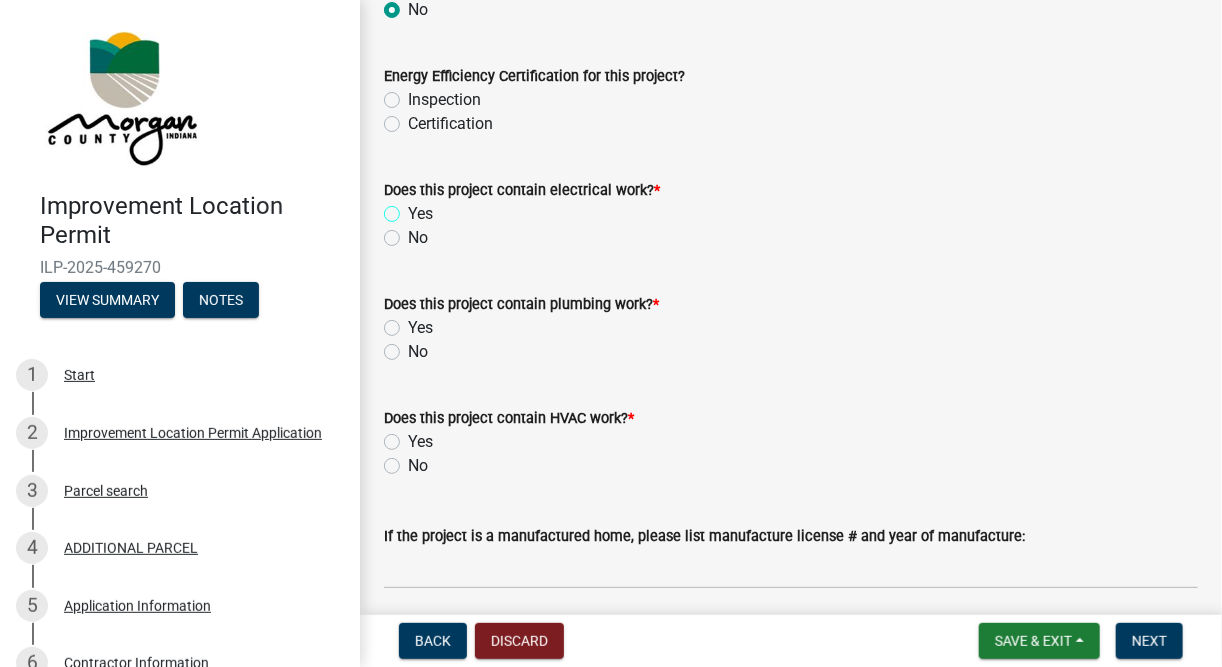 click on "Yes" at bounding box center (414, 208) 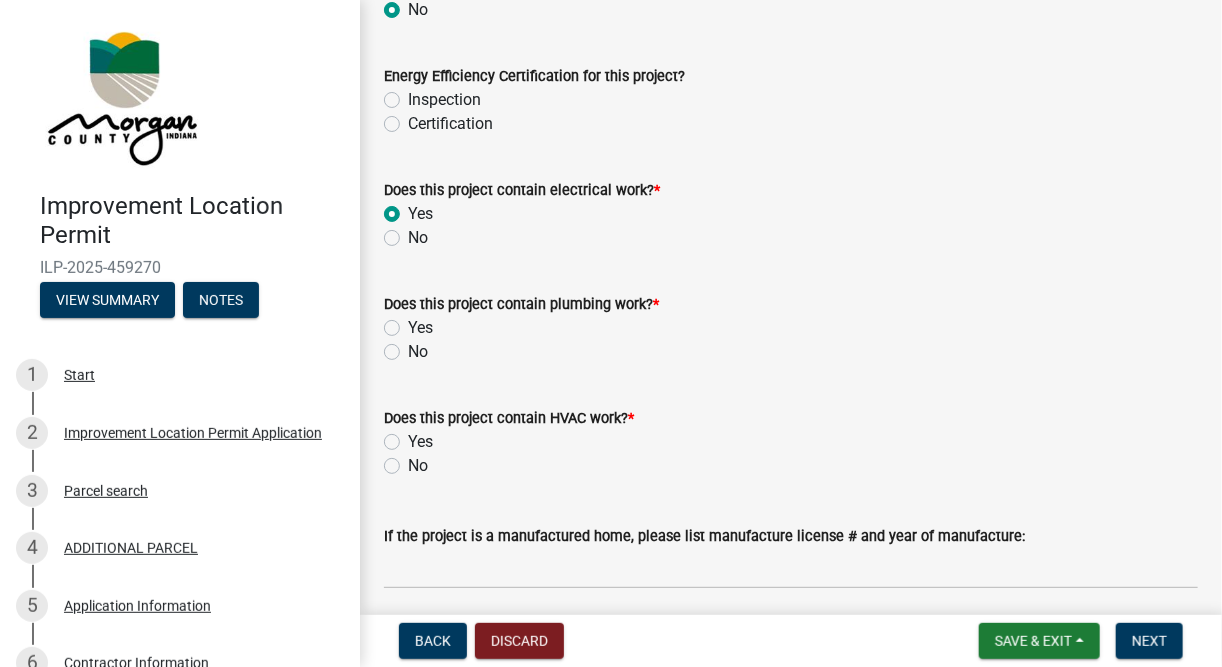 radio on "true" 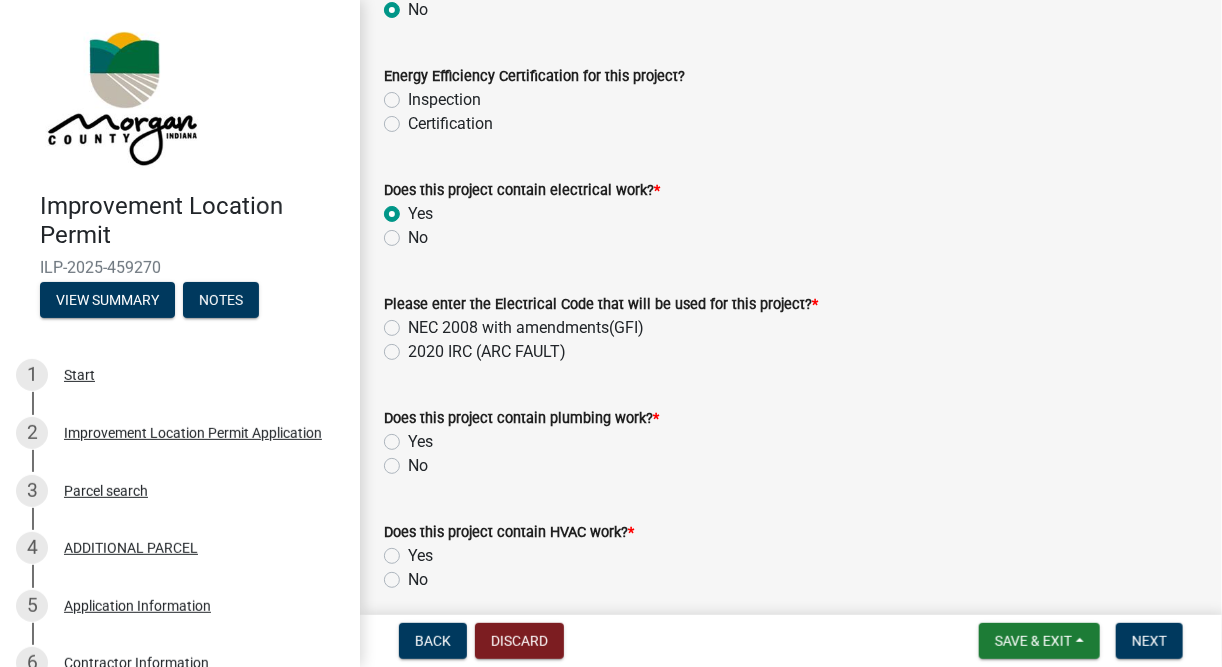 click on "NEC 2008 with amendments(GFI)" 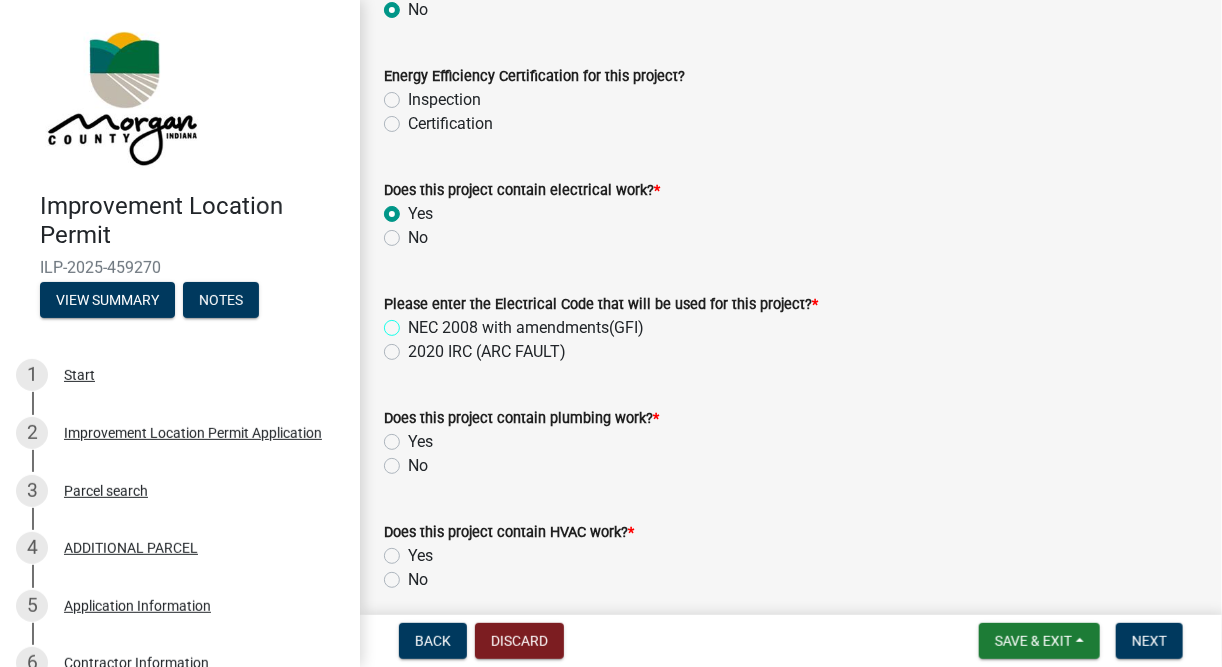click on "NEC 2008 with amendments(GFI)" at bounding box center (414, 322) 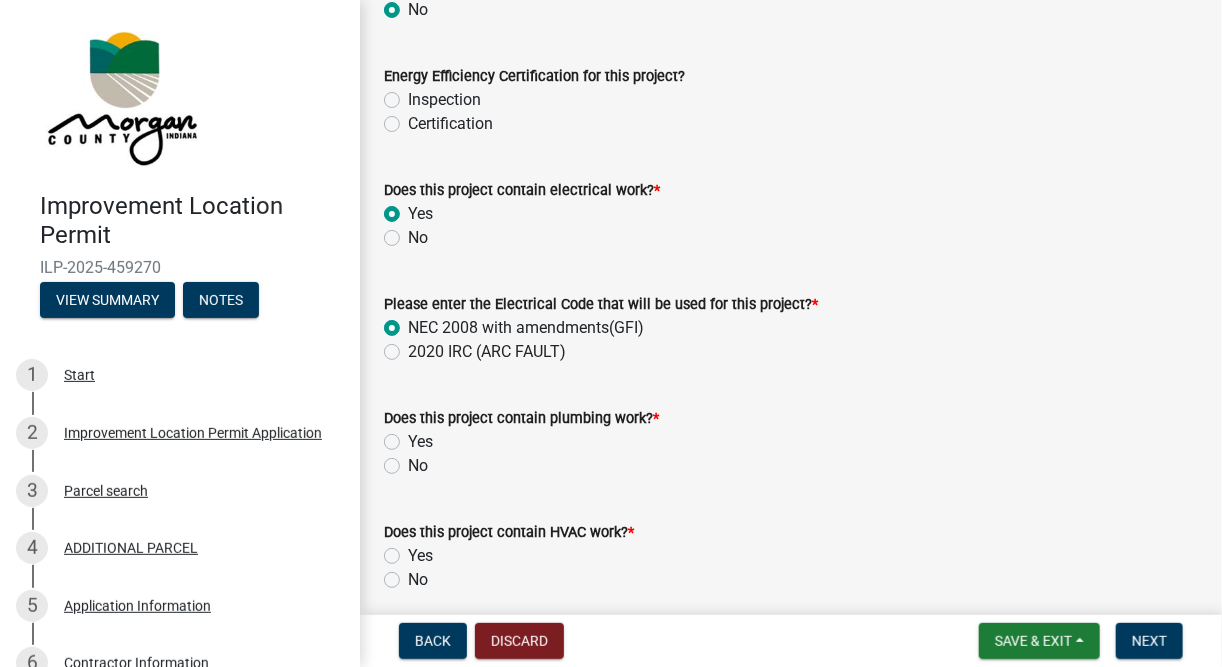 radio on "true" 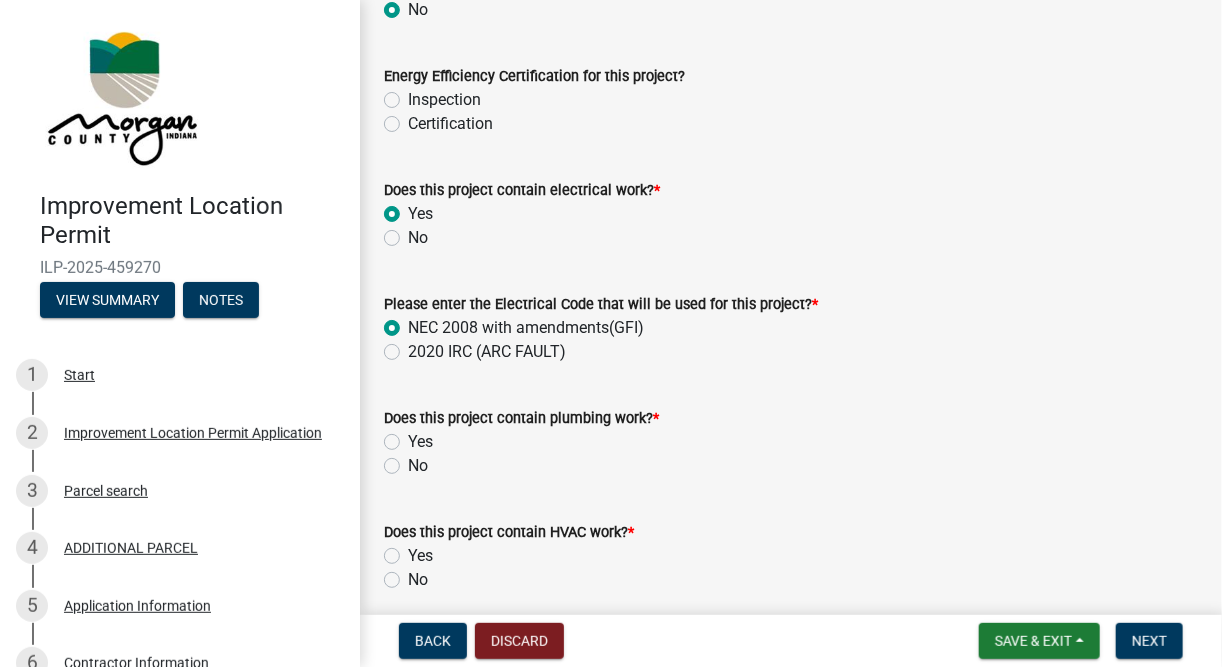 click on "No" 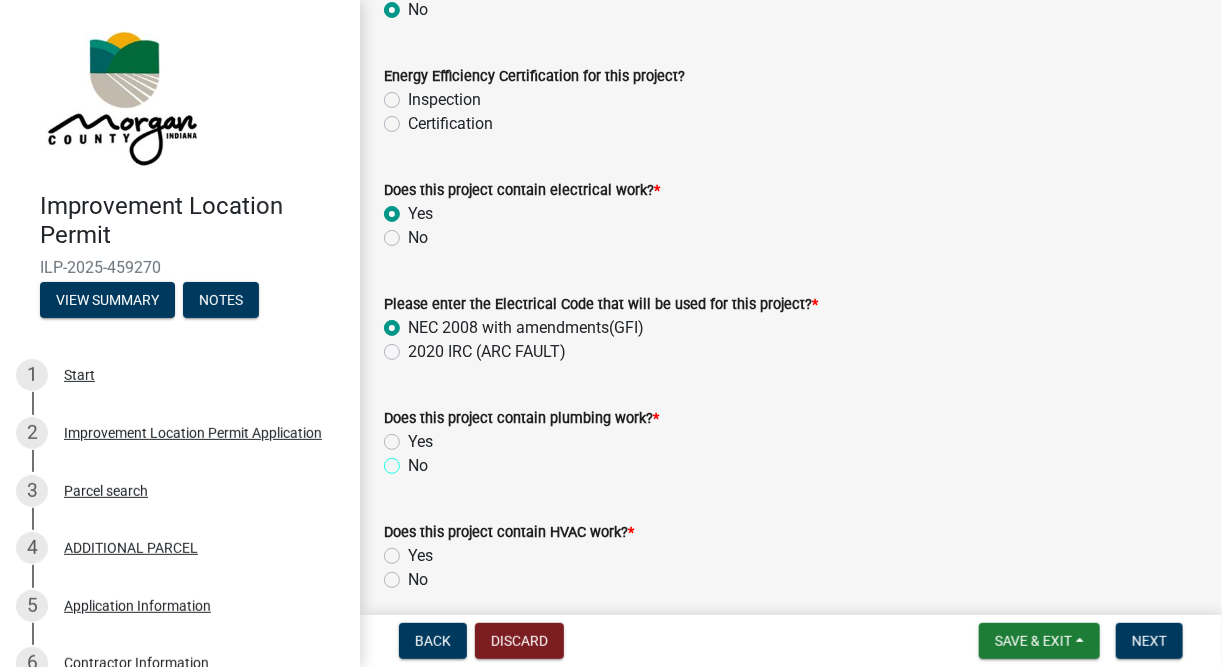 click on "No" at bounding box center [414, 460] 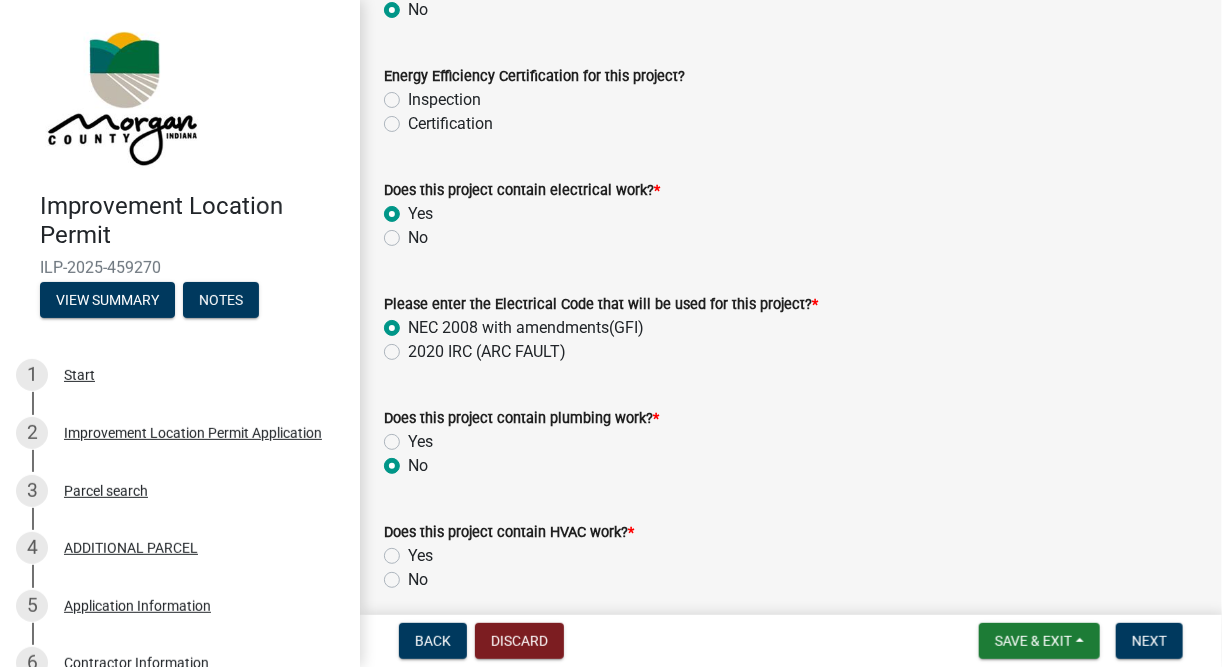 radio on "true" 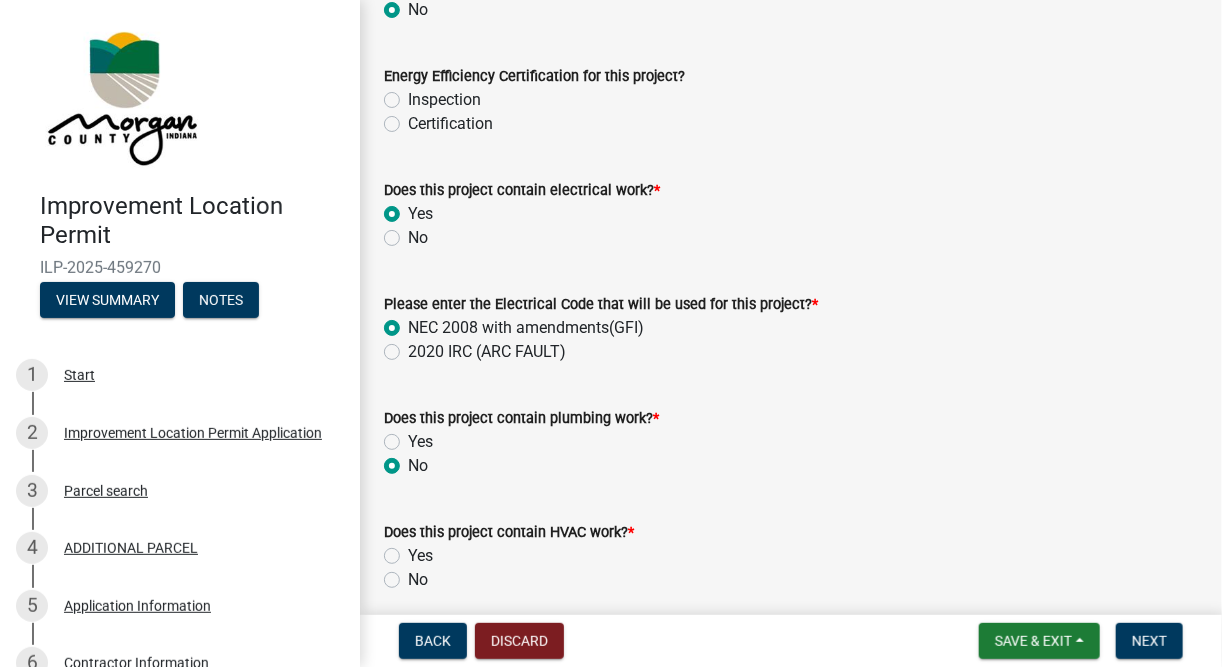 click on "No" 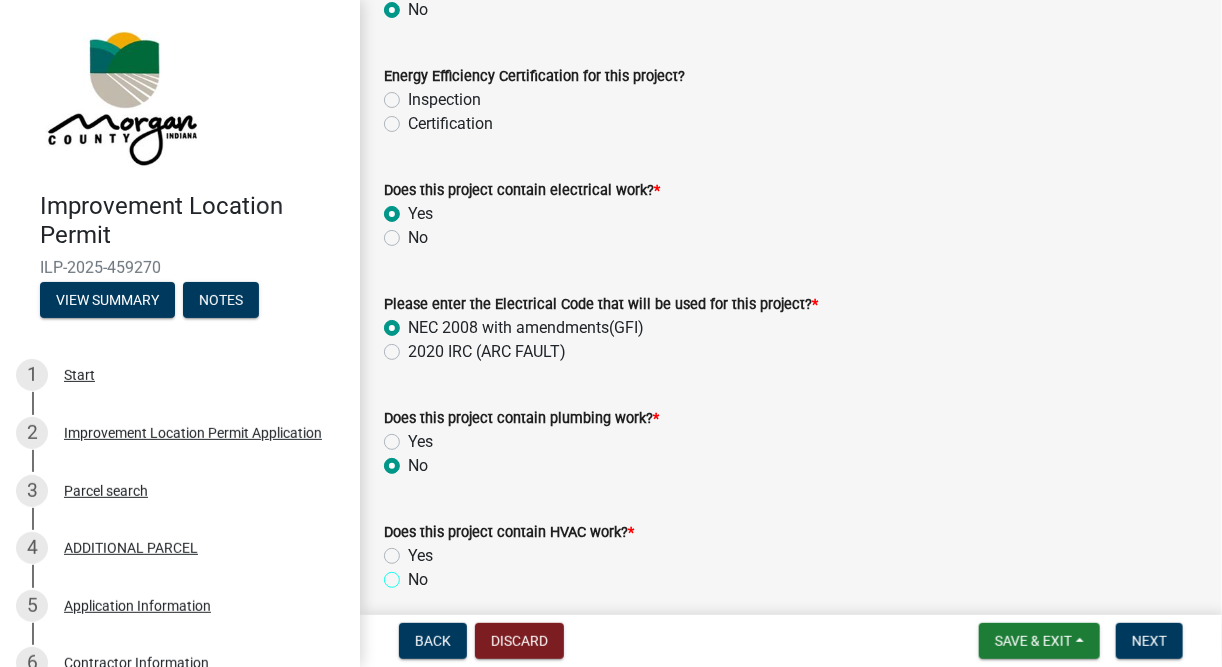 click on "No" at bounding box center (414, 574) 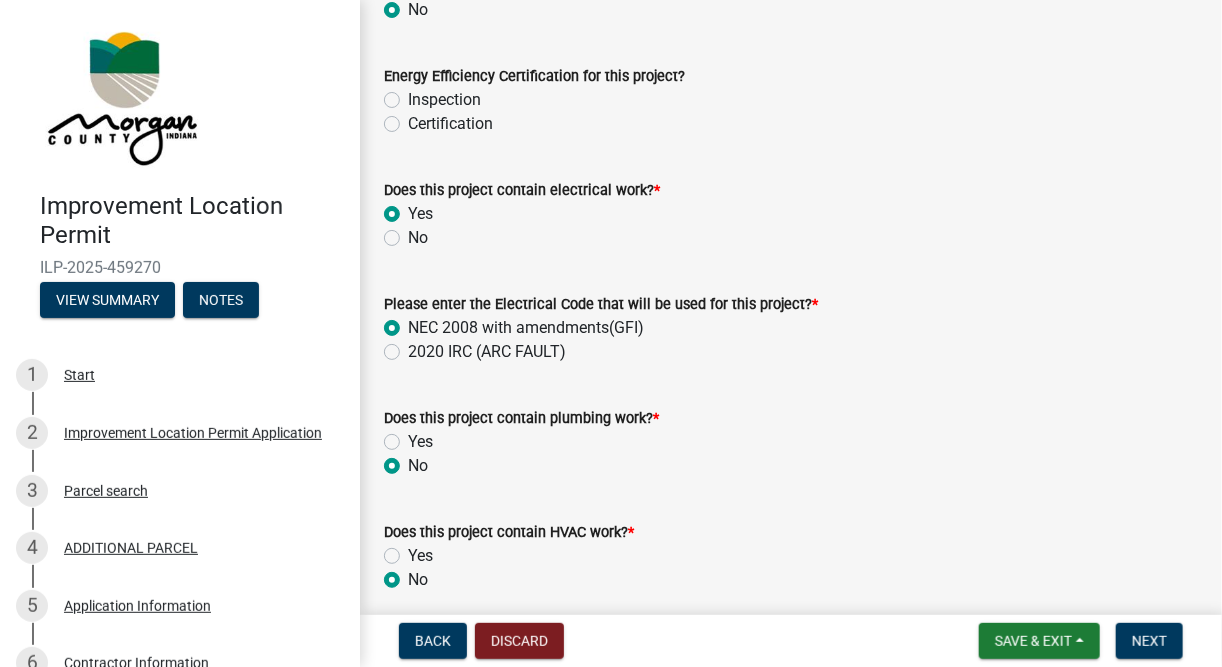 radio on "true" 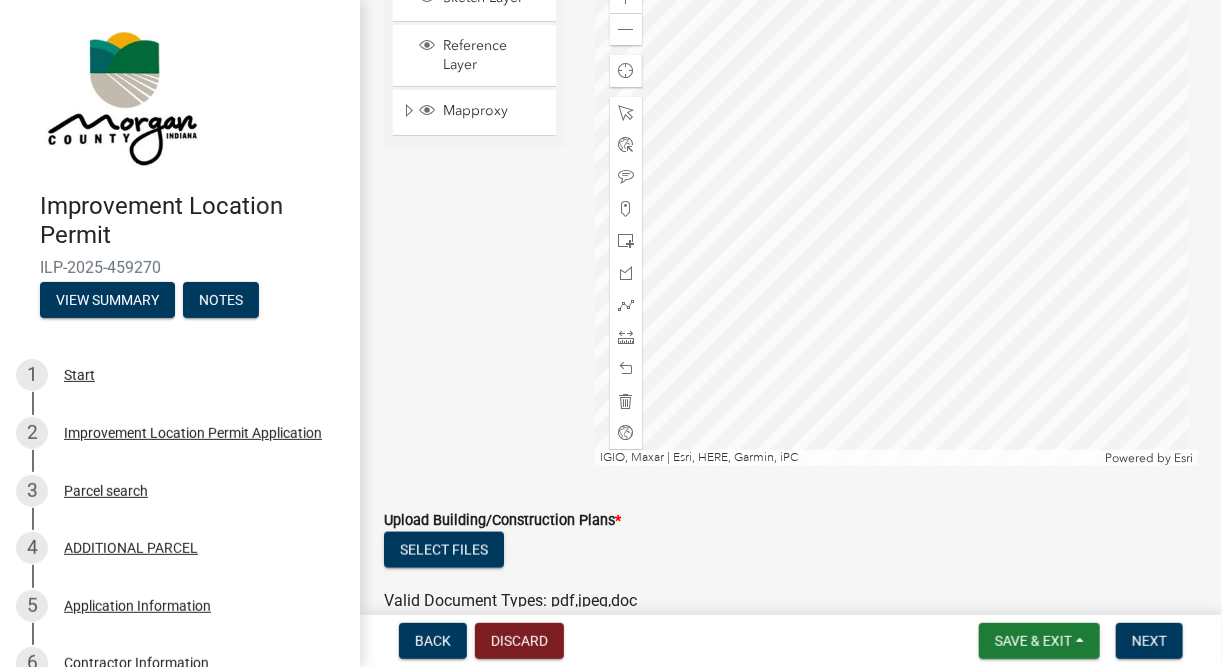 scroll, scrollTop: 3952, scrollLeft: 0, axis: vertical 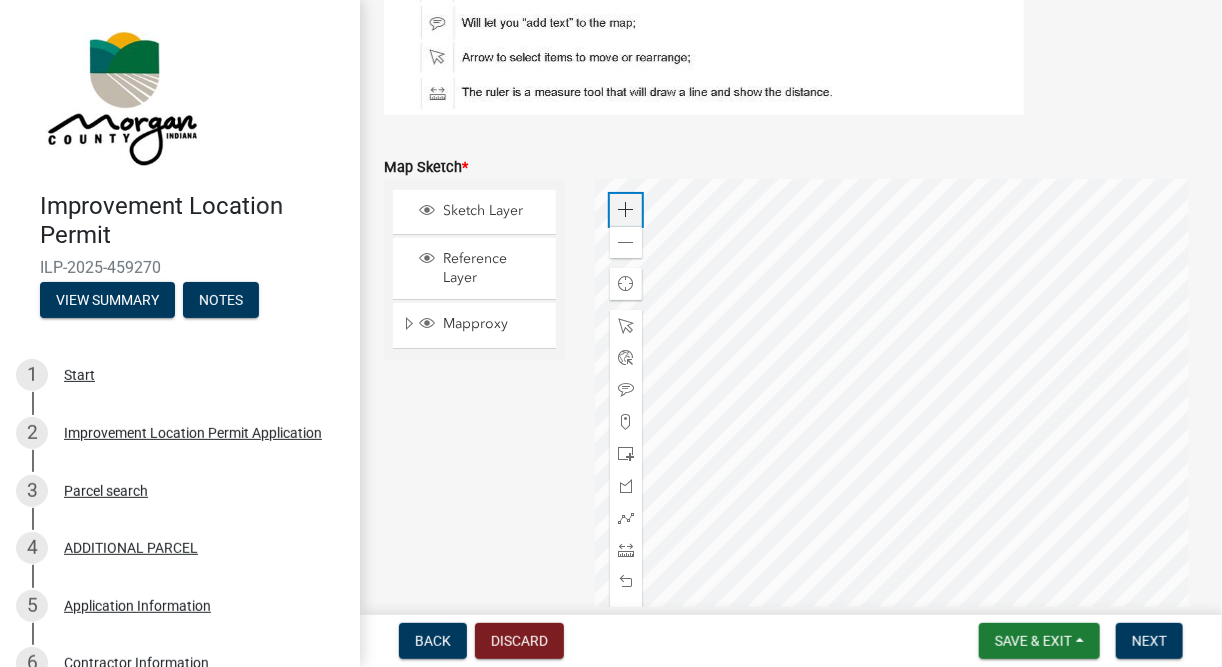 click 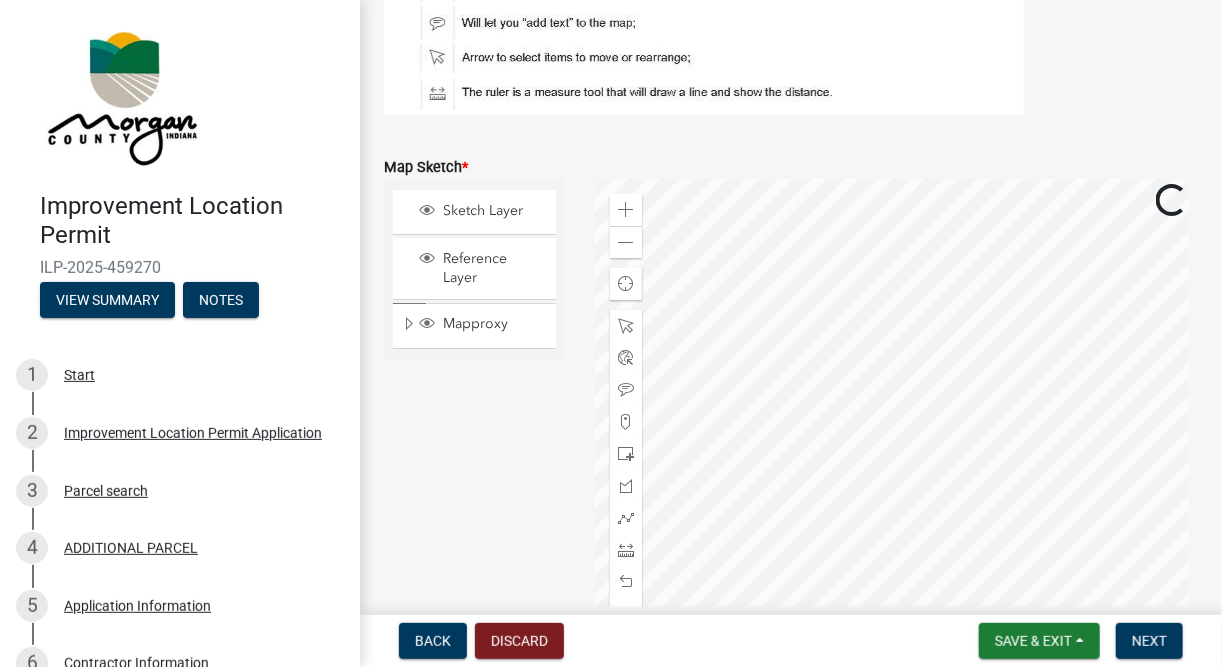 click 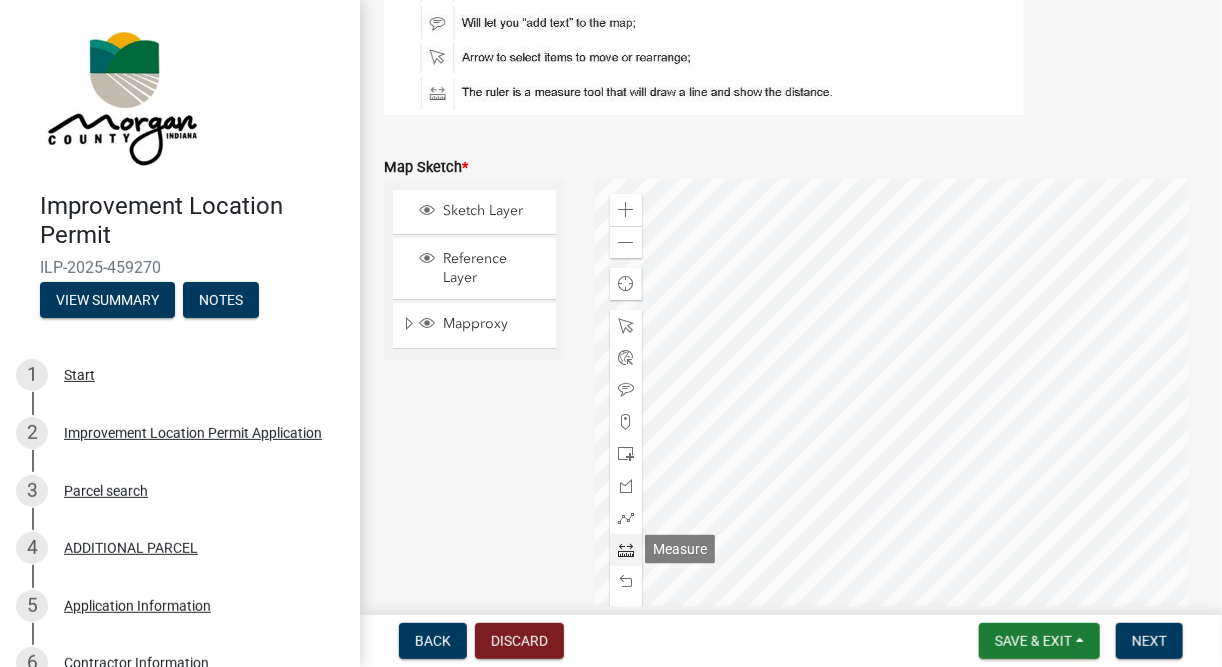 click 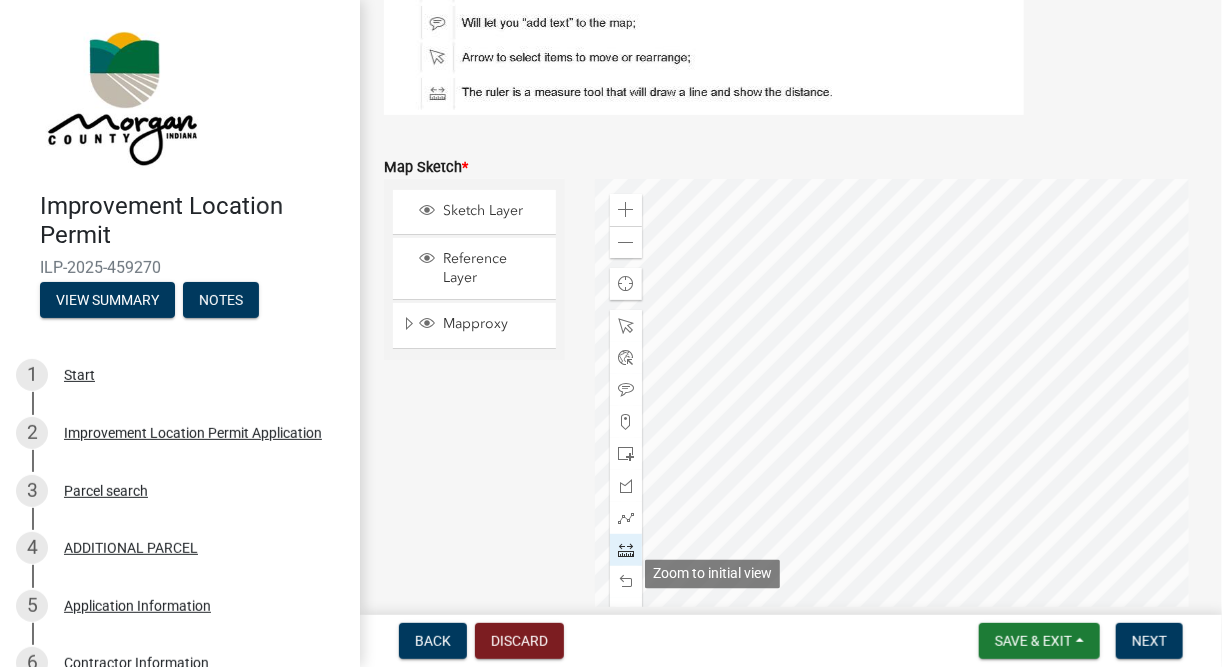scroll, scrollTop: 3808, scrollLeft: 0, axis: vertical 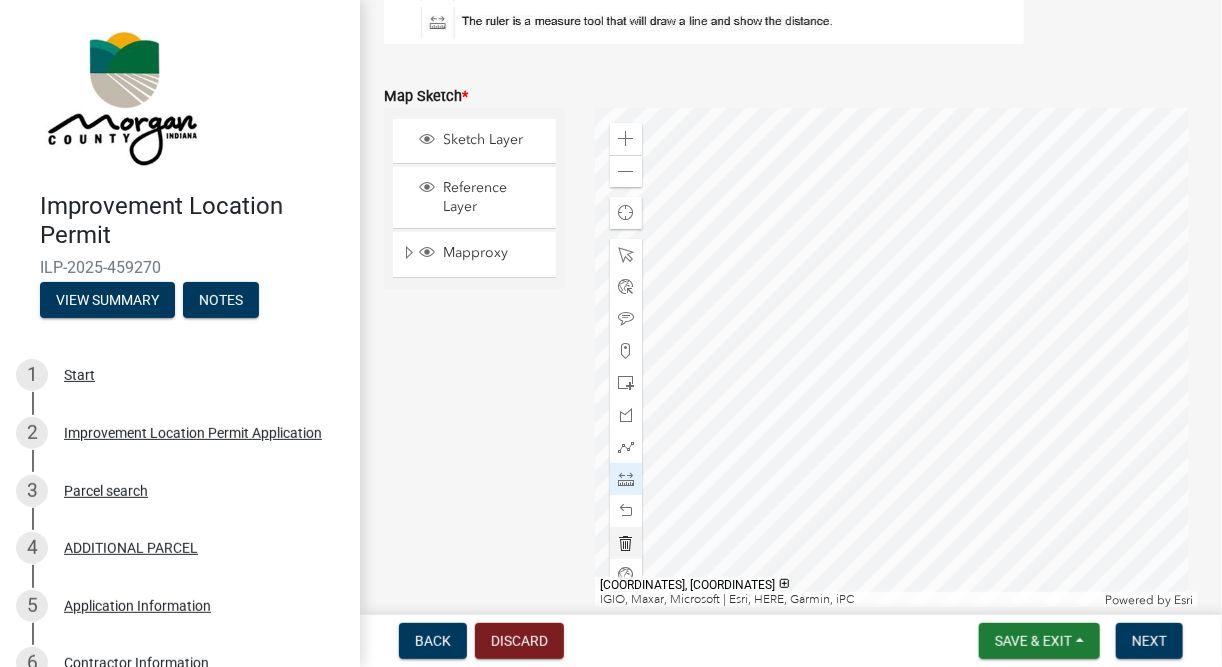 click 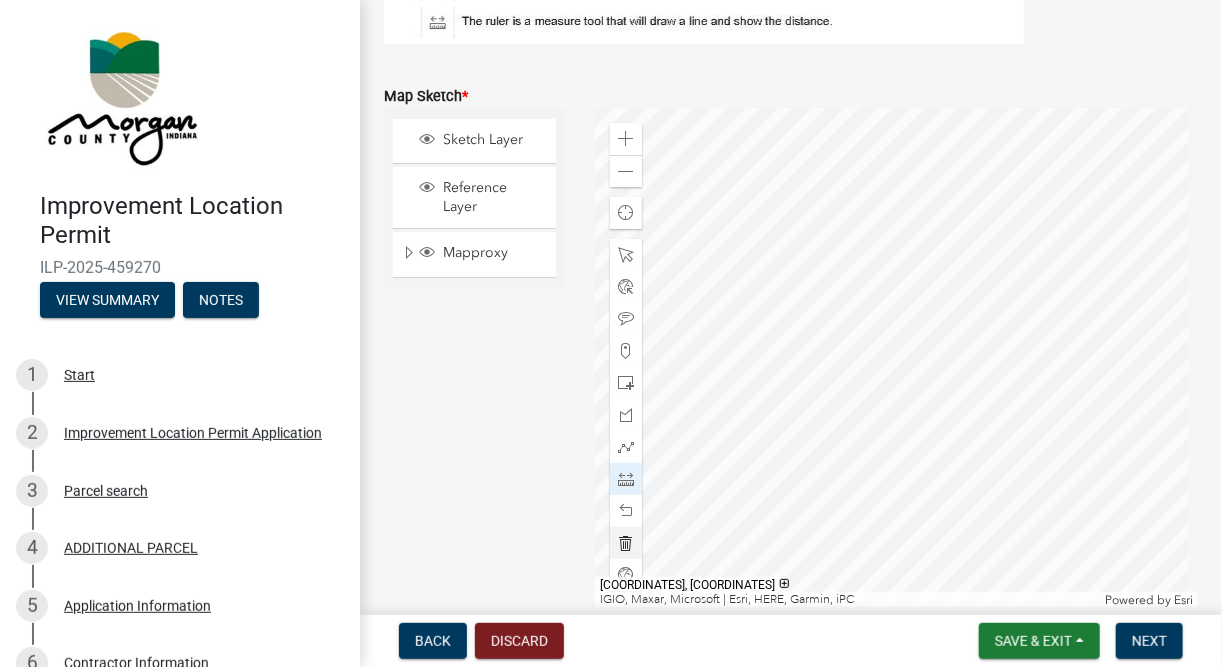 click 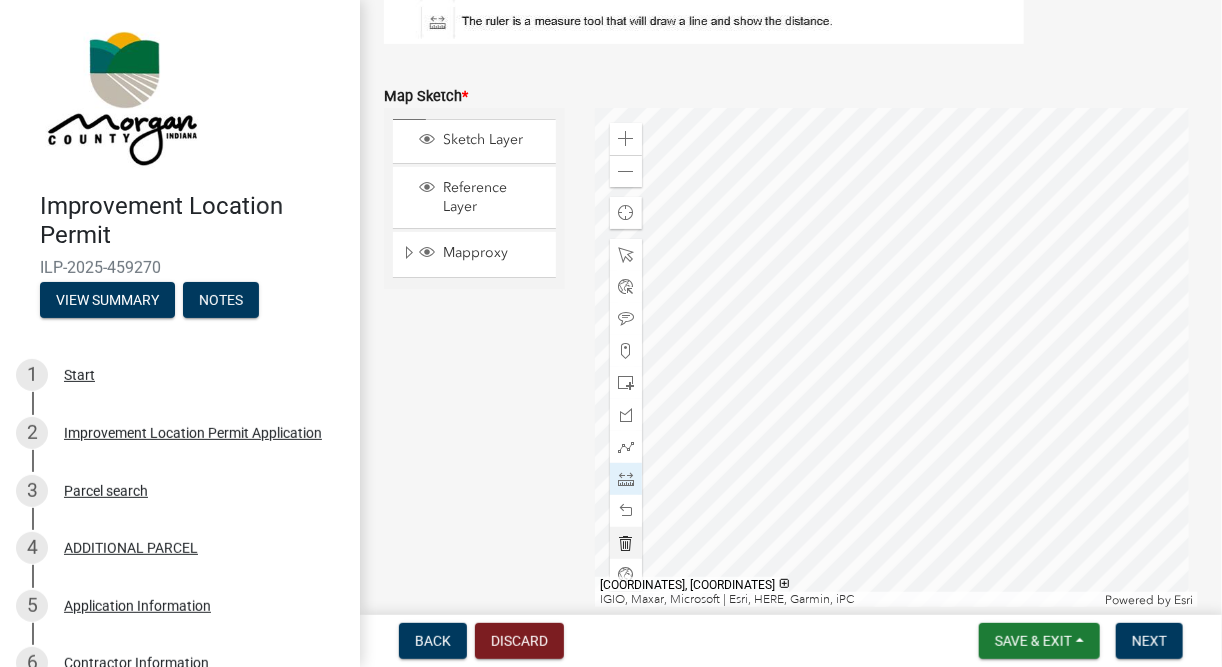 click 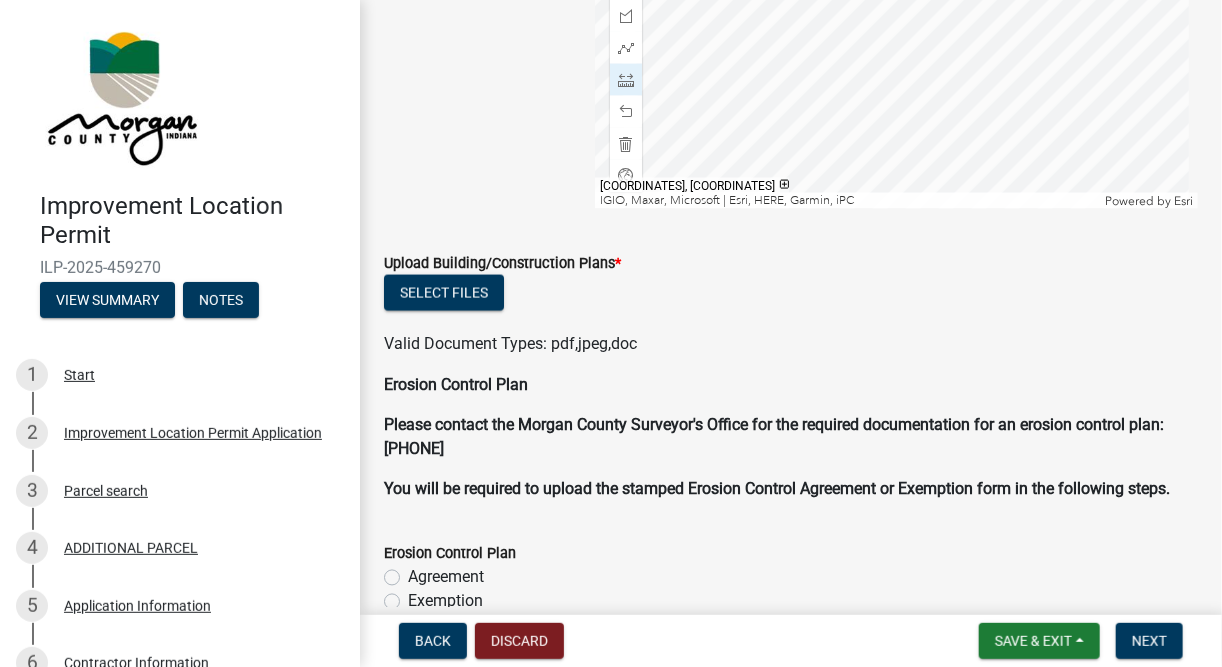 scroll, scrollTop: 4227, scrollLeft: 0, axis: vertical 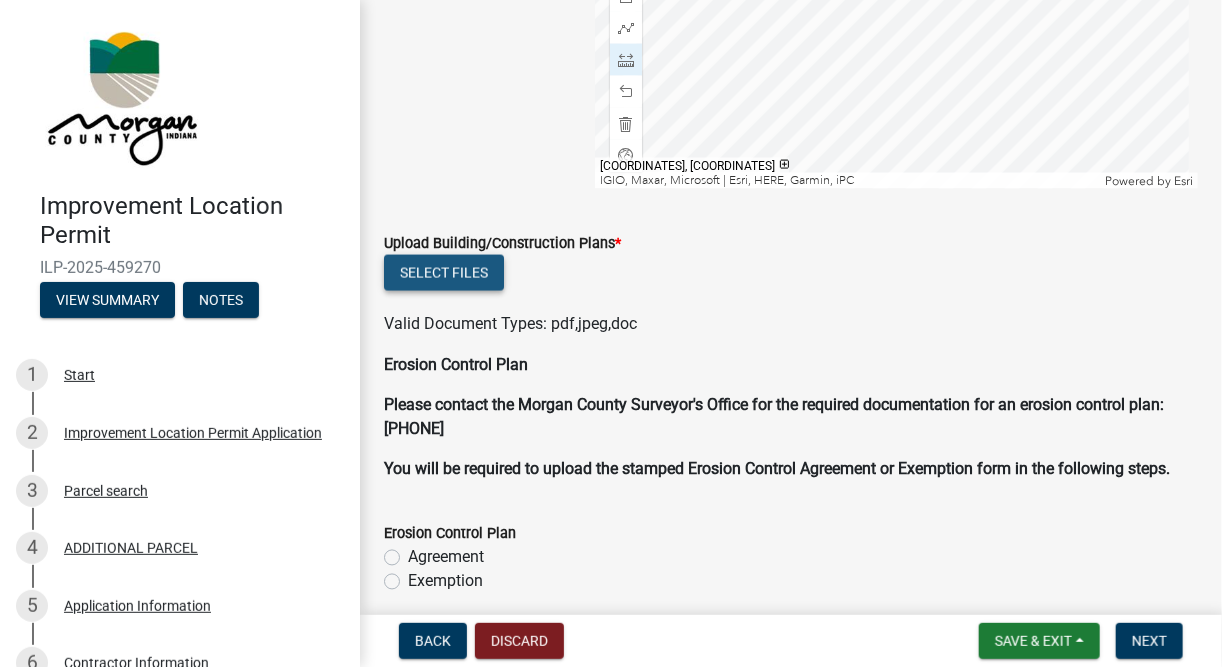 click on "Select files" 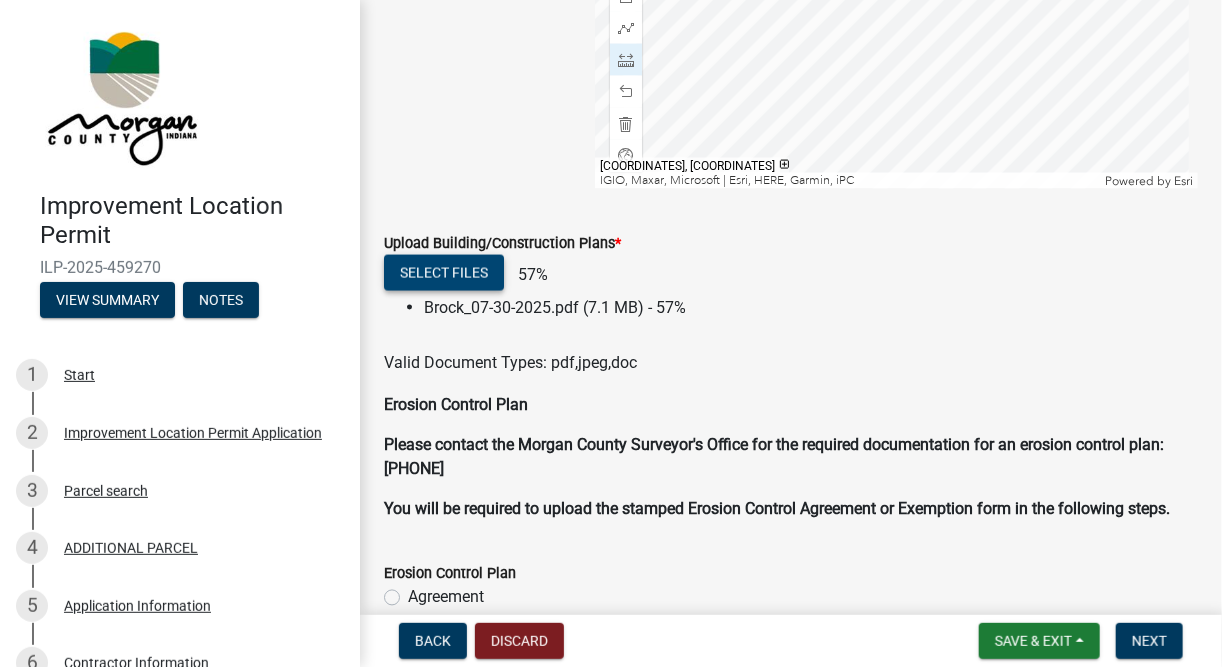 click on "Select files" 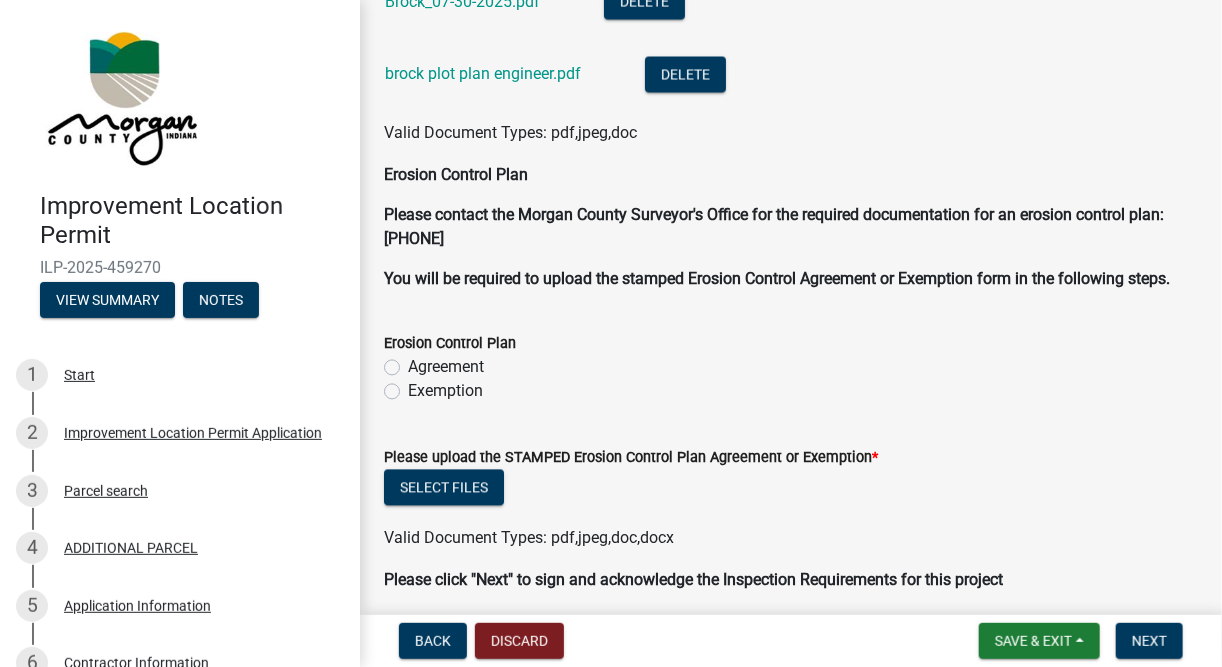 scroll, scrollTop: 4642, scrollLeft: 0, axis: vertical 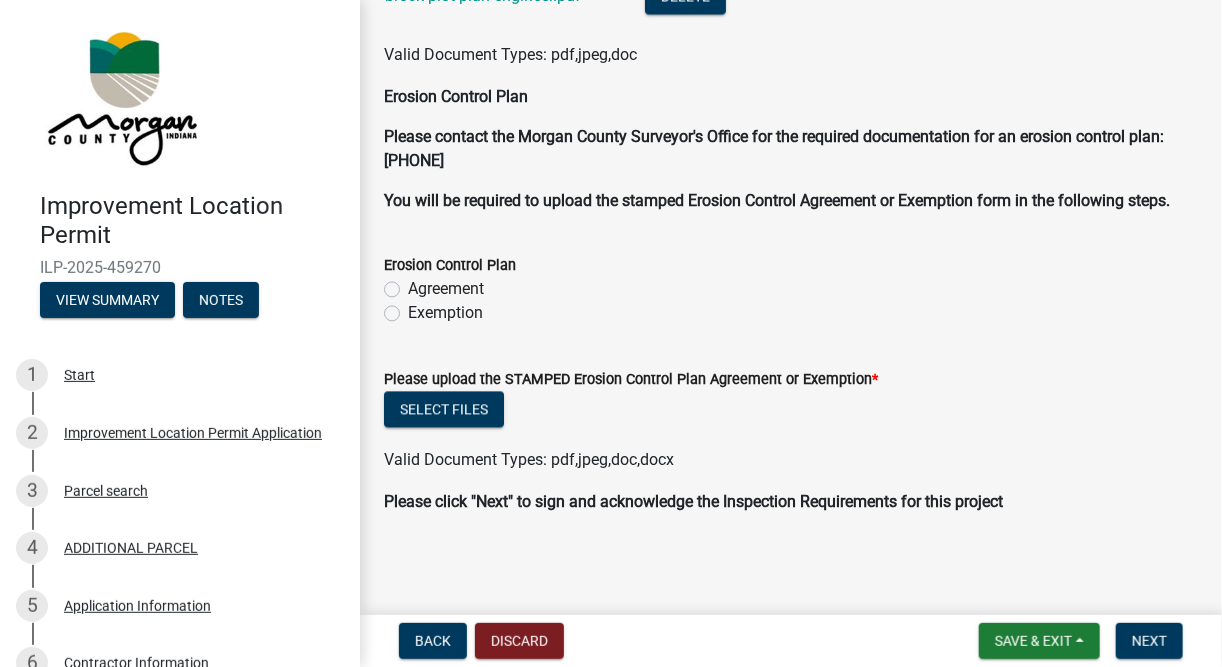 click on "Exemption" 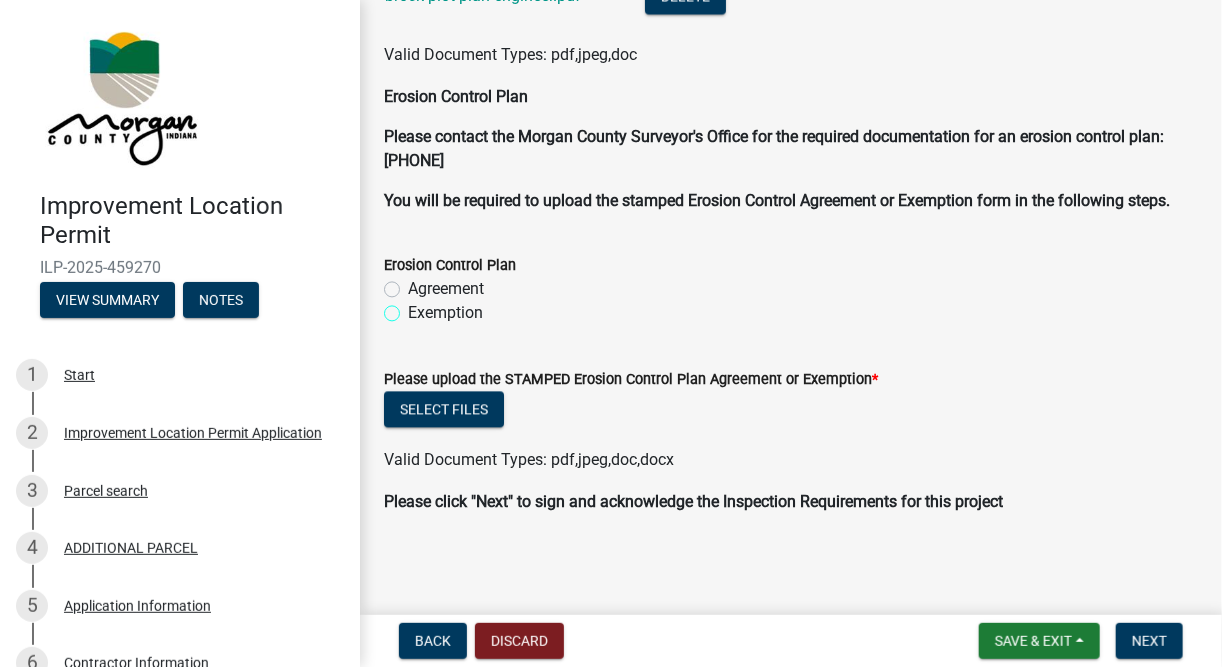 click on "Exemption" at bounding box center (414, 307) 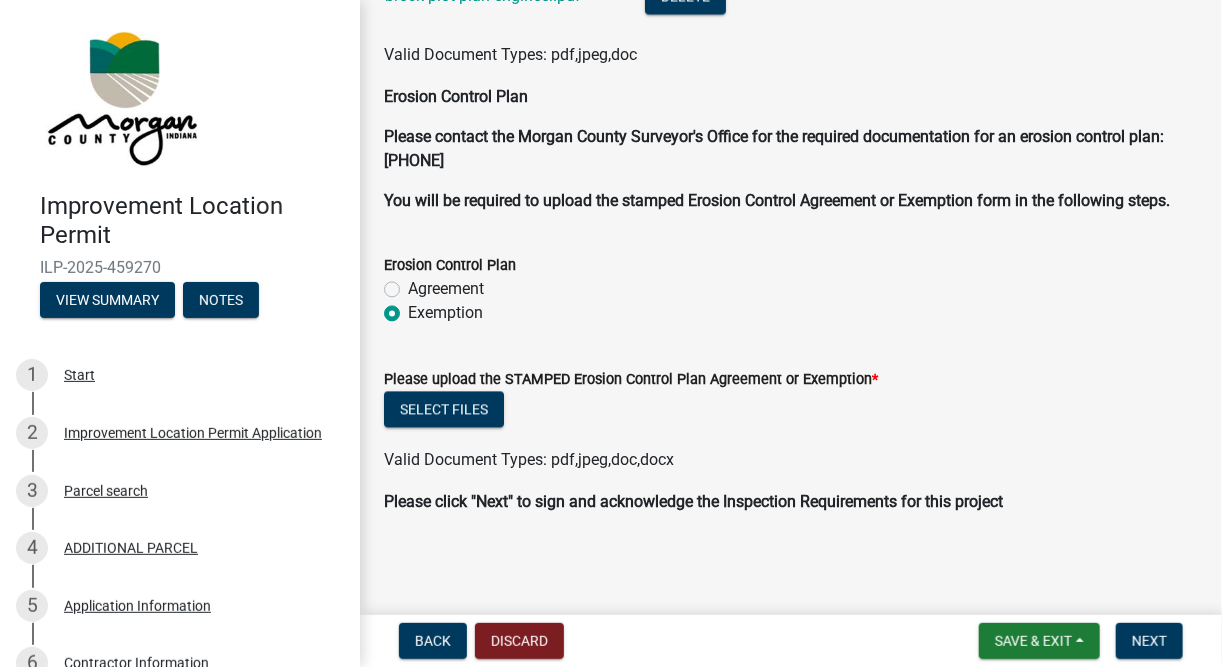 radio on "true" 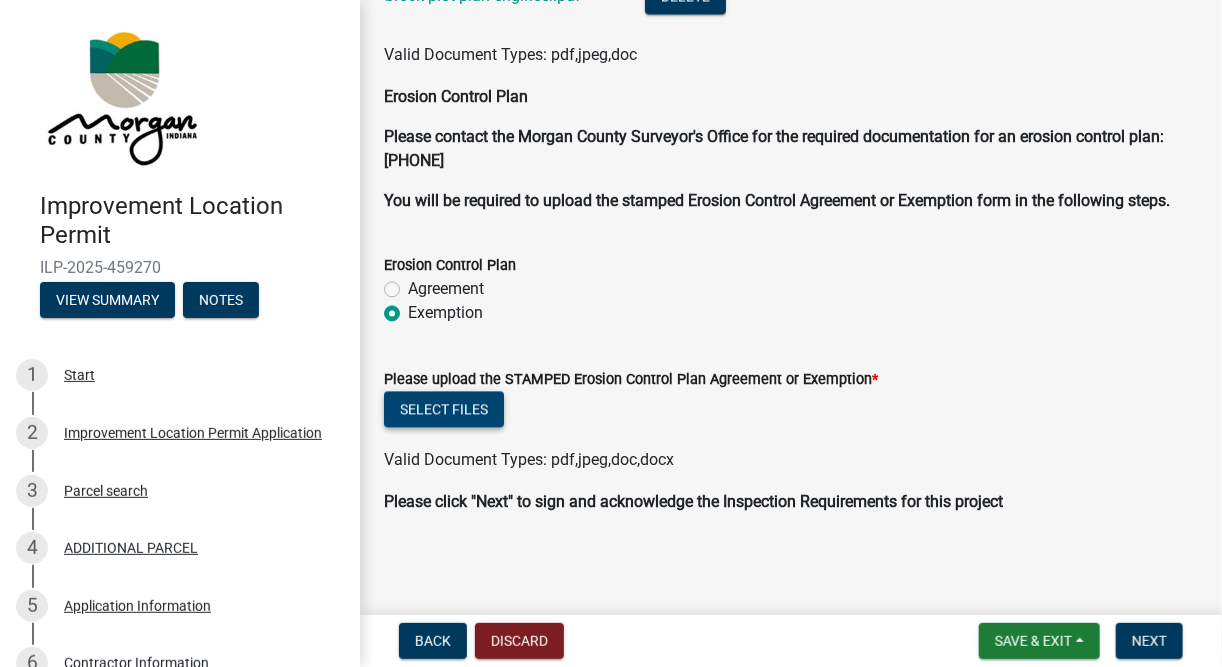 click on "Select files" 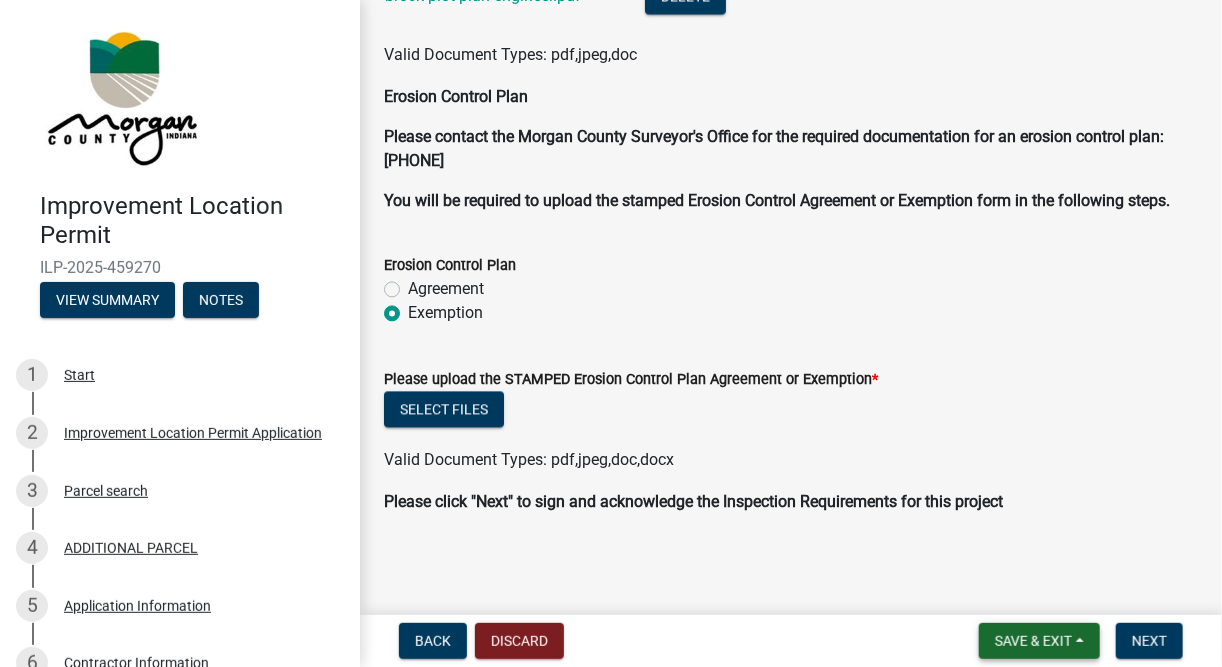click on "Save & Exit" at bounding box center (1039, 641) 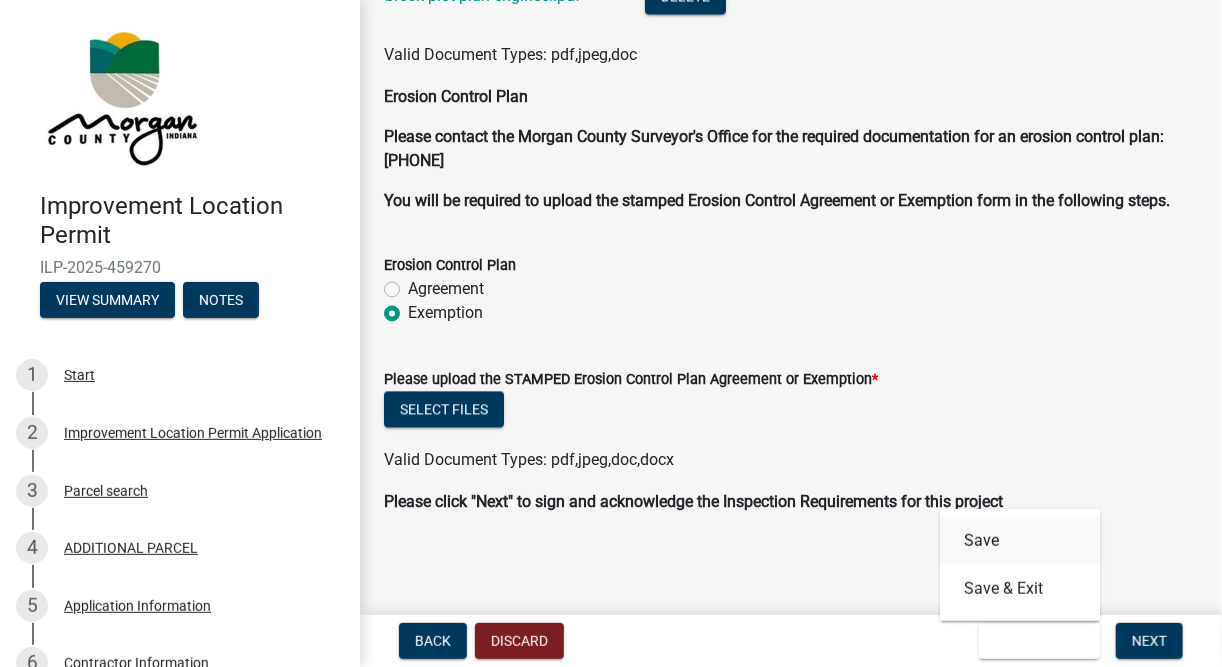 click on "Save" at bounding box center [1020, 541] 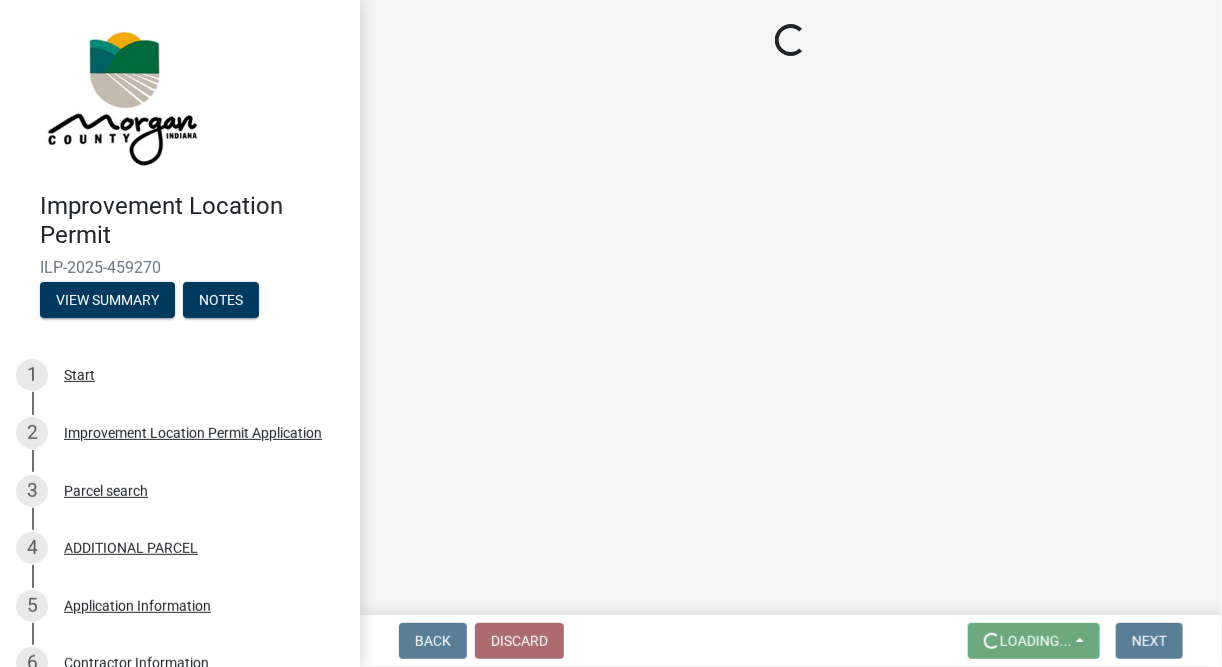 scroll, scrollTop: 0, scrollLeft: 0, axis: both 